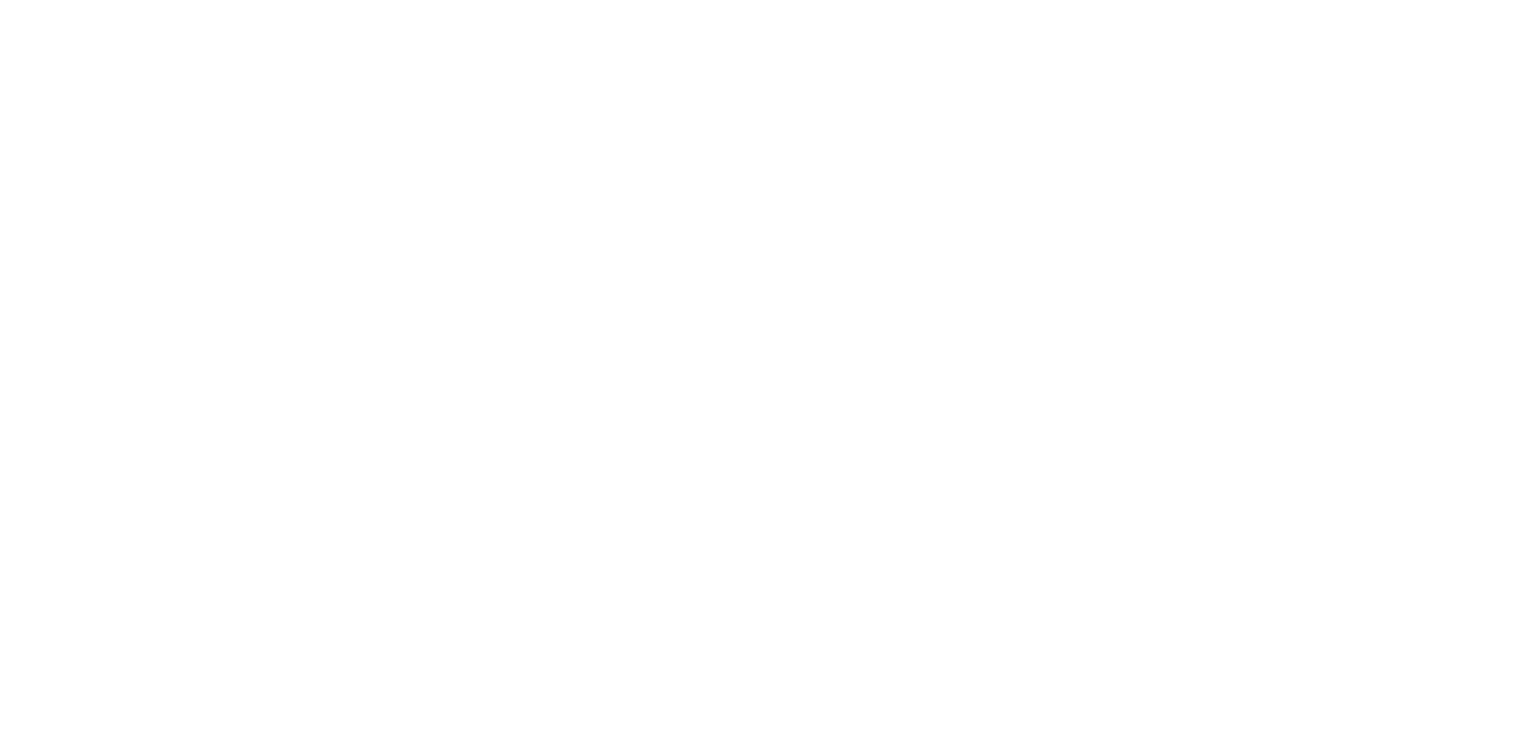 scroll, scrollTop: 0, scrollLeft: 0, axis: both 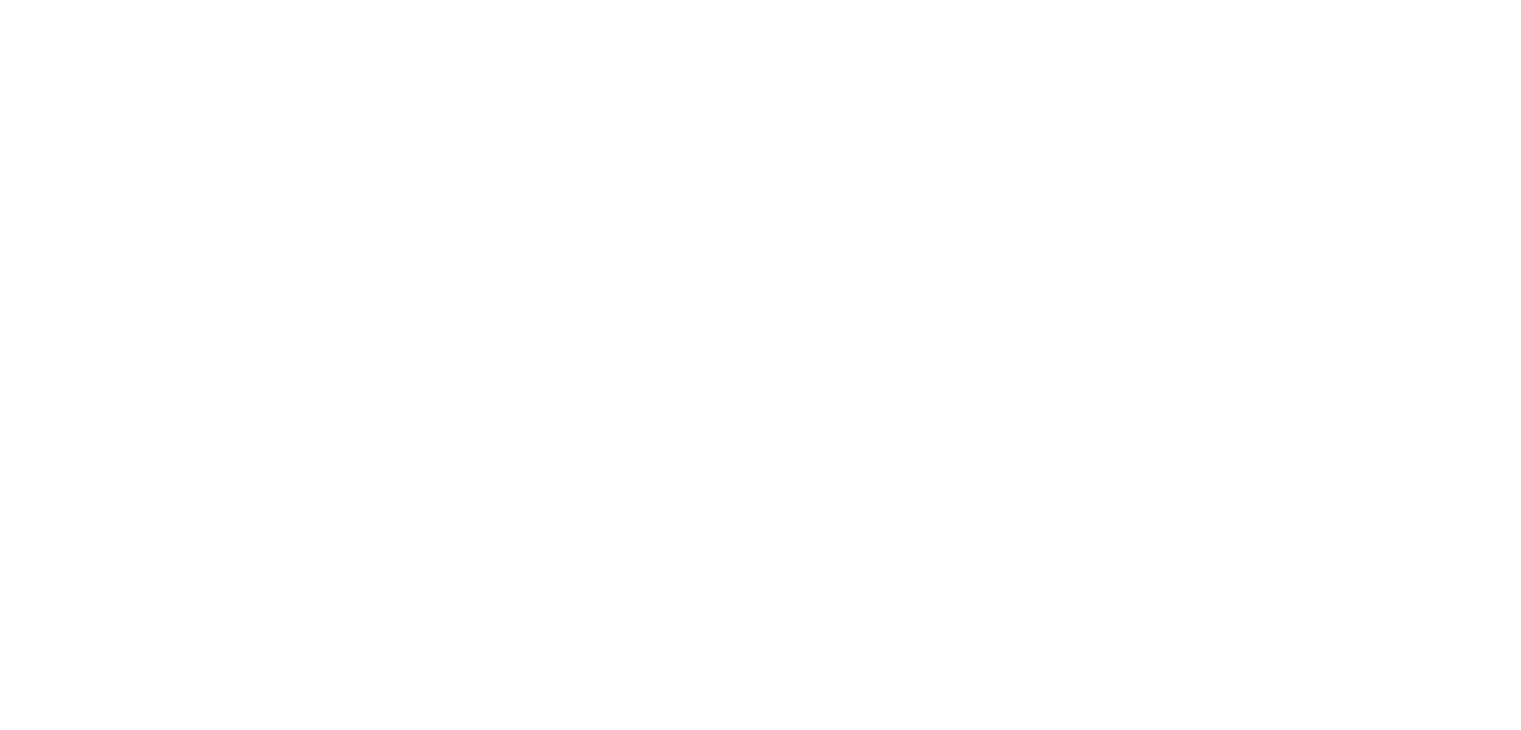 select on "*" 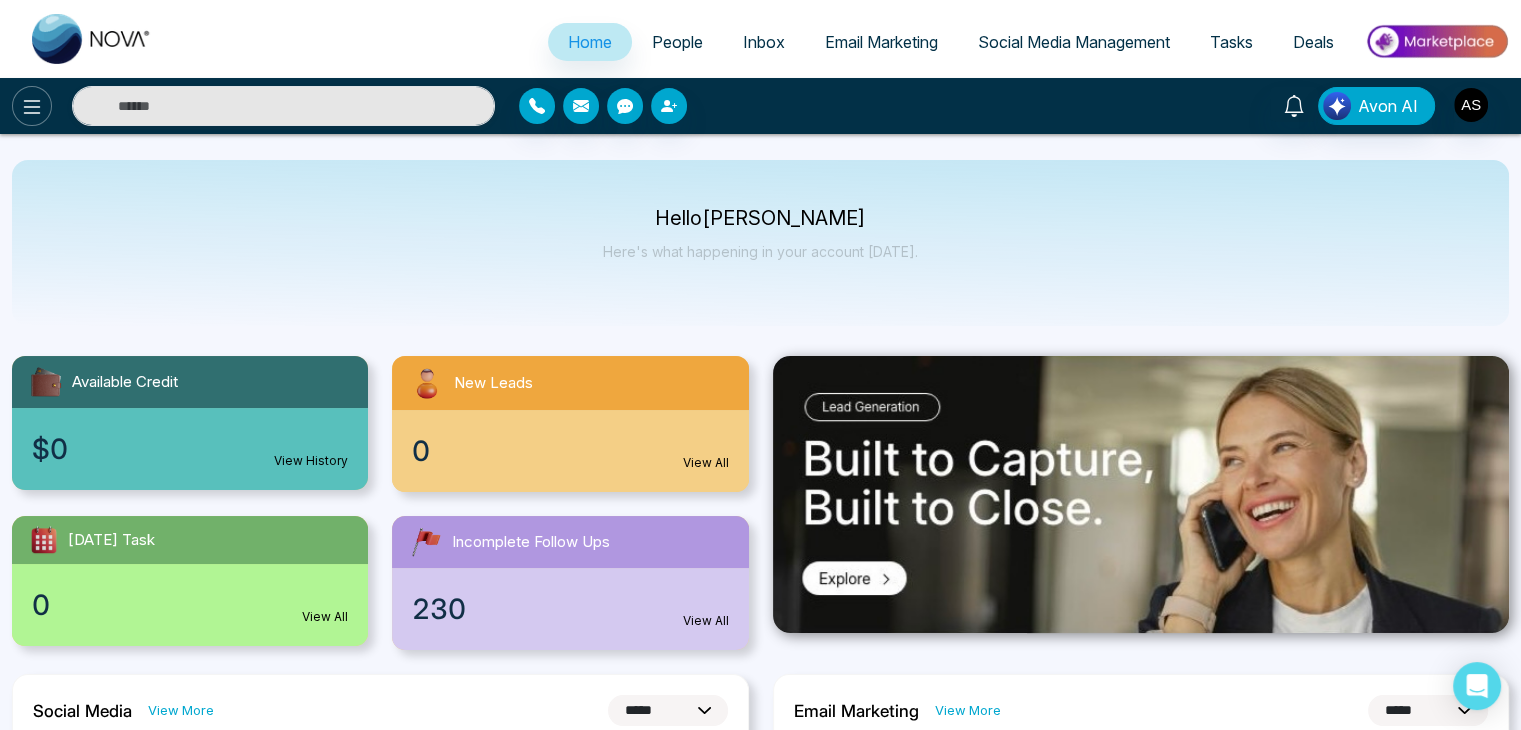 click 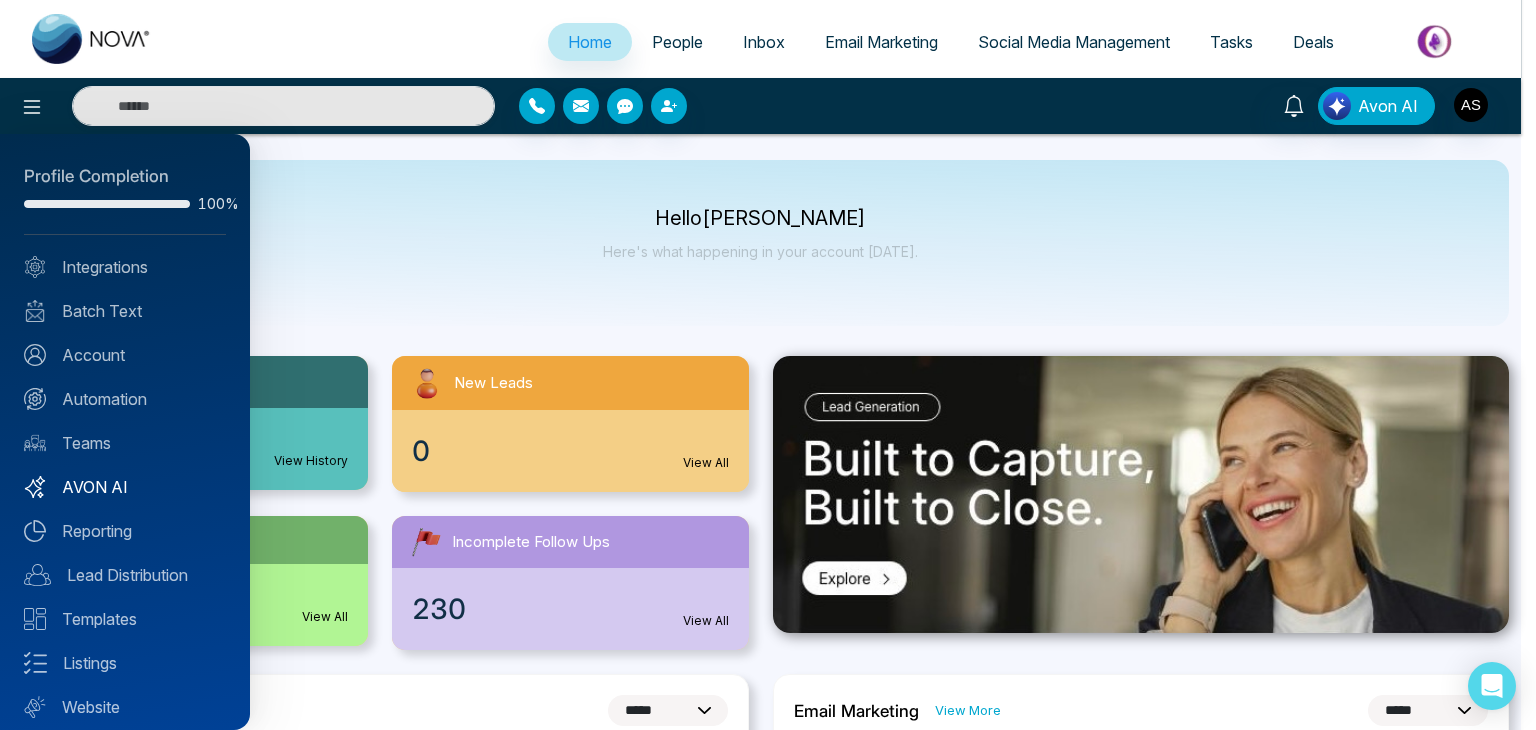 click on "AVON AI" at bounding box center (125, 487) 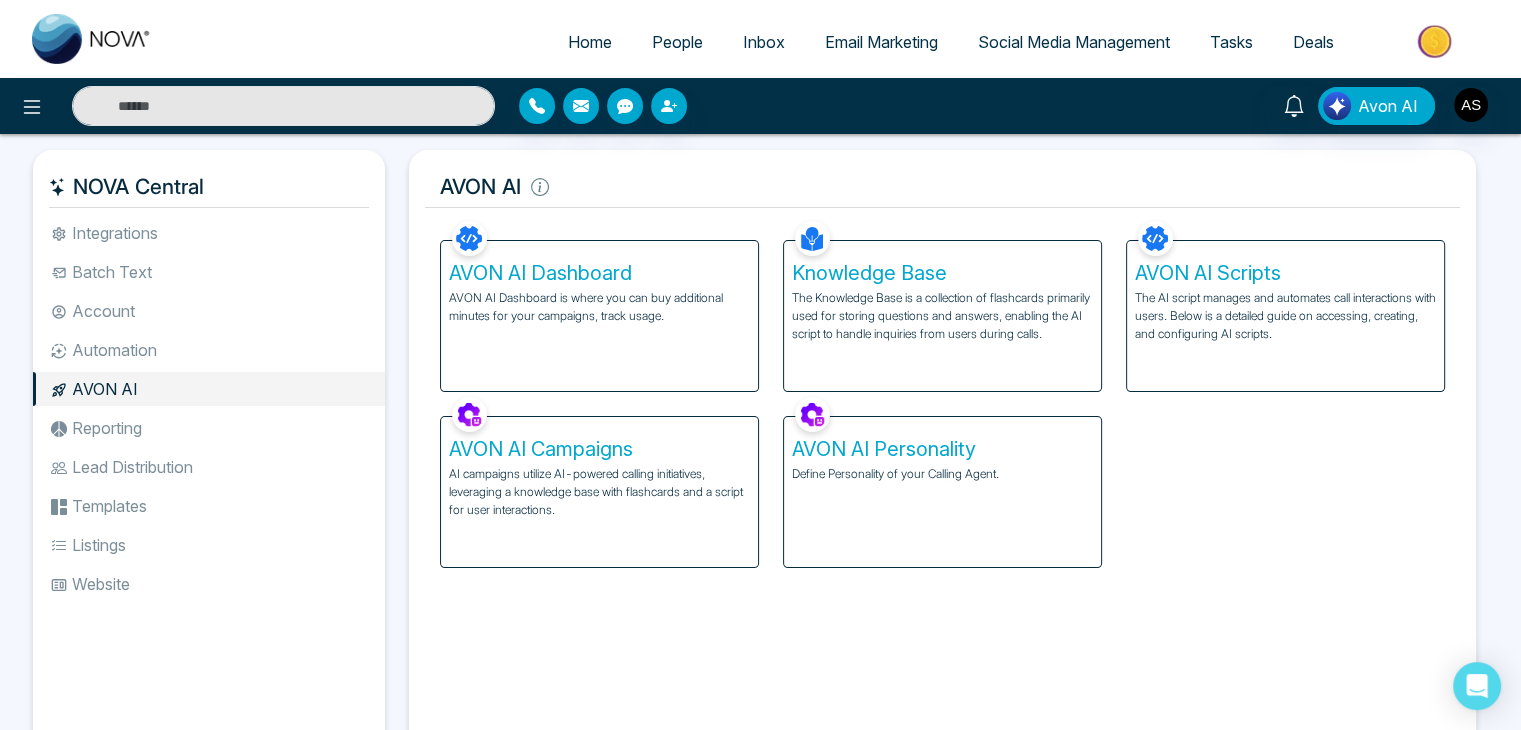 click on "AI campaigns utilize AI-powered calling initiatives, leveraging a knowledge base with flashcards and a script for user interactions." at bounding box center [599, 492] 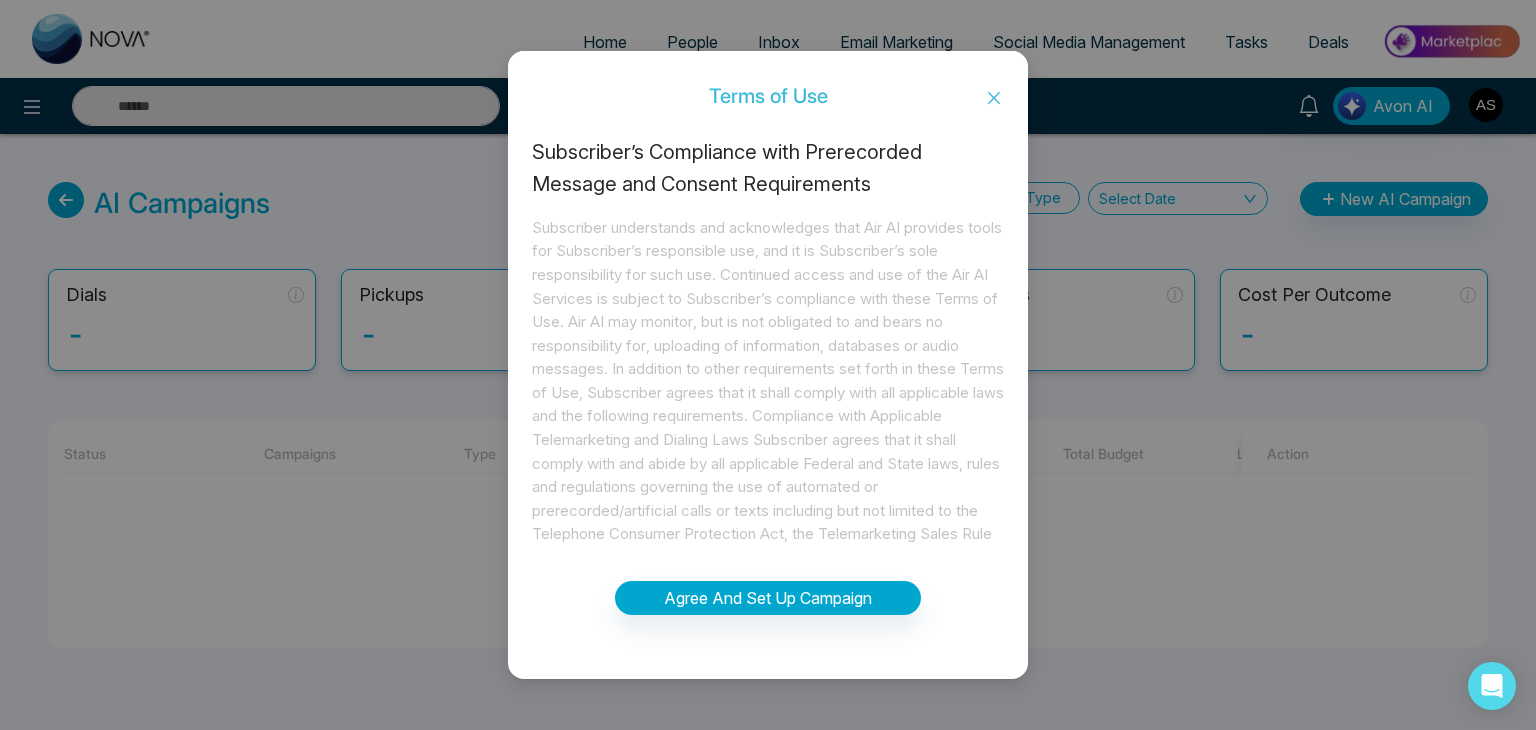 click on "Terms of Use Subscriber’s Compliance with Prerecorded Message and Consent Requirements Agree And Set Up Campaign" at bounding box center (768, 365) 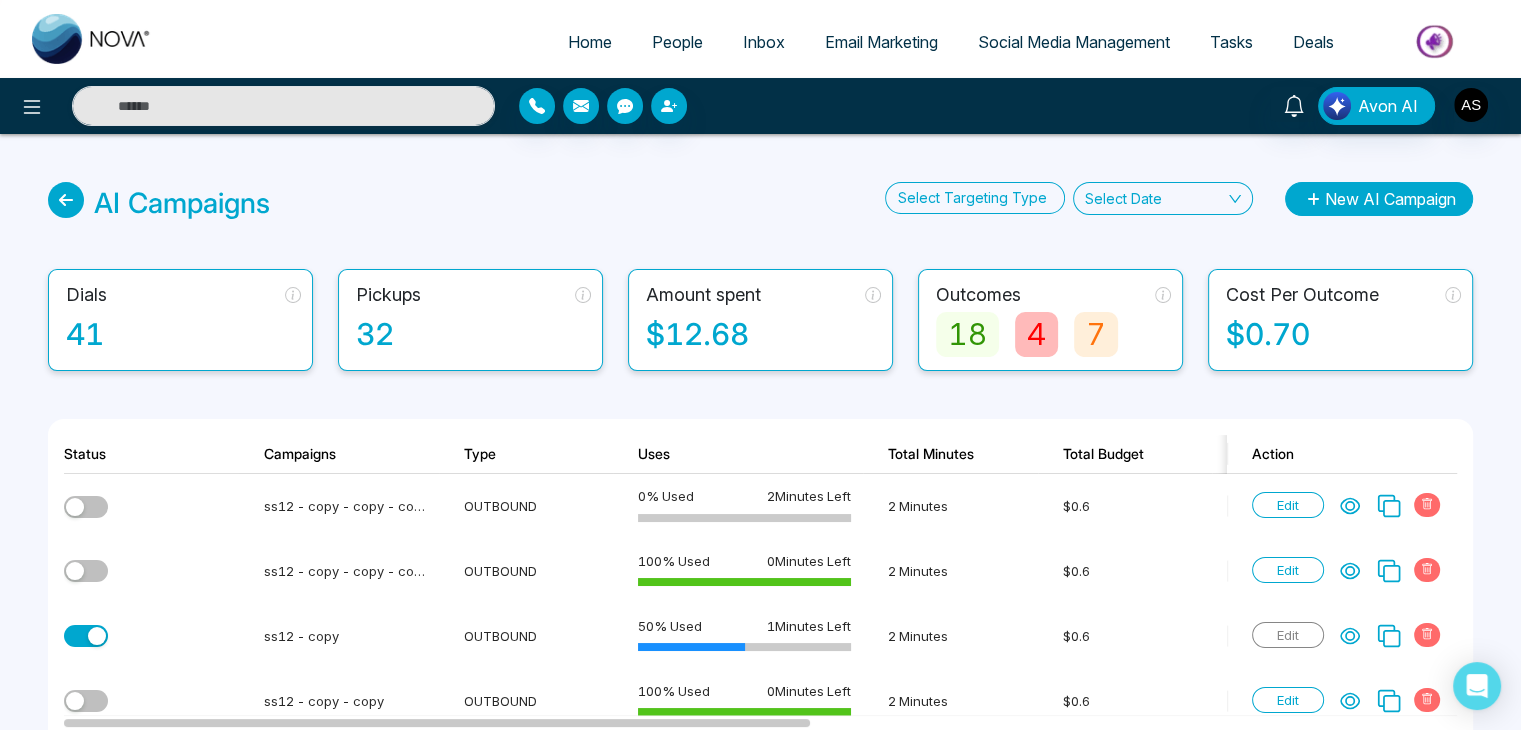 click on "New AI Campaign" at bounding box center [1379, 199] 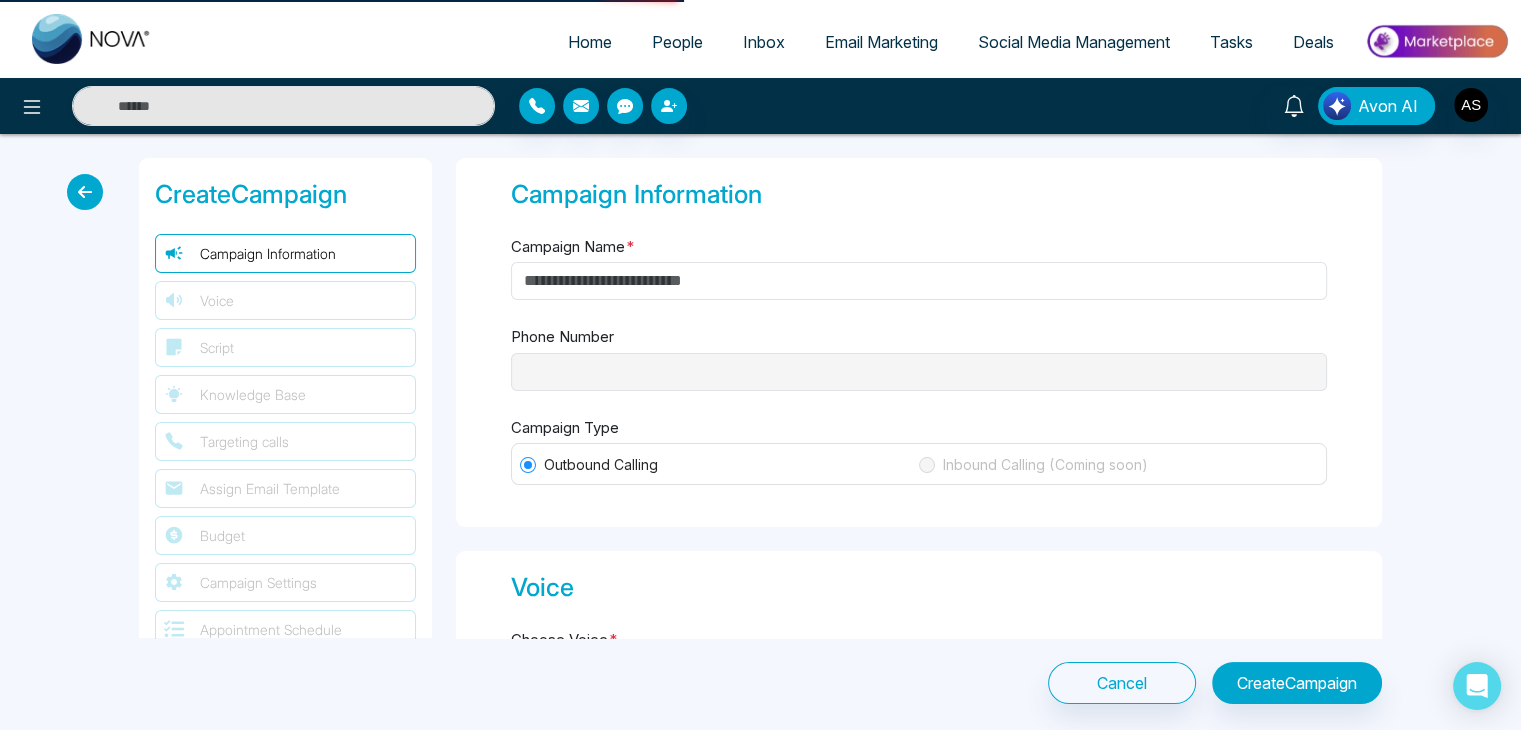 type on "**********" 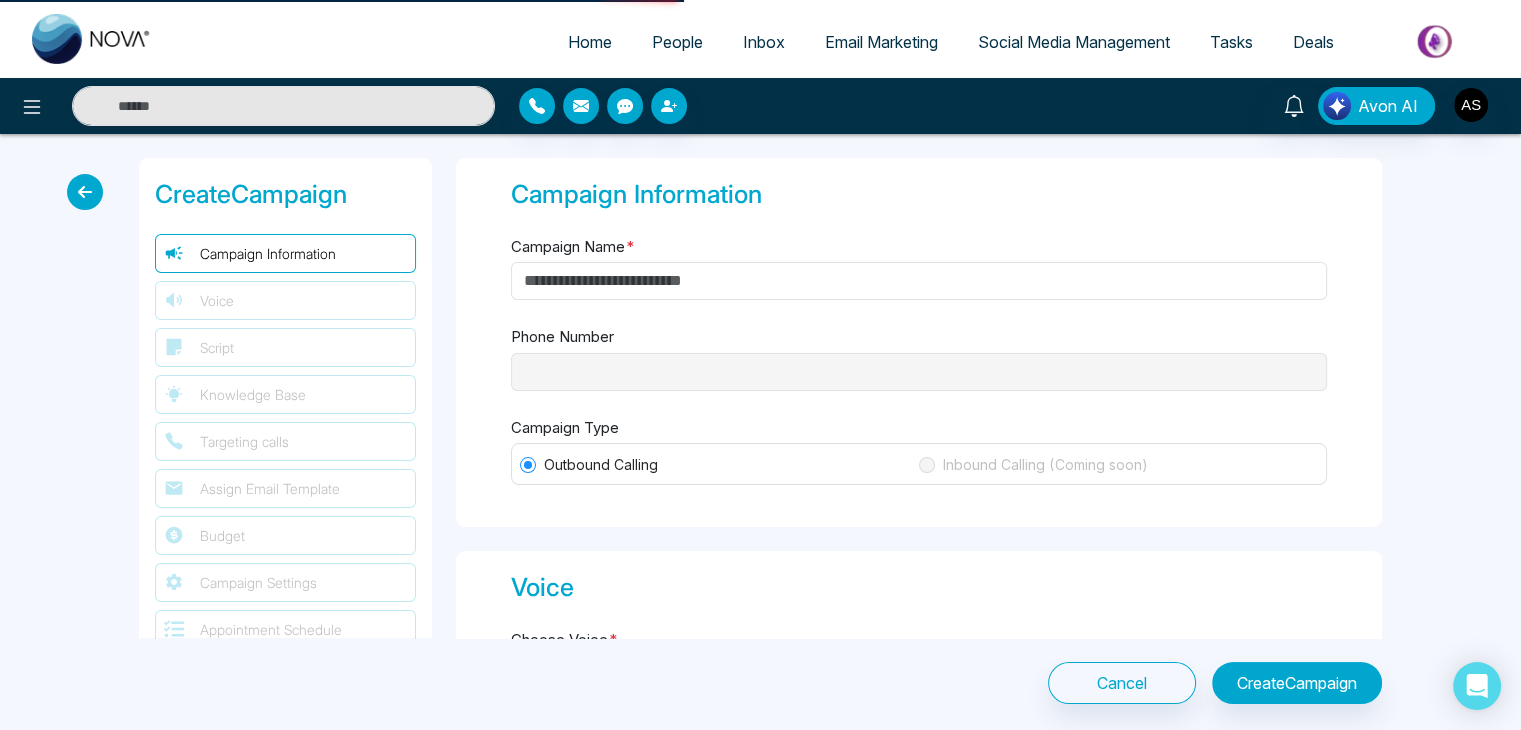 type on "********" 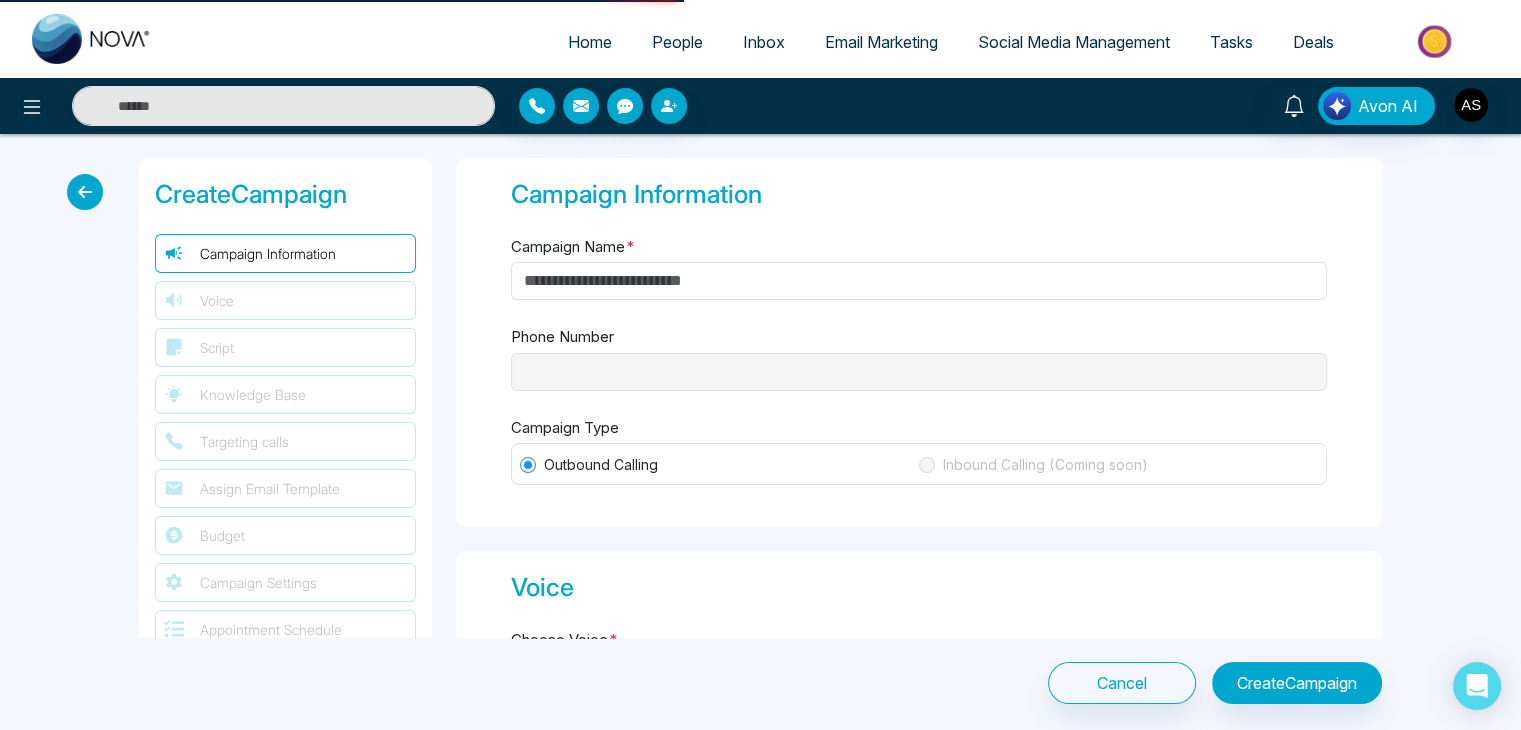 type on "********" 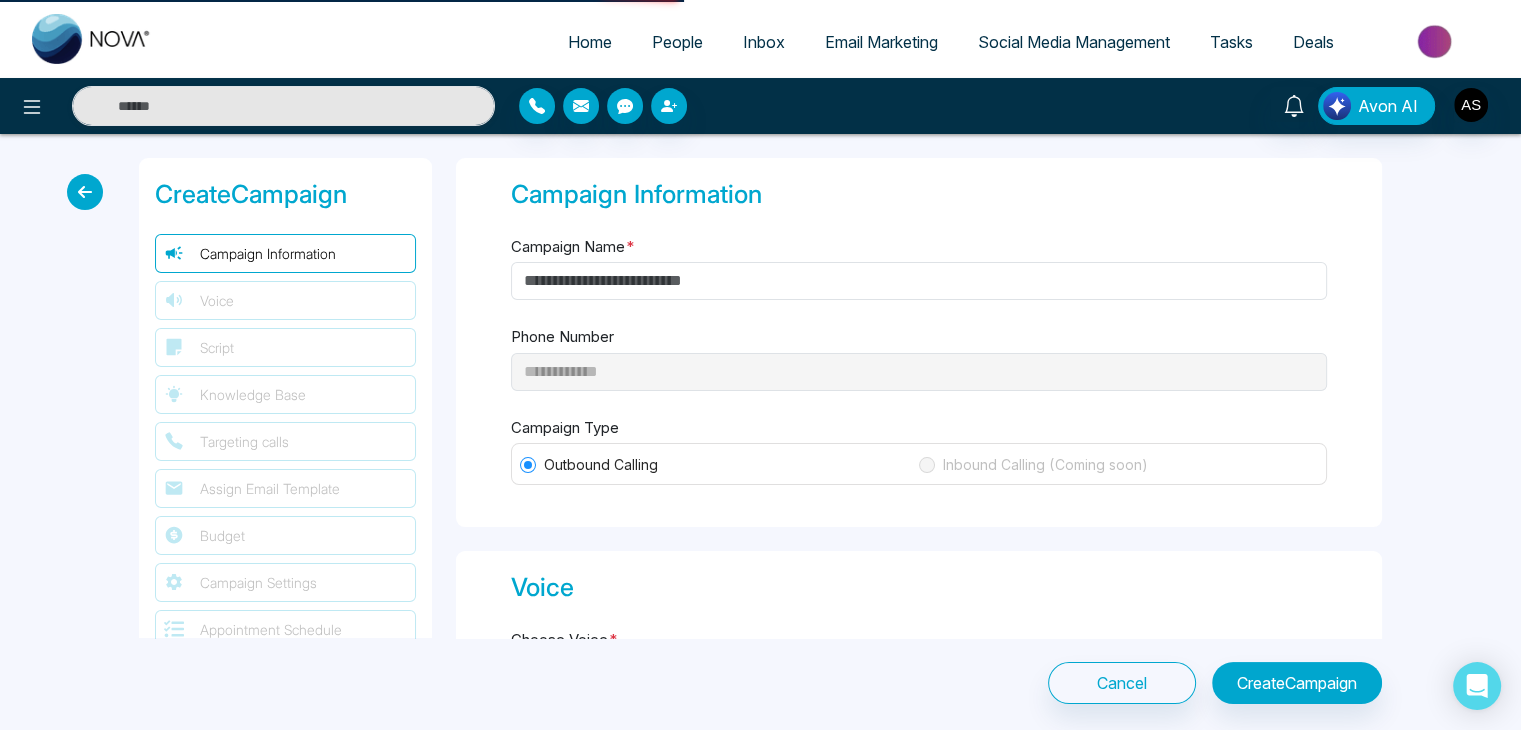 type on "**********" 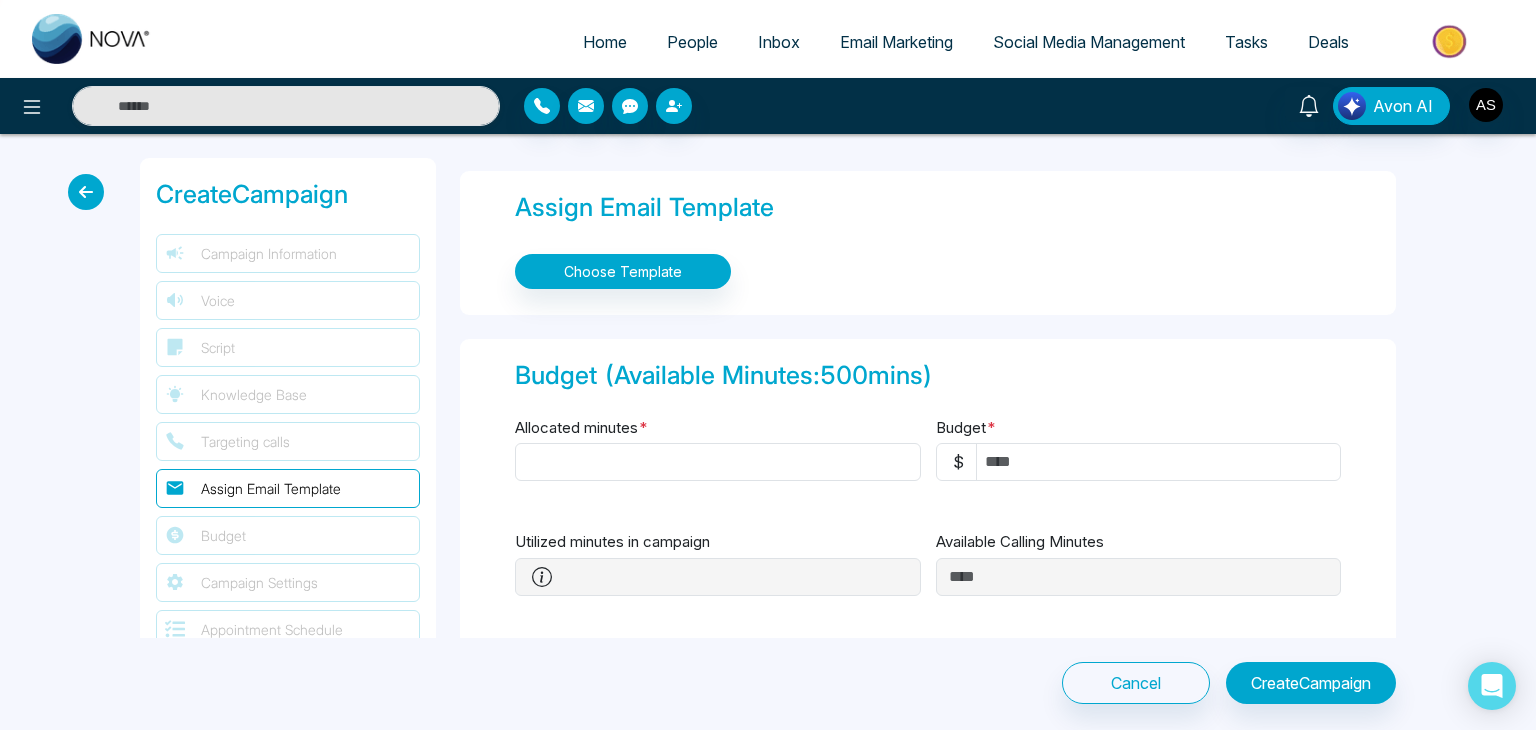 scroll, scrollTop: 1280, scrollLeft: 0, axis: vertical 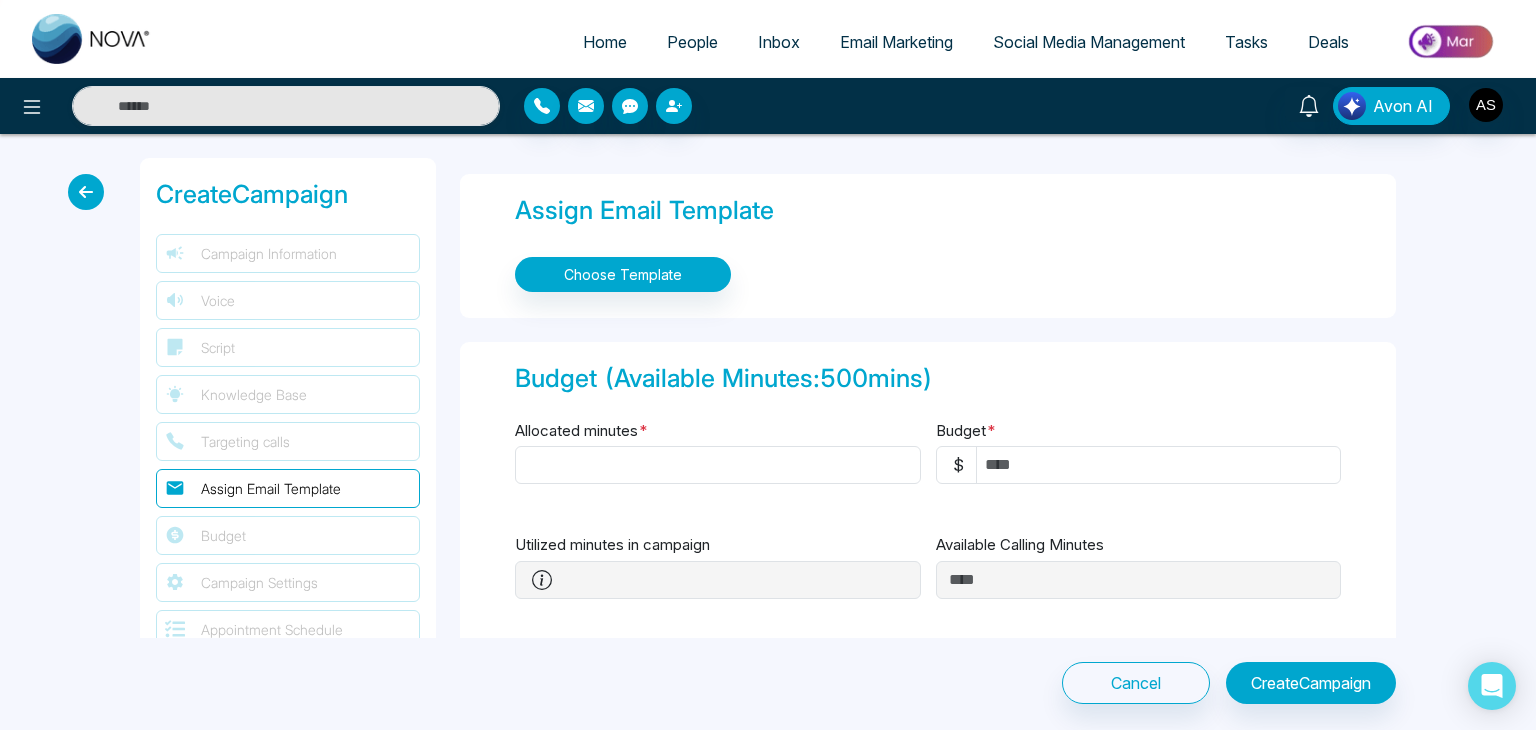 click at bounding box center (86, 192) 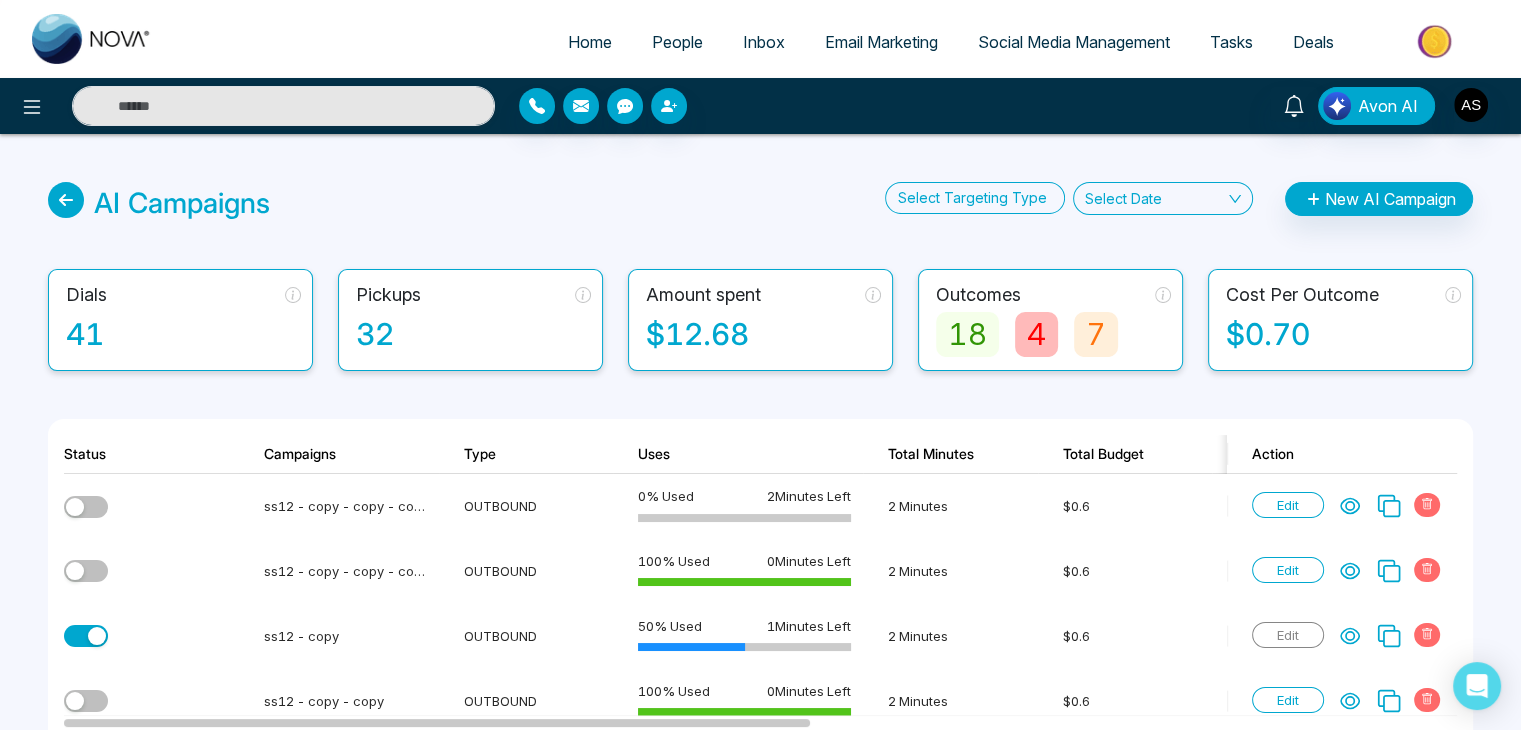 click on "AI Campaigns   Select Targeting Type Select Date  New AI Campaign Dials 41 Pickups 32 Amount spent $12.68 Outcomes 18 4 7 Cost Per Outcome $0.70 Status Campaigns Type Uses Total Minutes Total Budget List Agent Dials Pickups In progress Outcomes Cost Per Outcome Action                             ss12 - copy - copy - copy - copy OUTBOUND 0 % Used 2  Minutes Left 2 Minutes $0.6 - Nancy 0 0 0 0 0 0 $0 Edit ss12 - copy - copy - copy OUTBOUND 100 % Used 0  Minutes Left 2 Minutes $0.6 - Nancy 1 1 0 1 0 0 $0.37 Edit ss12 - copy OUTBOUND 50 % Used 1  Minutes Left 2 Minutes $0.6 - Nancy 1 1 0 1 0 0 $0.16 Edit ss12 - copy - copy OUTBOUND 100 % Used 0  Minutes Left 2 Minutes $0.6 - Nancy 1 1 0 0 0 0 $0.47 Edit ss12 OUTBOUND 100 % Used 0  Minutes Left 2 Minutes $0.6 - Nancy 1 1 0 1 0 0 $0.62 Edit S3 OUTBOUND 100 % Used 0  Minutes Left 2 Minutes $0.6 - Nancy 1 1 0 1 0 0 $0.39 Edit s2 OUTBOUND 100 % Used 0  Minutes Left 2 Minutes $0.6 - Nancy 1 1 0 1 0 0 $0.59 Edit s1 OUTBOUND 100 % Used 0  Minutes Left $0.6" at bounding box center (760, 1413) 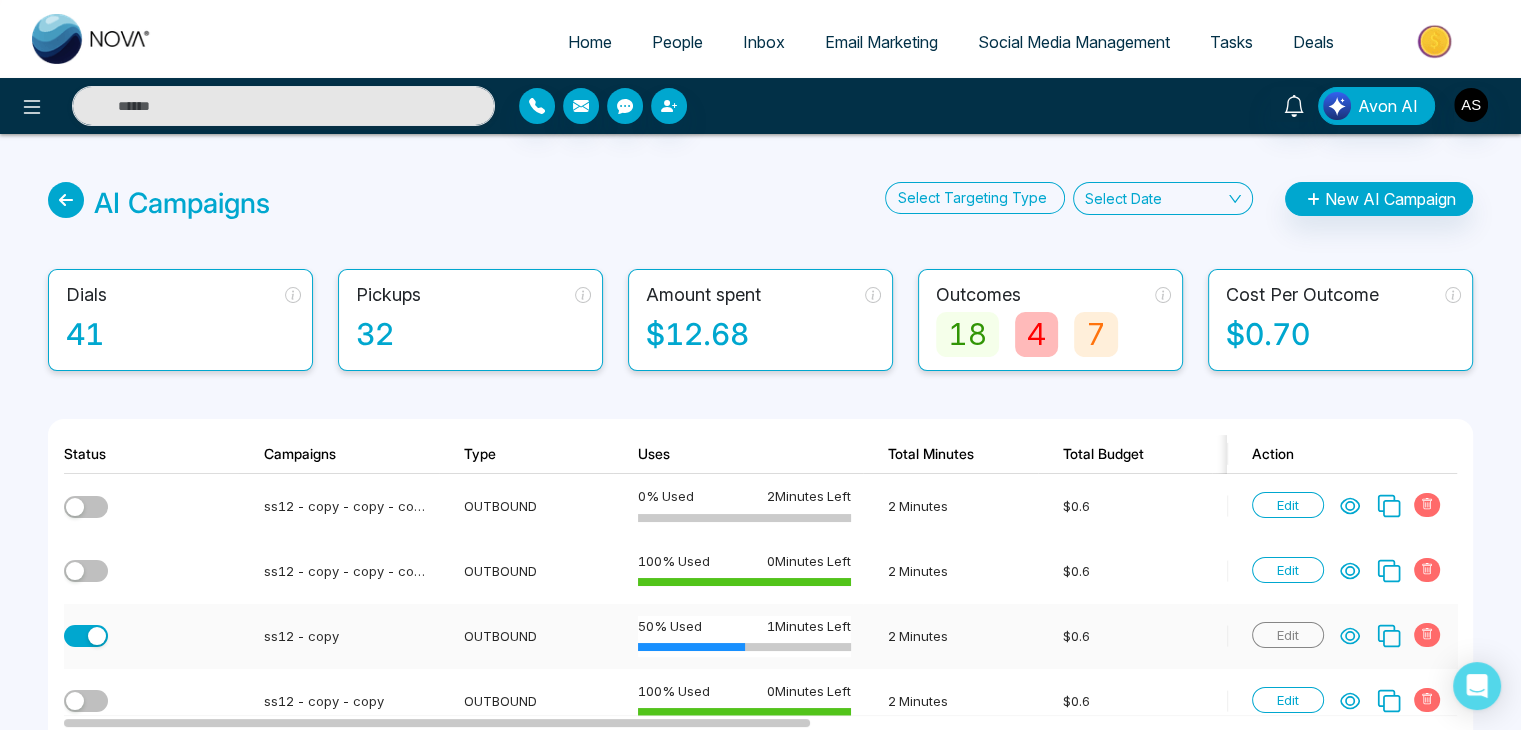click at bounding box center (86, 636) 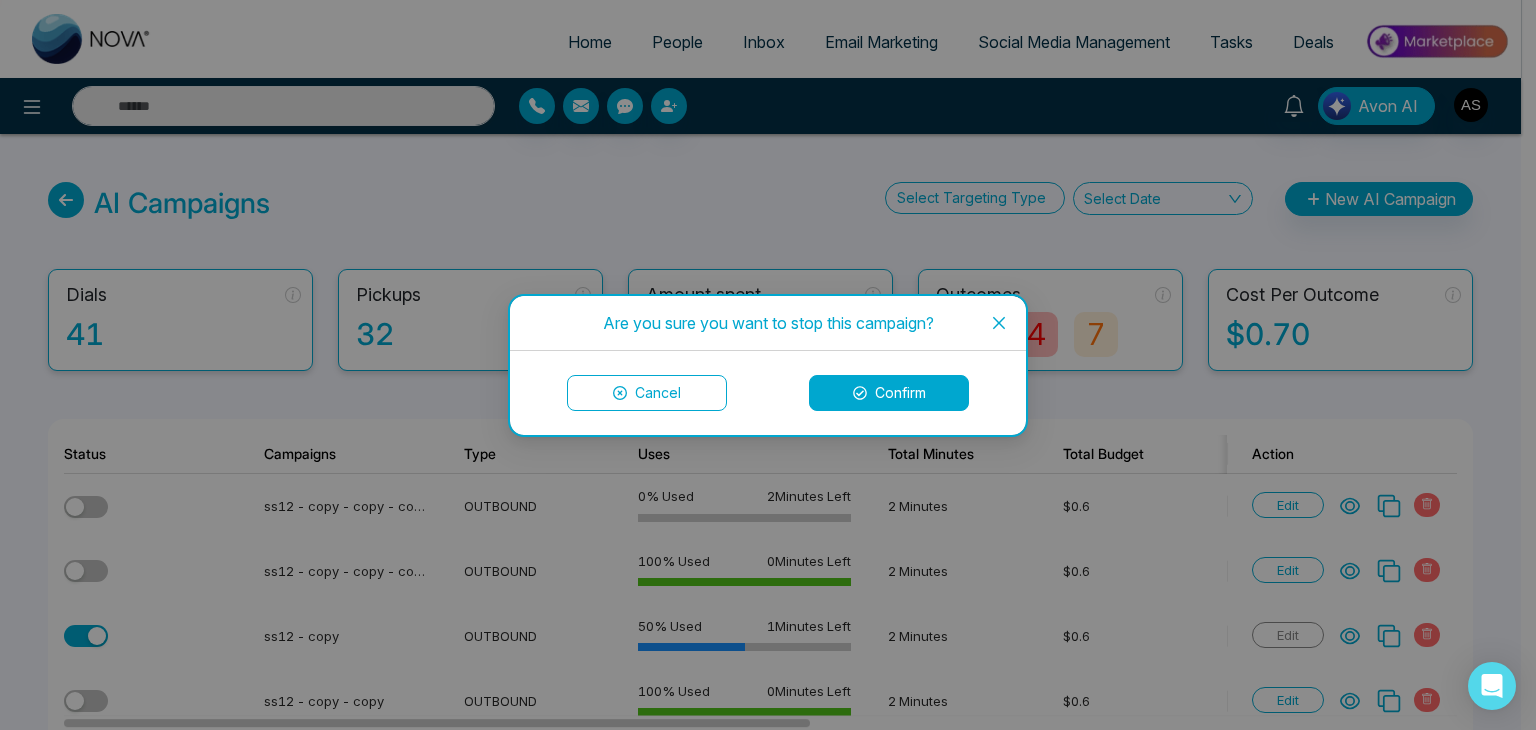 click on "Confirm" at bounding box center (889, 393) 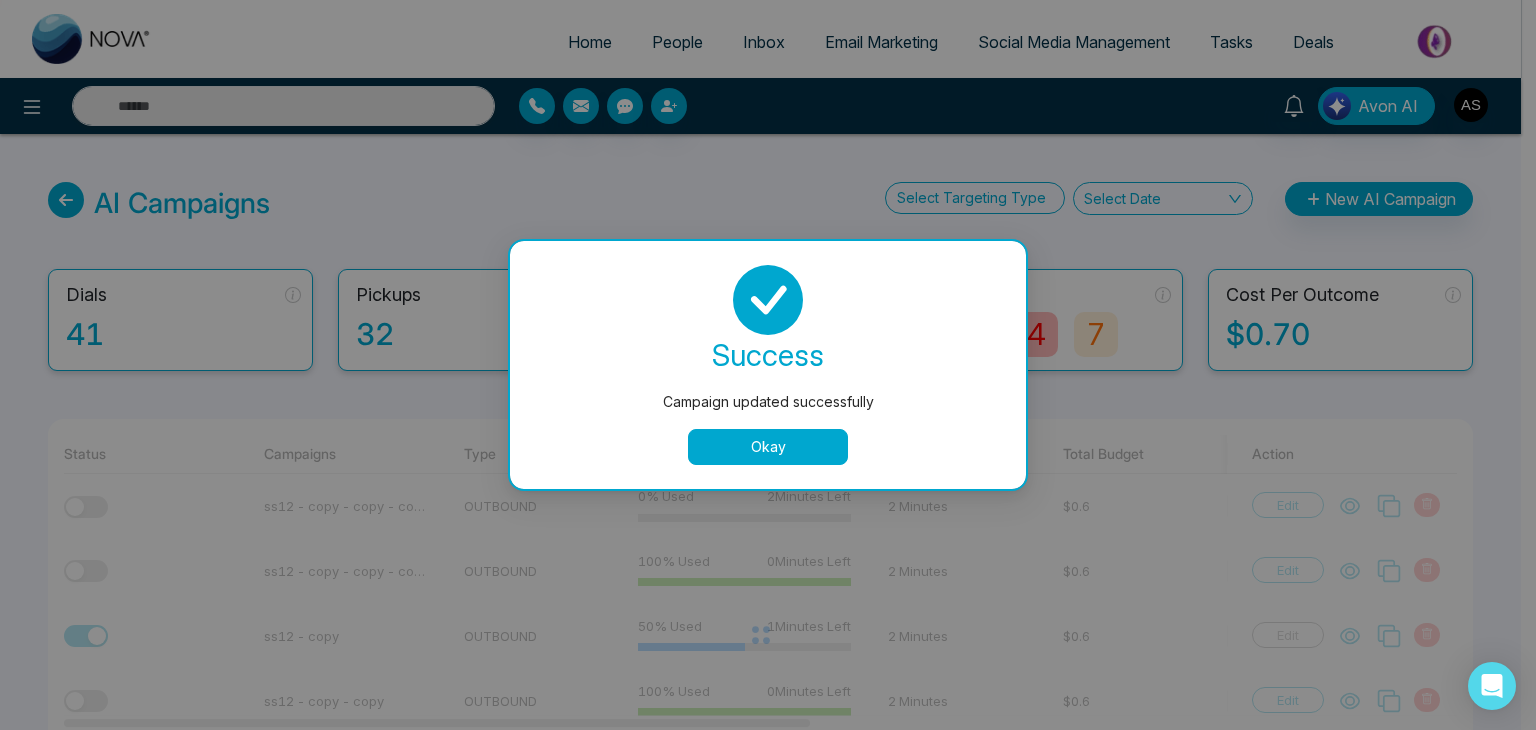 click on "Campaign updated successfully success Campaign updated successfully   Okay" at bounding box center (768, 365) 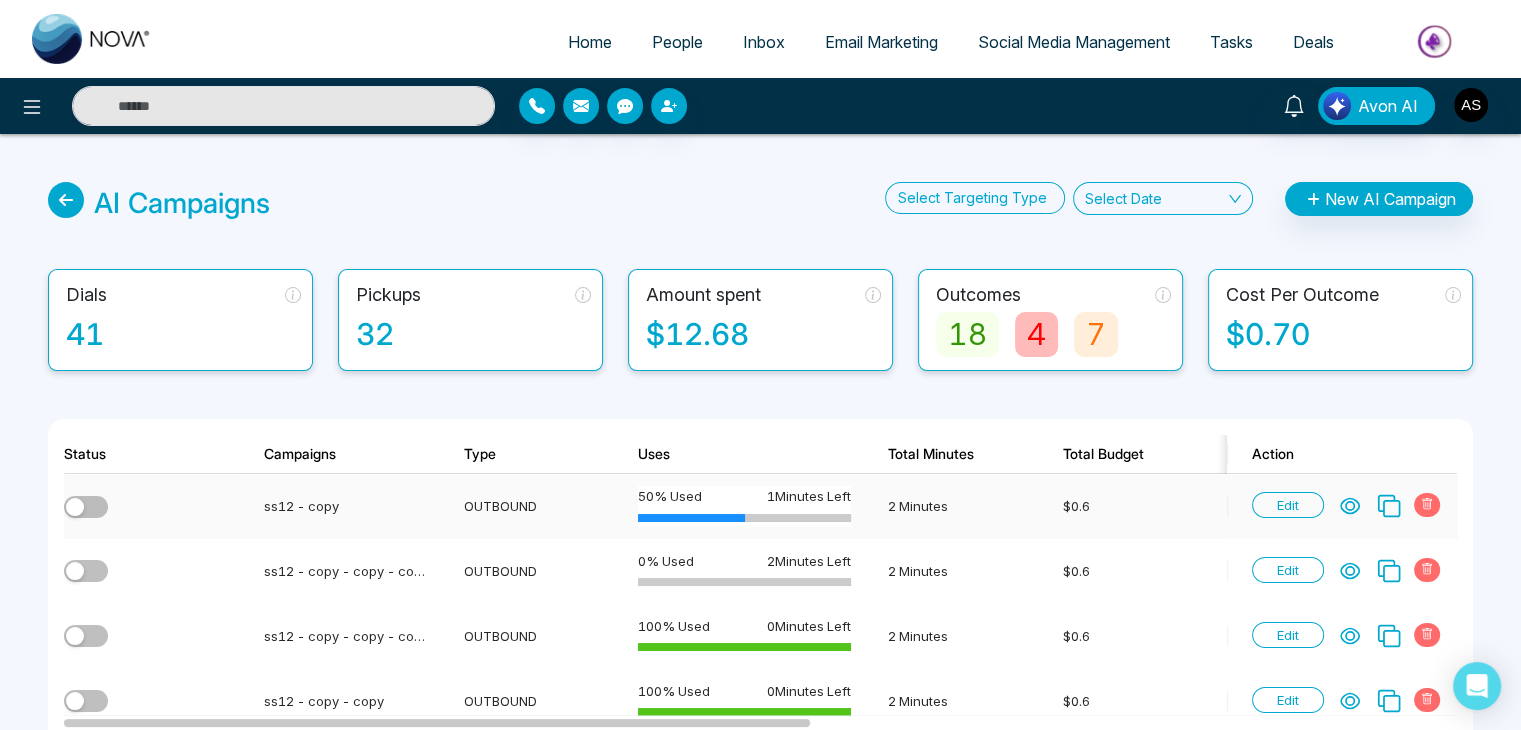 click 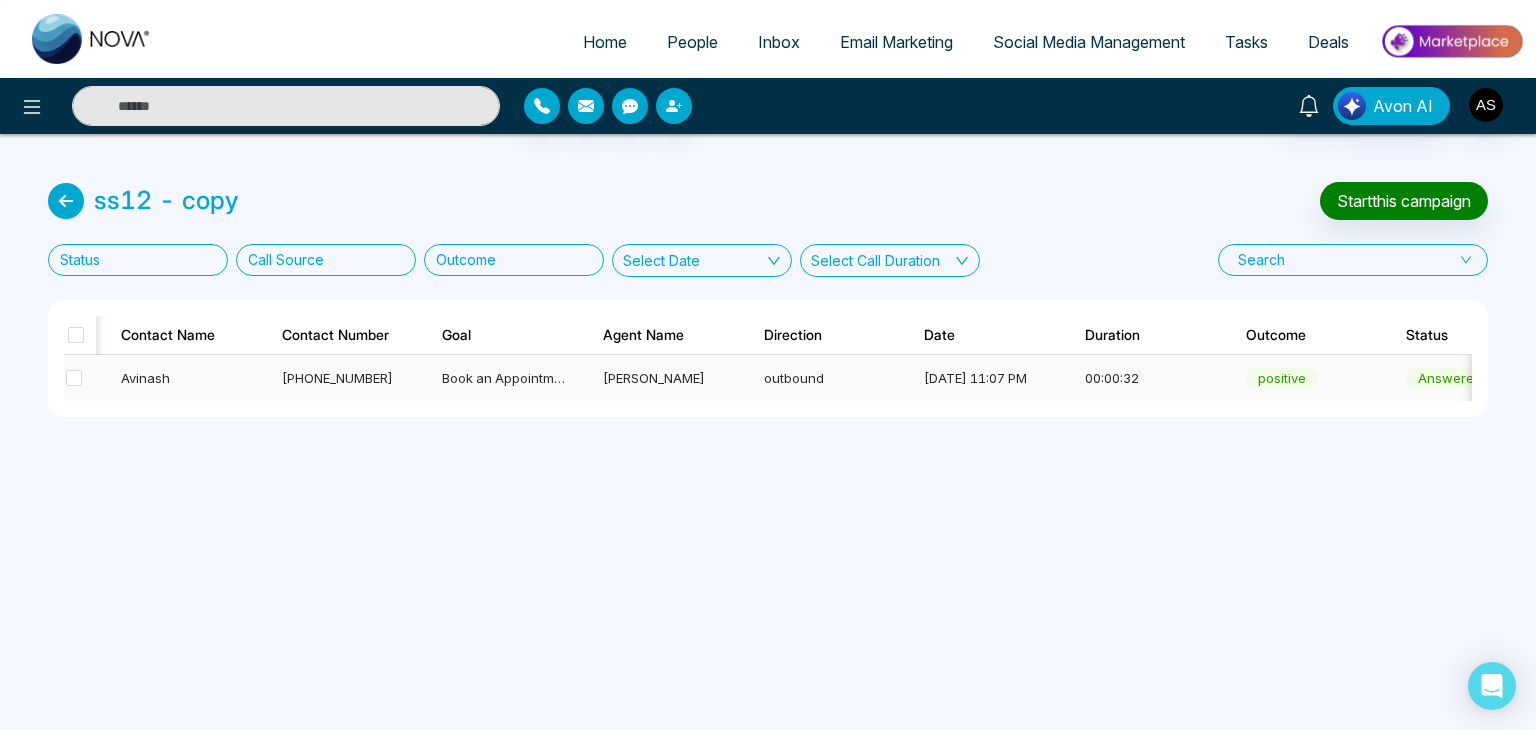 scroll, scrollTop: 0, scrollLeft: 552, axis: horizontal 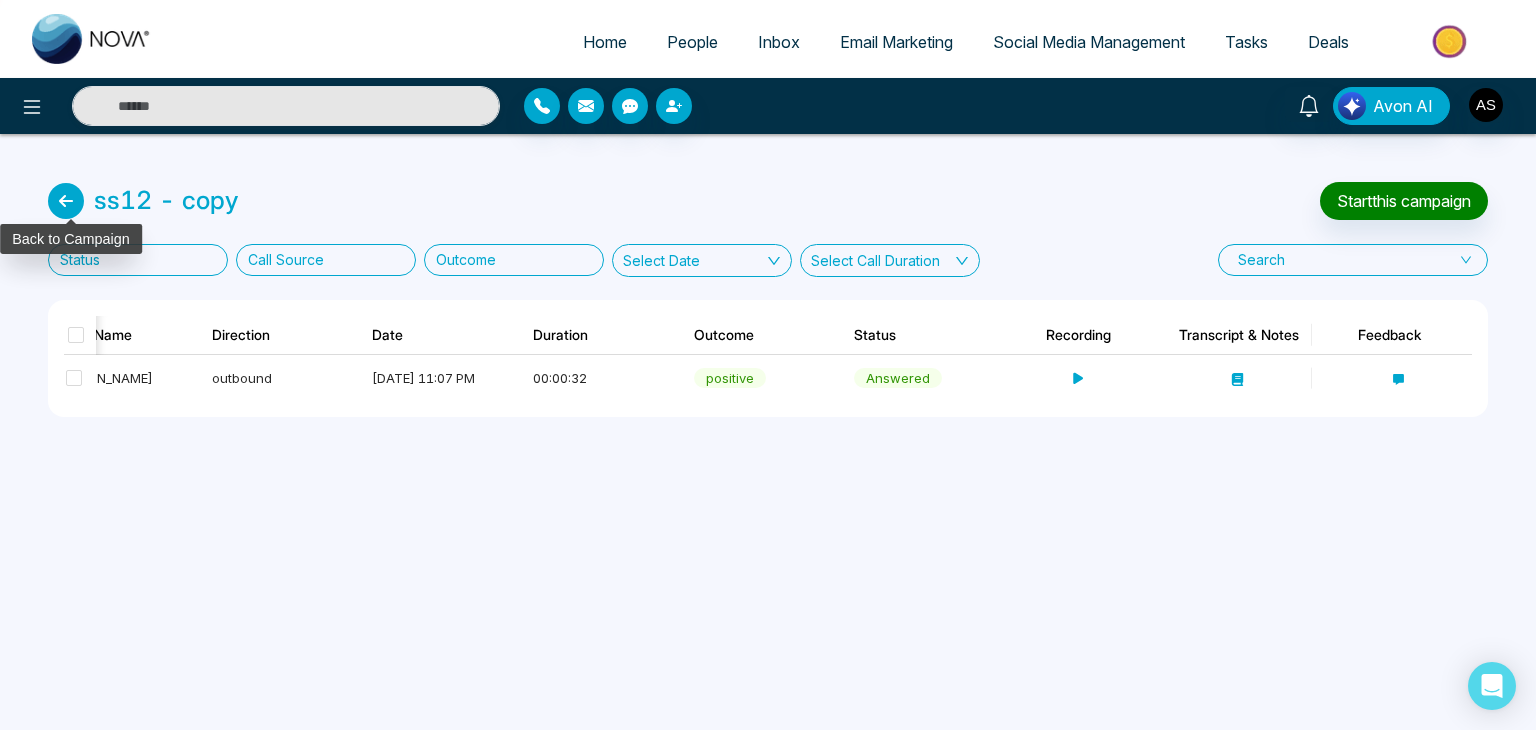 click at bounding box center [66, 201] 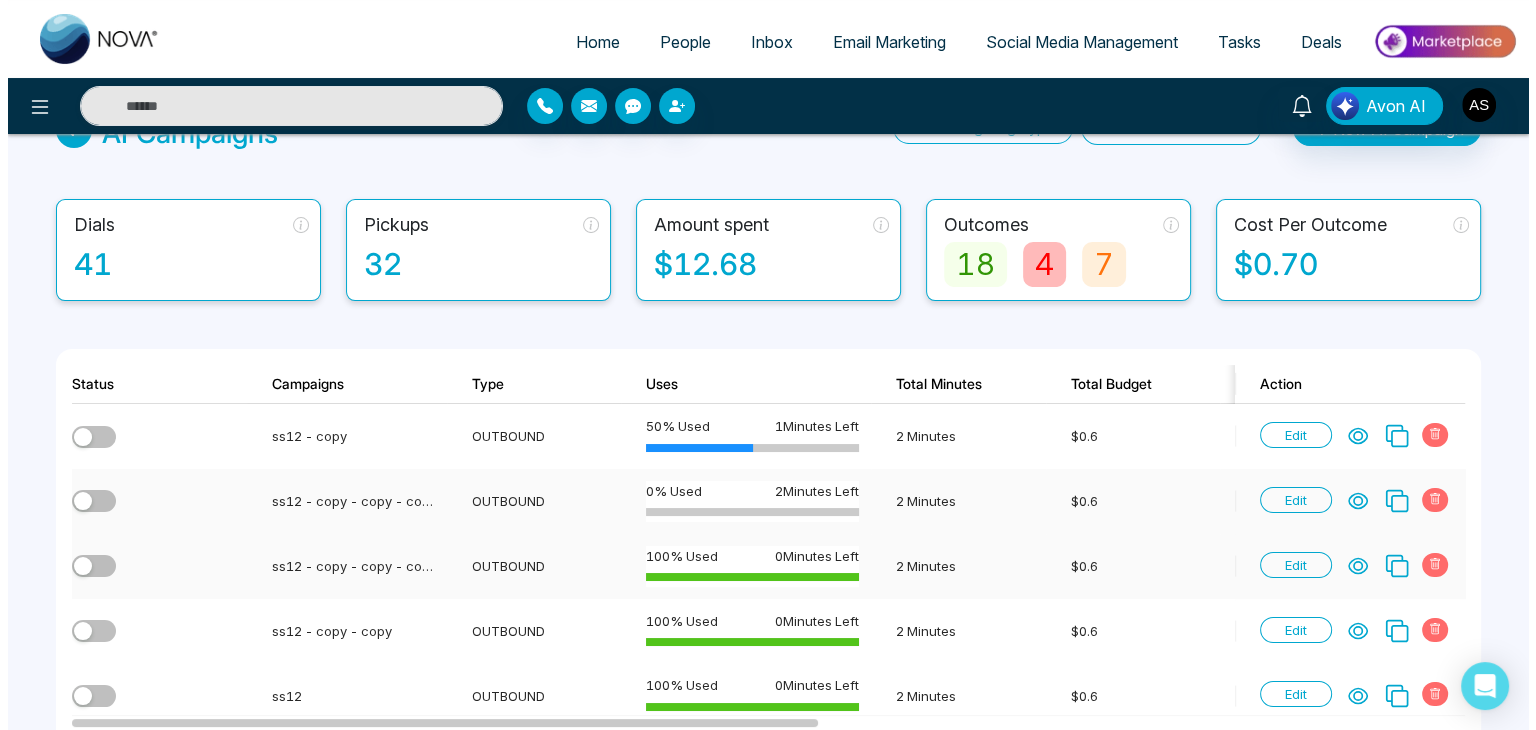 scroll, scrollTop: 0, scrollLeft: 0, axis: both 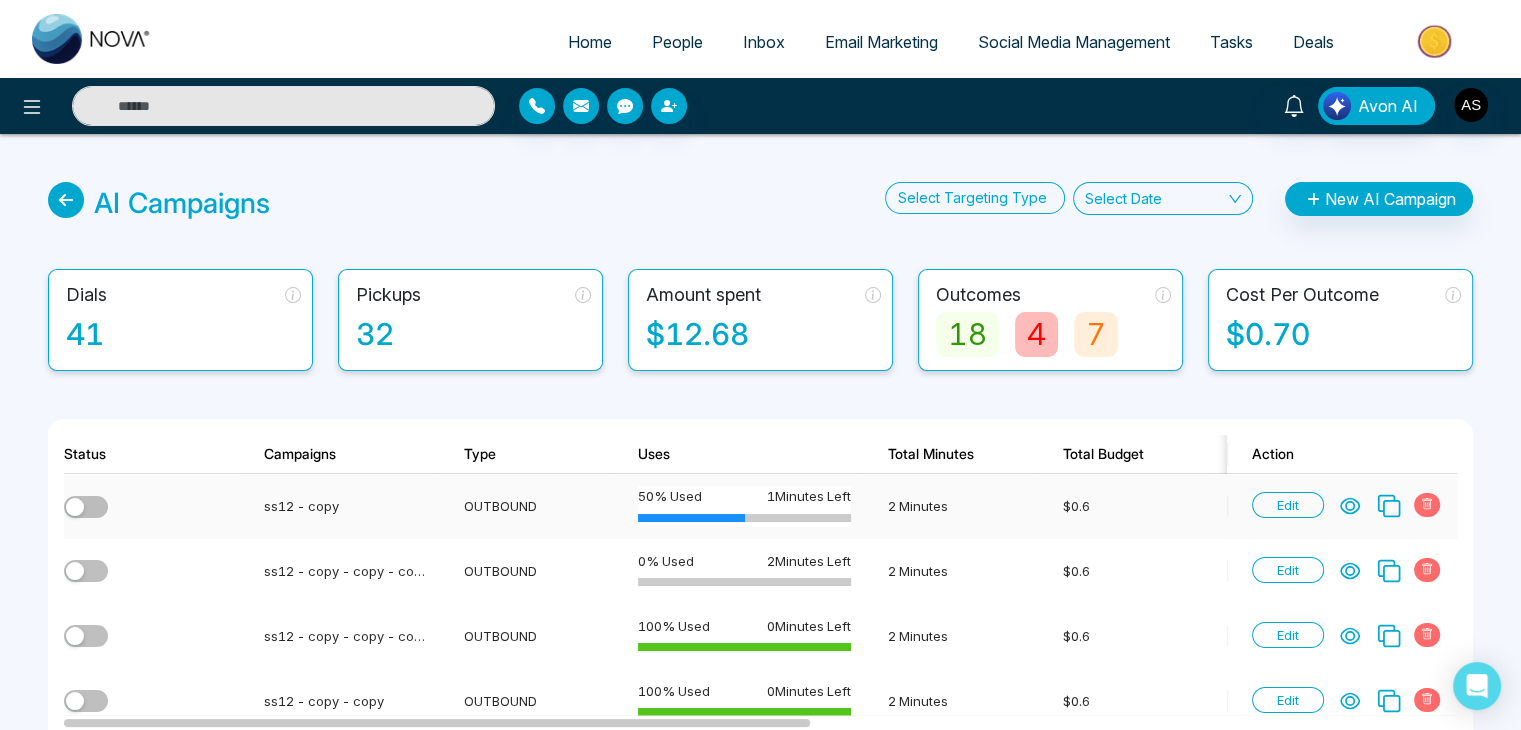 click on "Edit" at bounding box center (1288, 505) 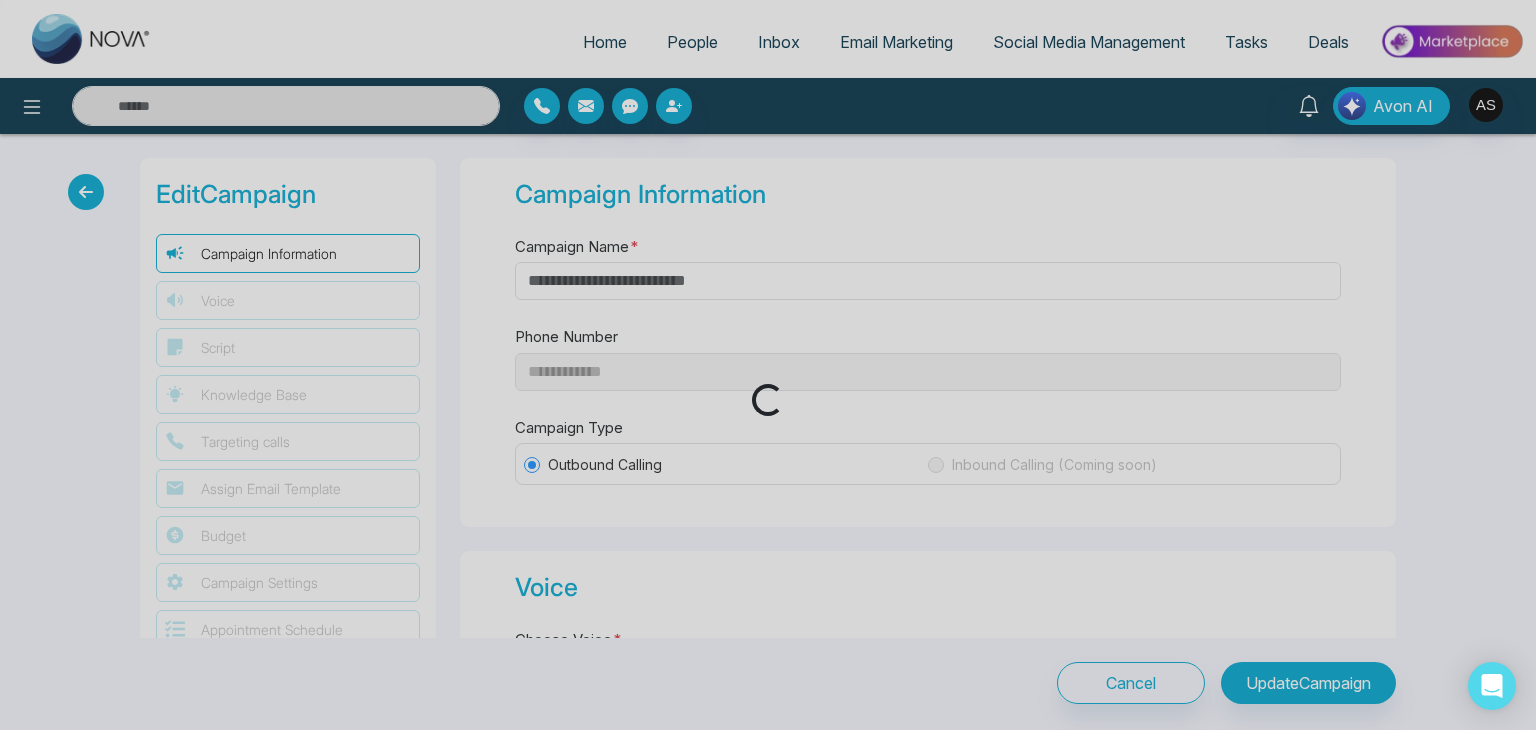 type on "**********" 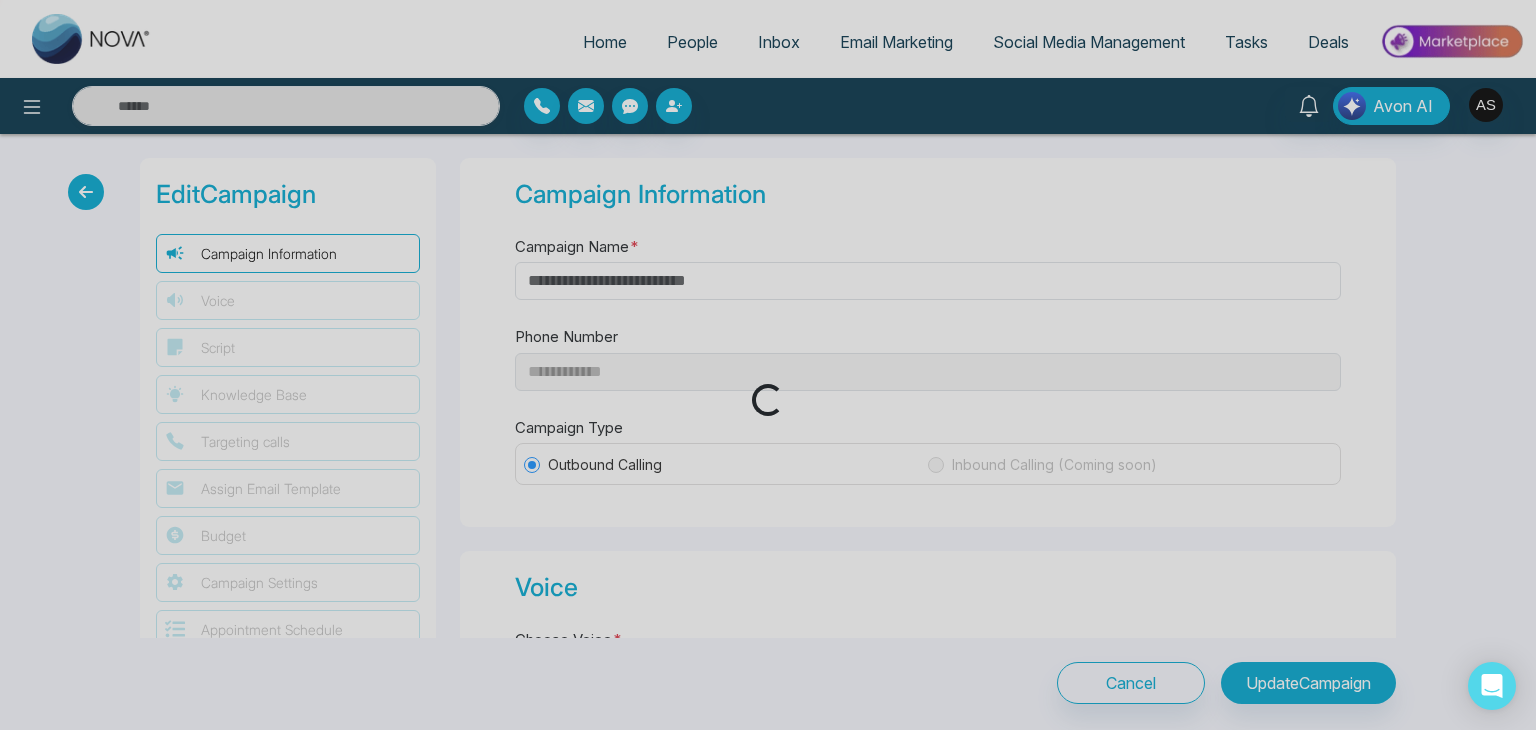 type on "*" 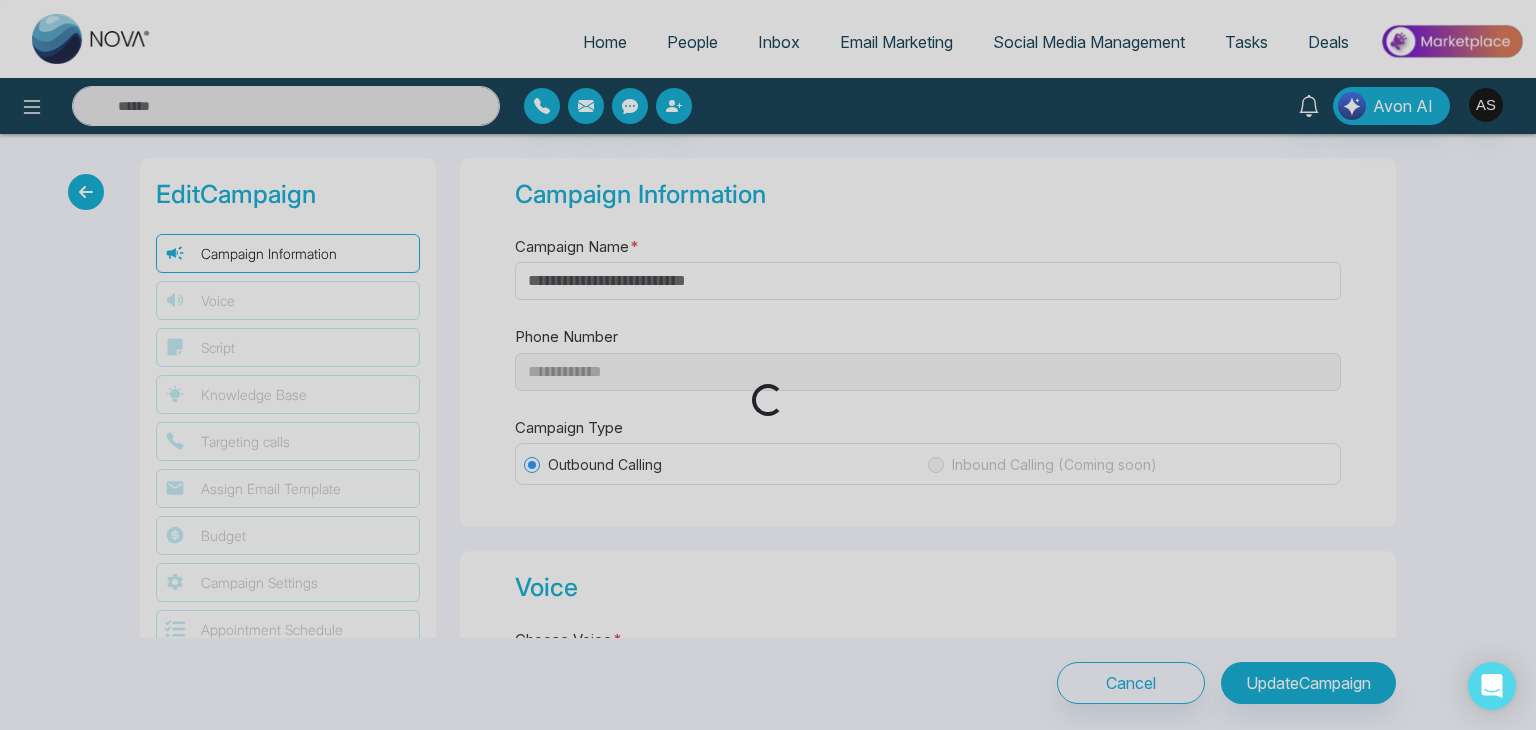 type on "*" 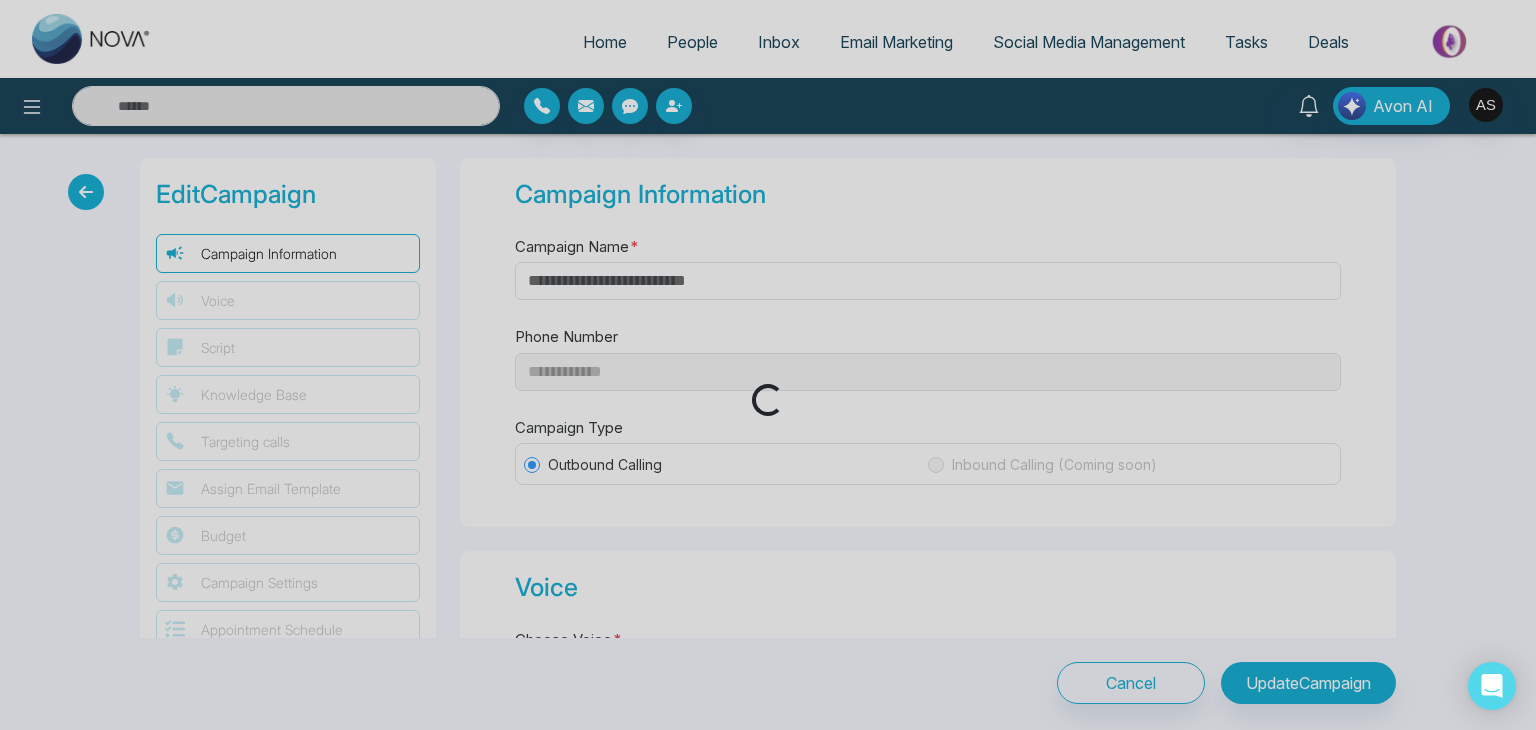type on "*" 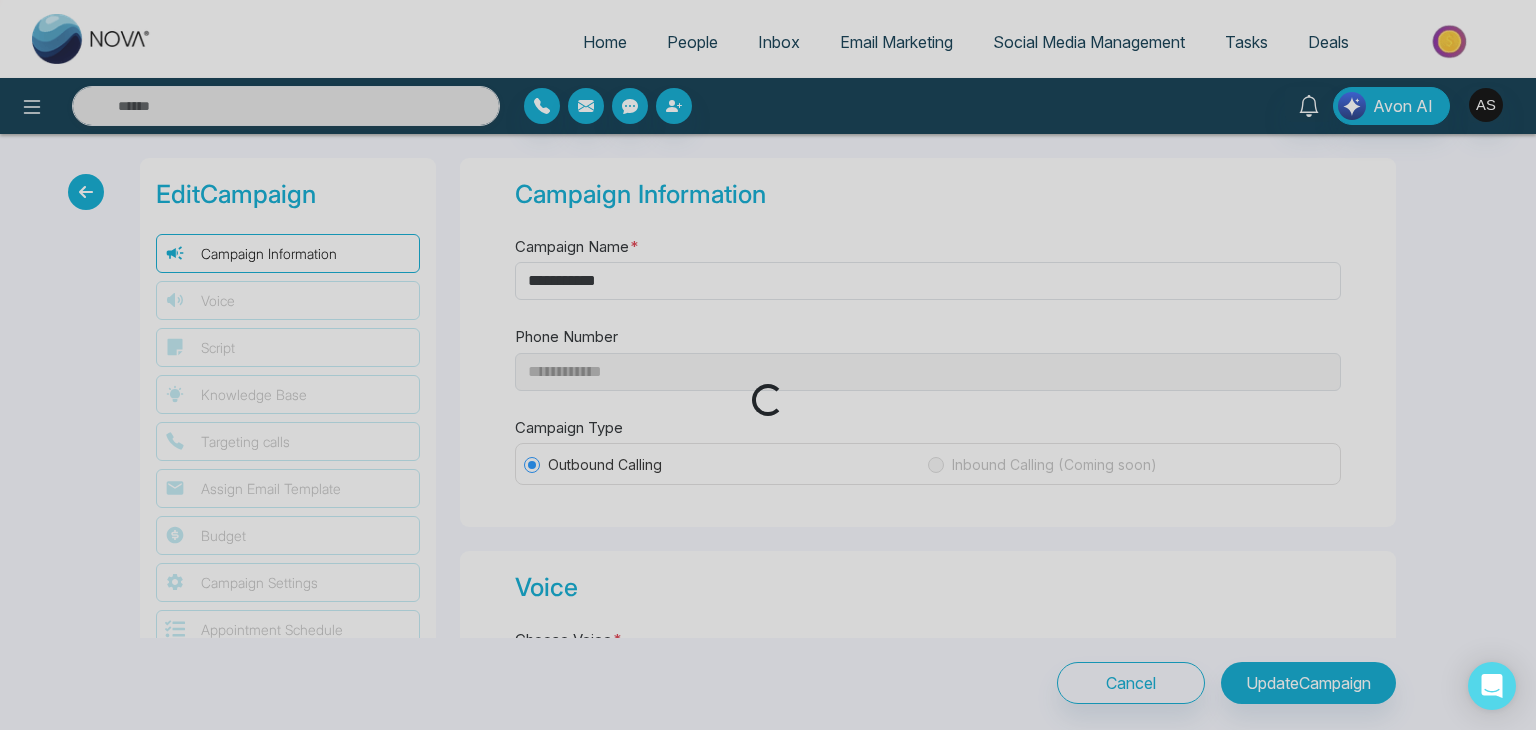 type on "*" 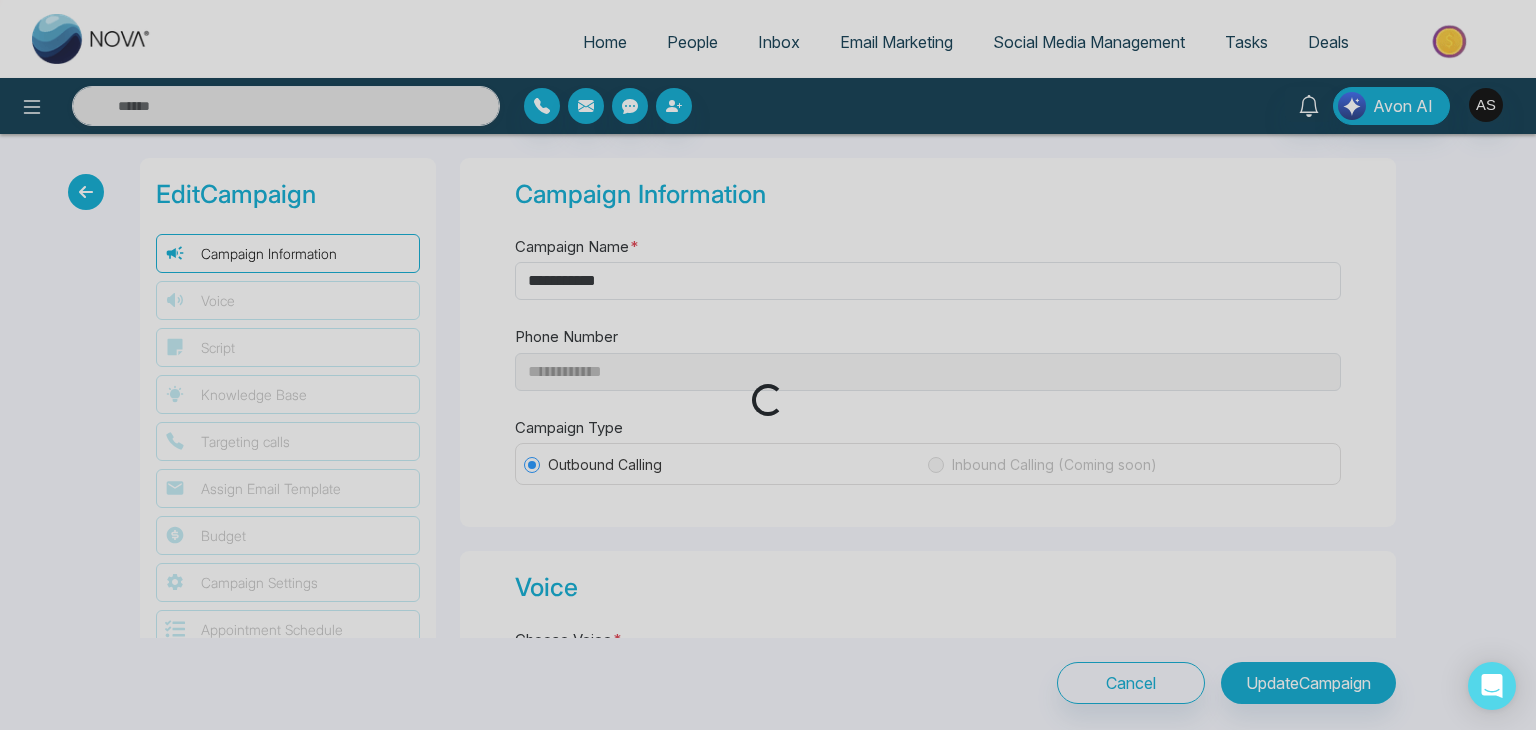 type on "********" 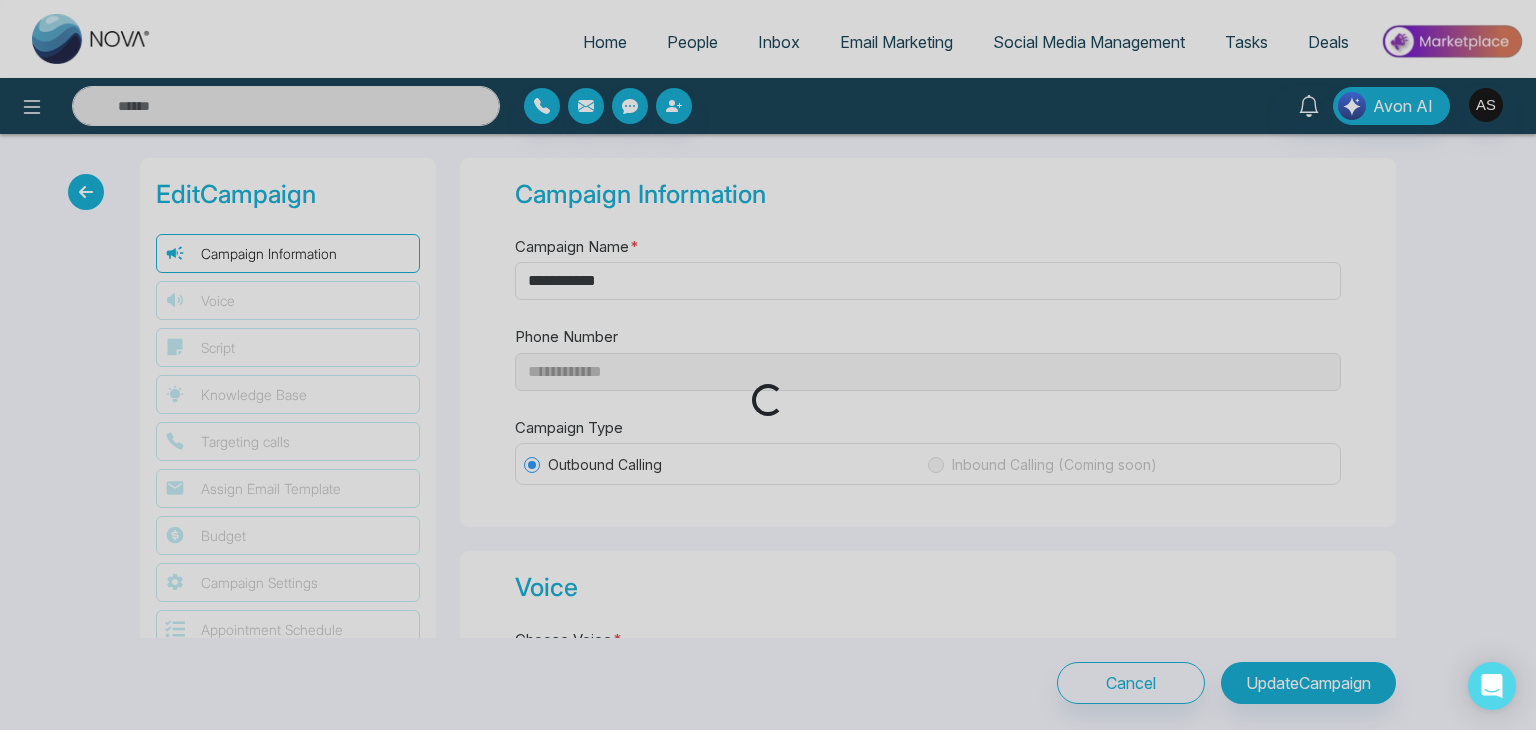 type on "********" 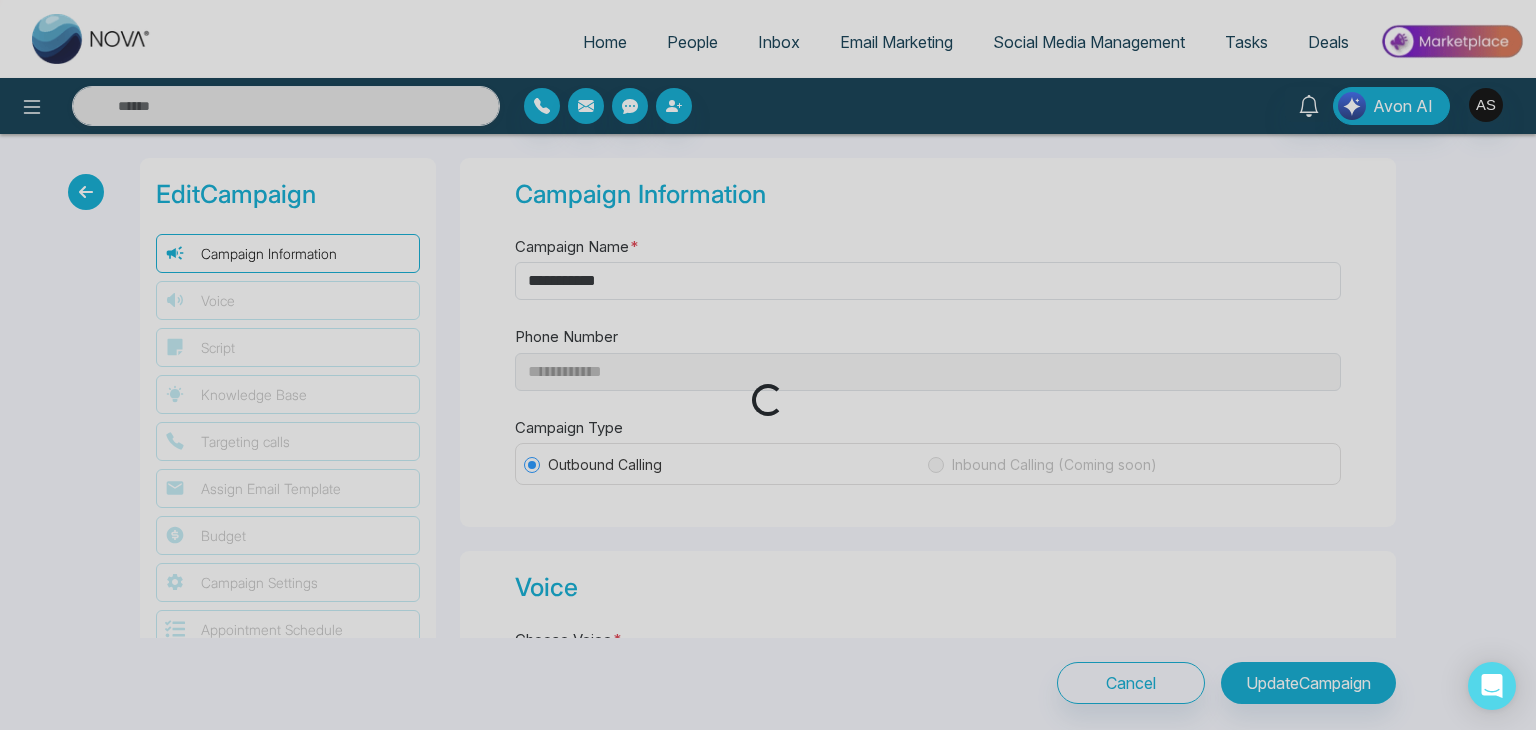 select on "***" 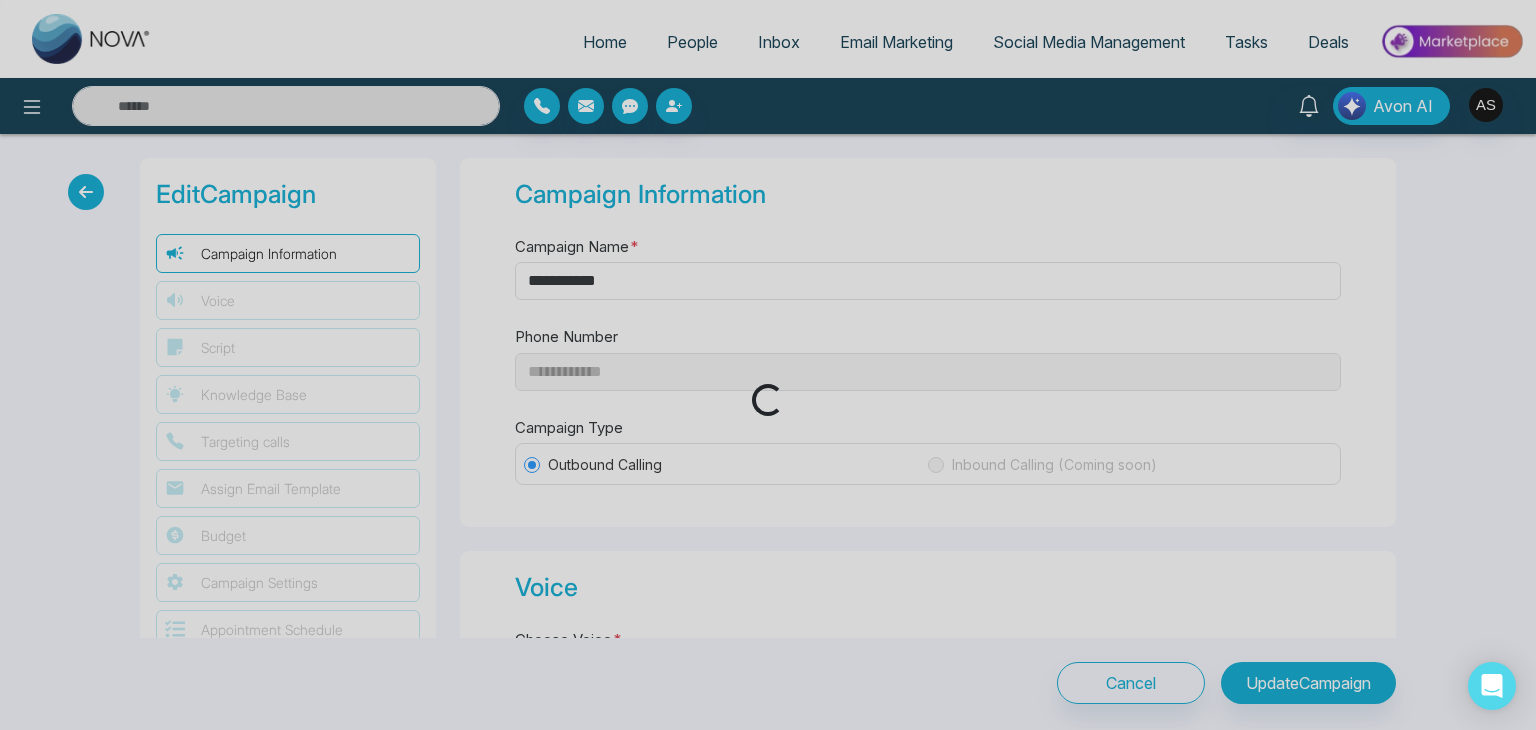 select on "***" 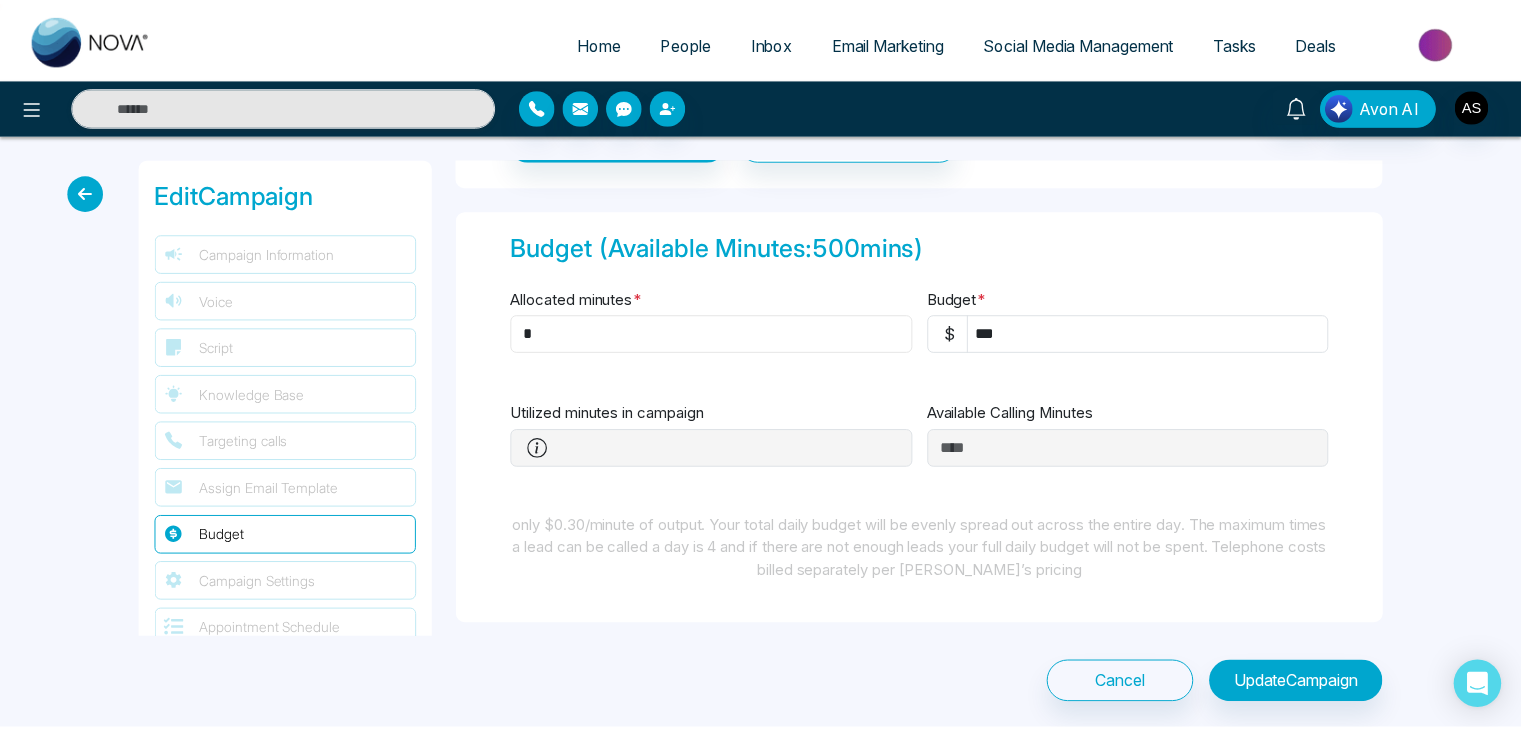 scroll, scrollTop: 2586, scrollLeft: 0, axis: vertical 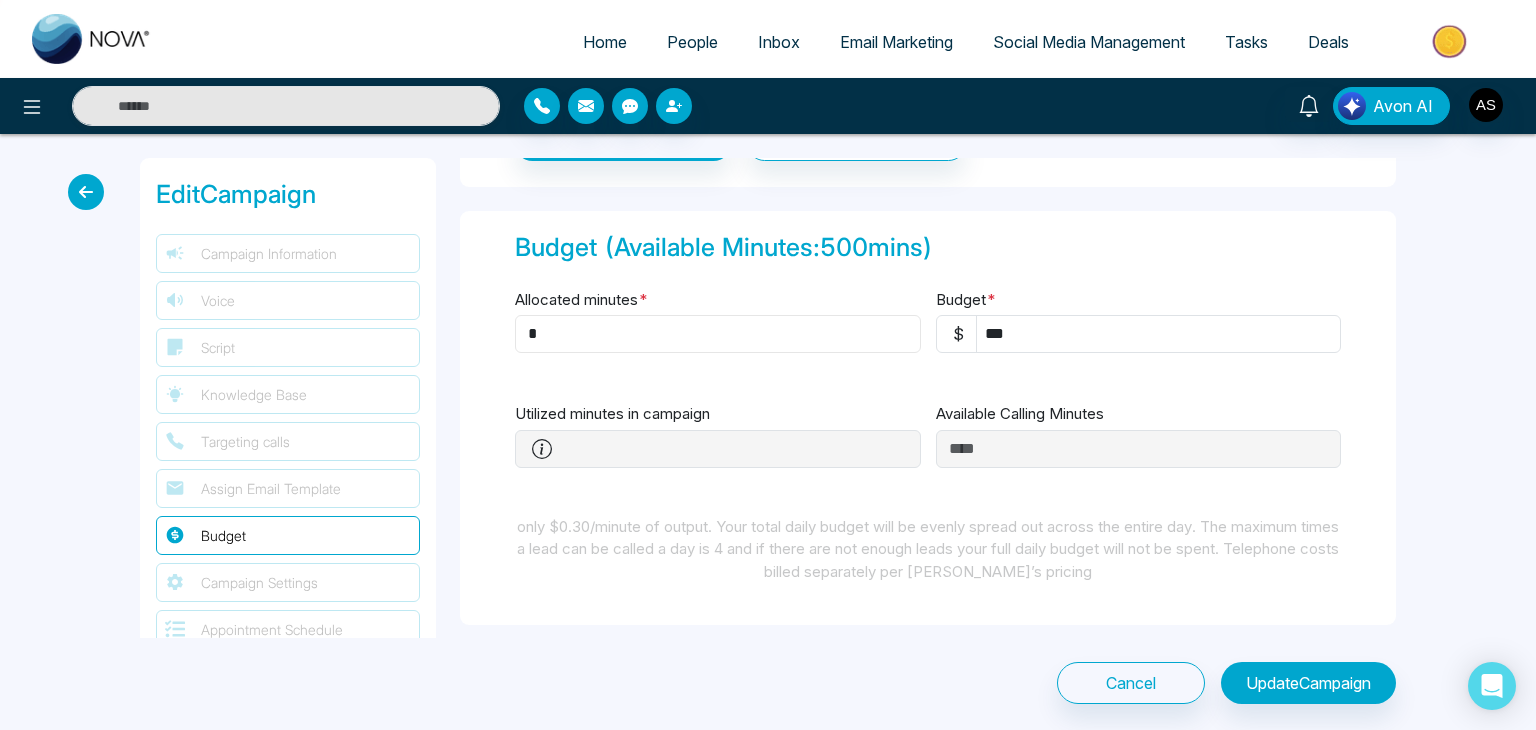 click on "*" at bounding box center (718, 334) 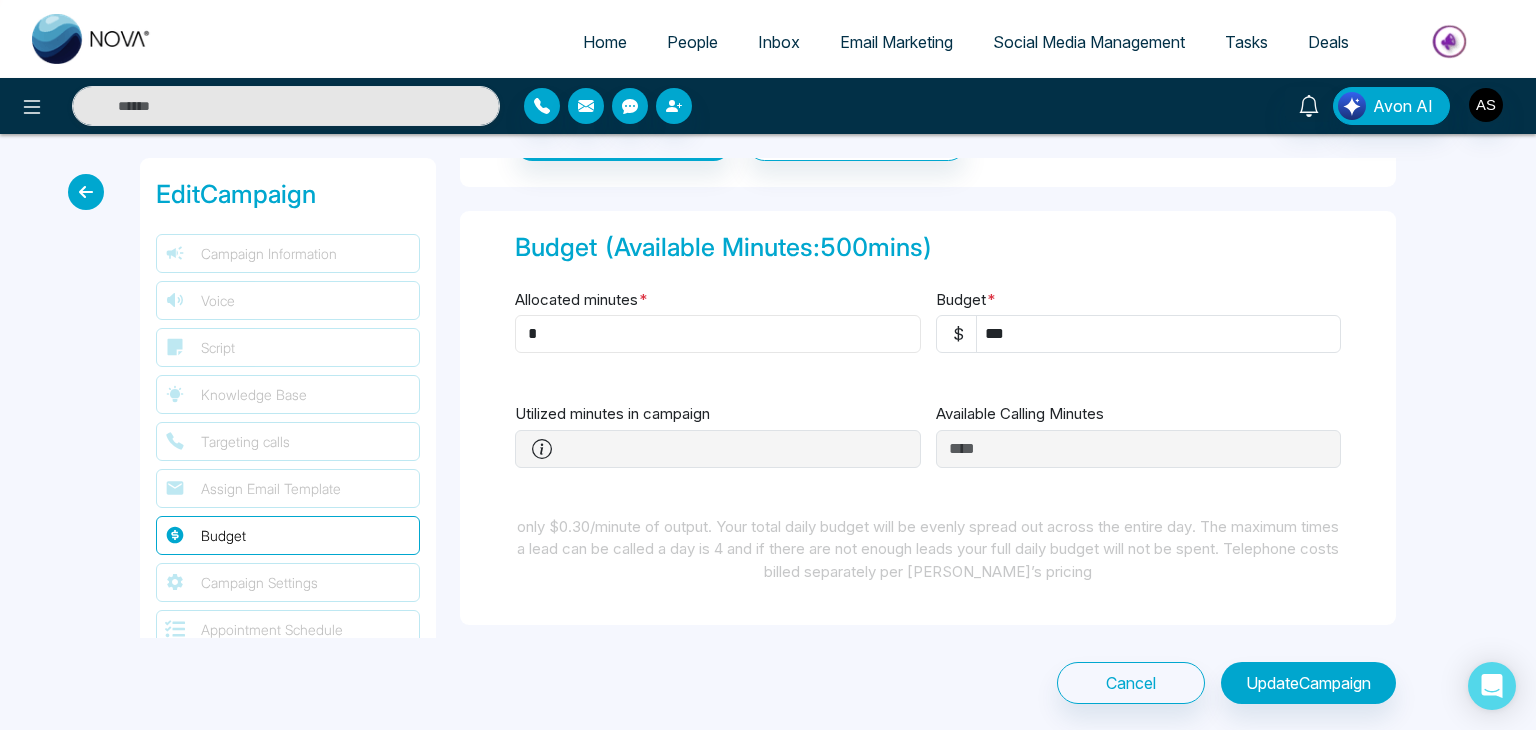 type on "**" 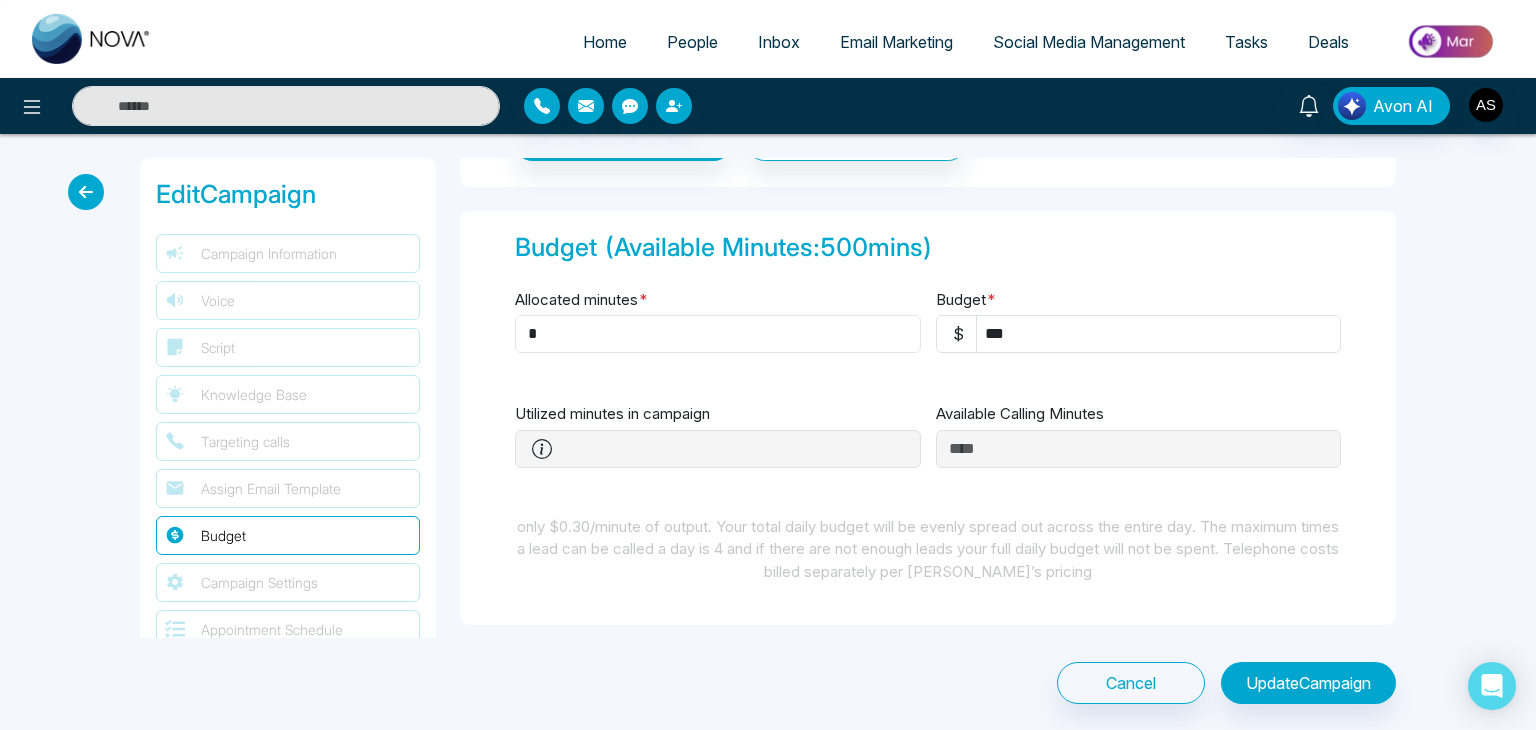 type on "****" 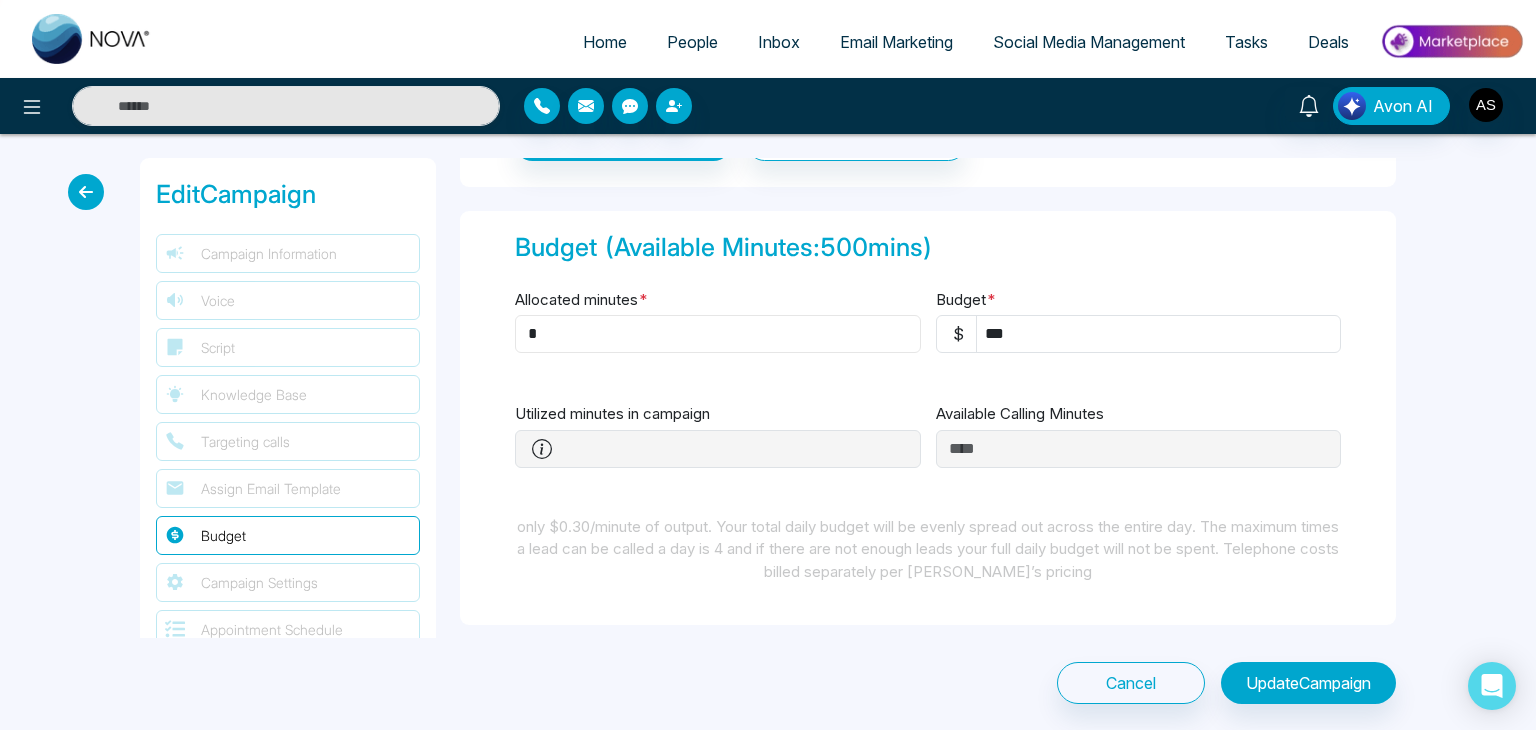 type on "**" 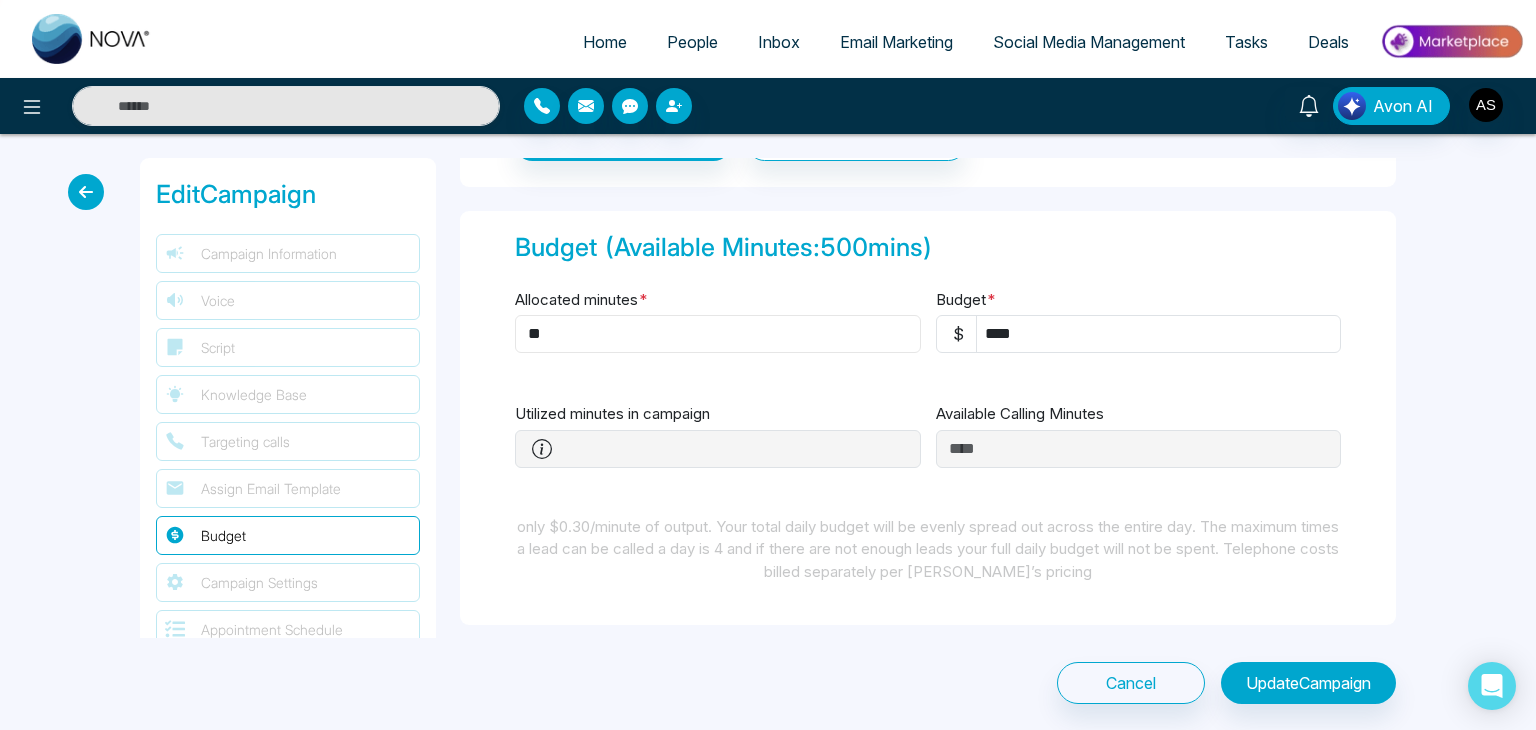 type on "**" 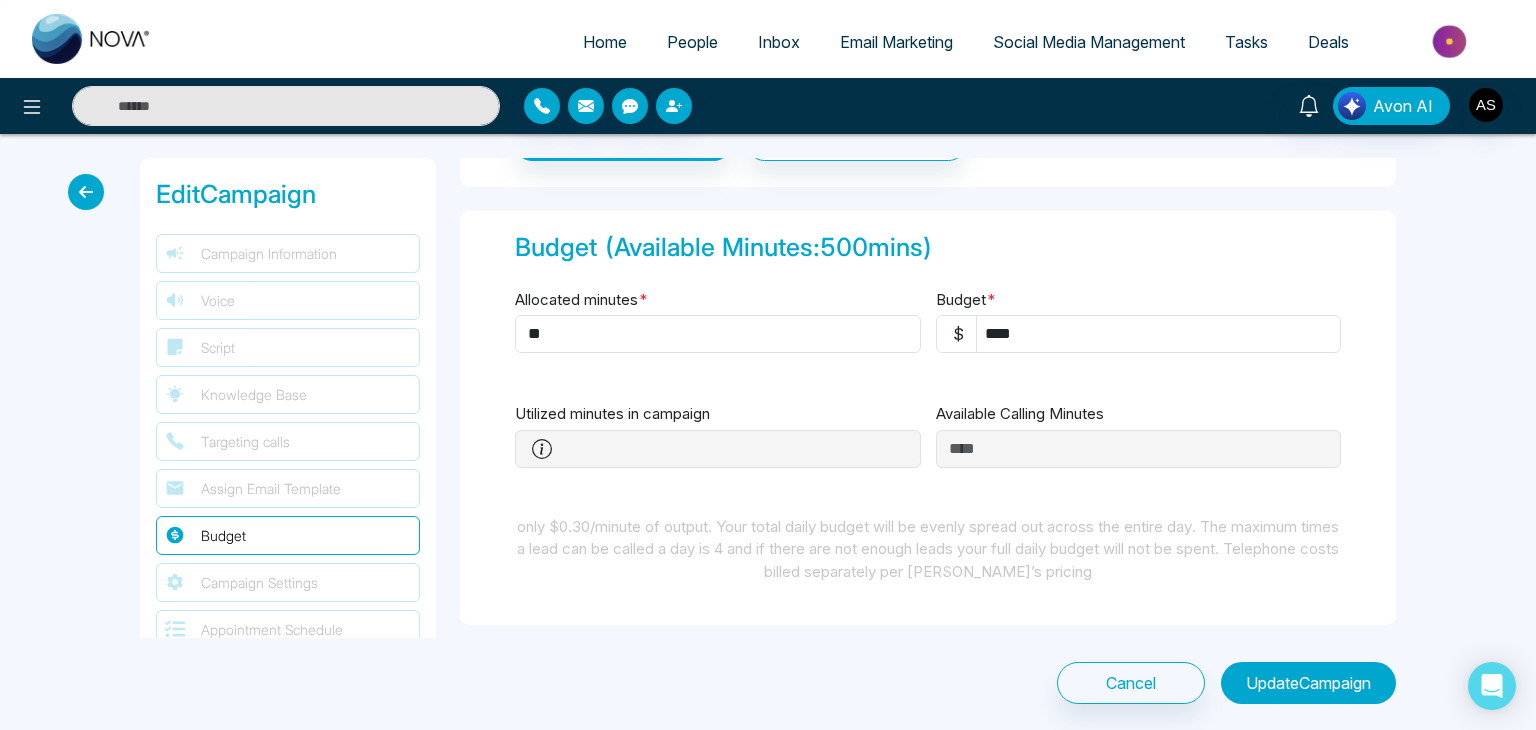 click on "Update  Campaign" at bounding box center (1308, 683) 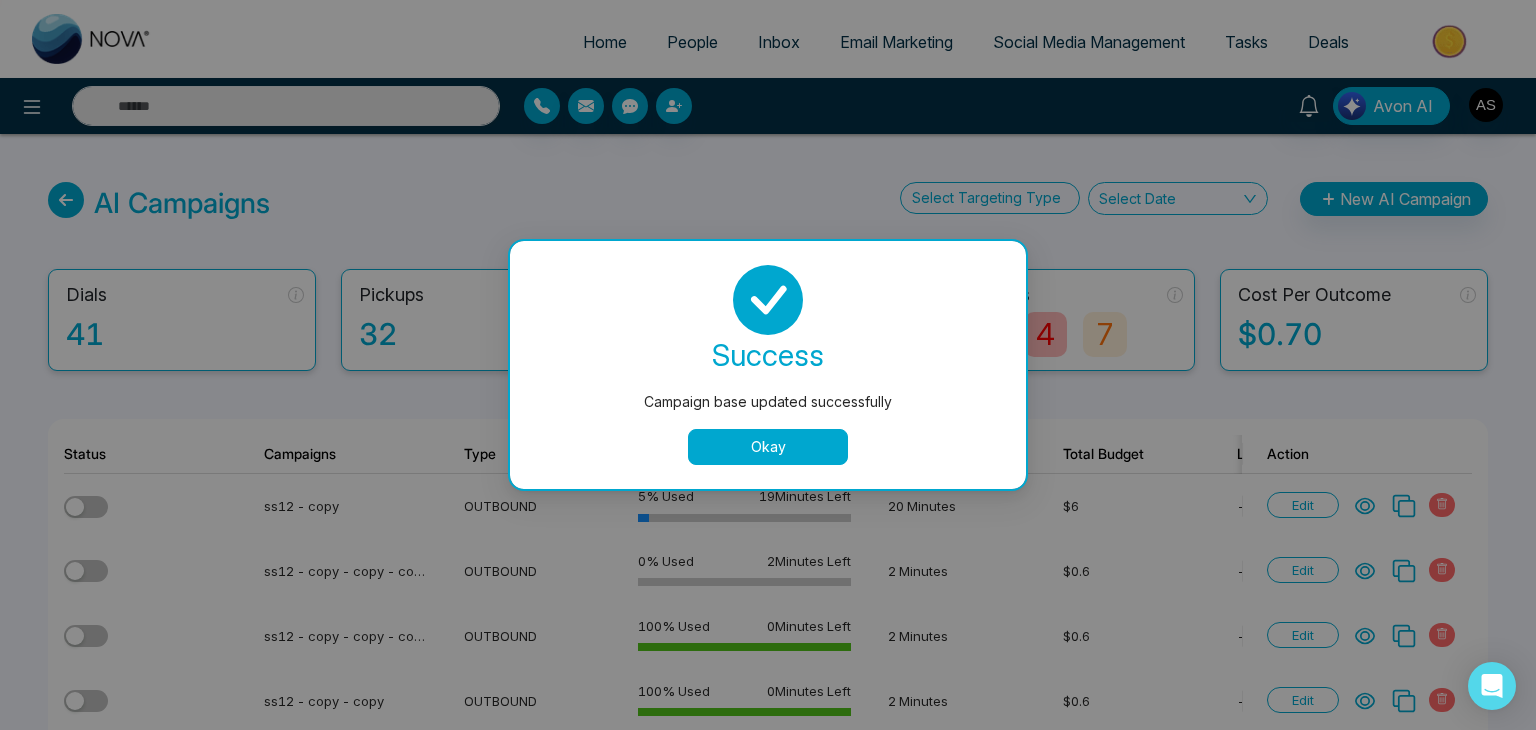 click on "Okay" at bounding box center (768, 447) 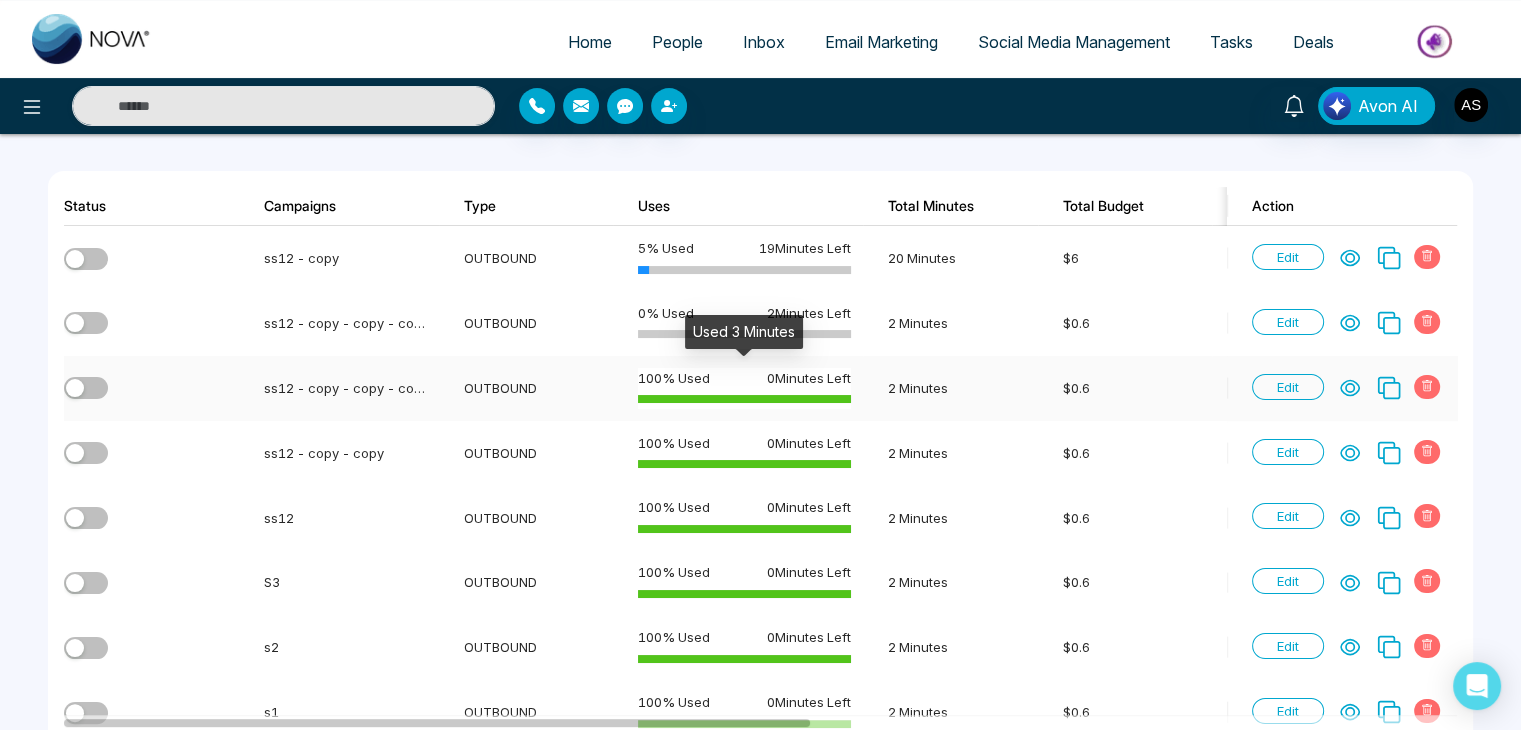 scroll, scrollTop: 248, scrollLeft: 0, axis: vertical 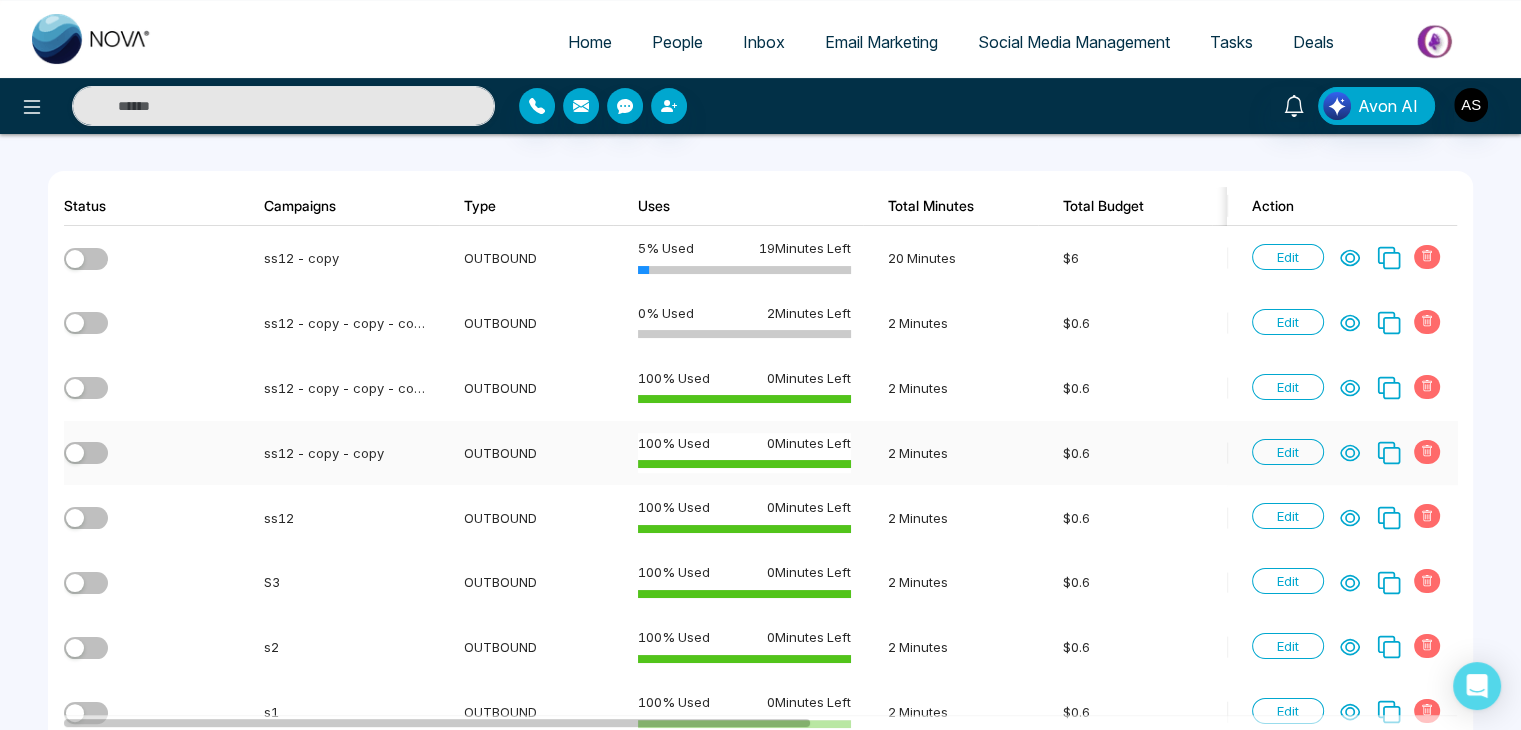 click 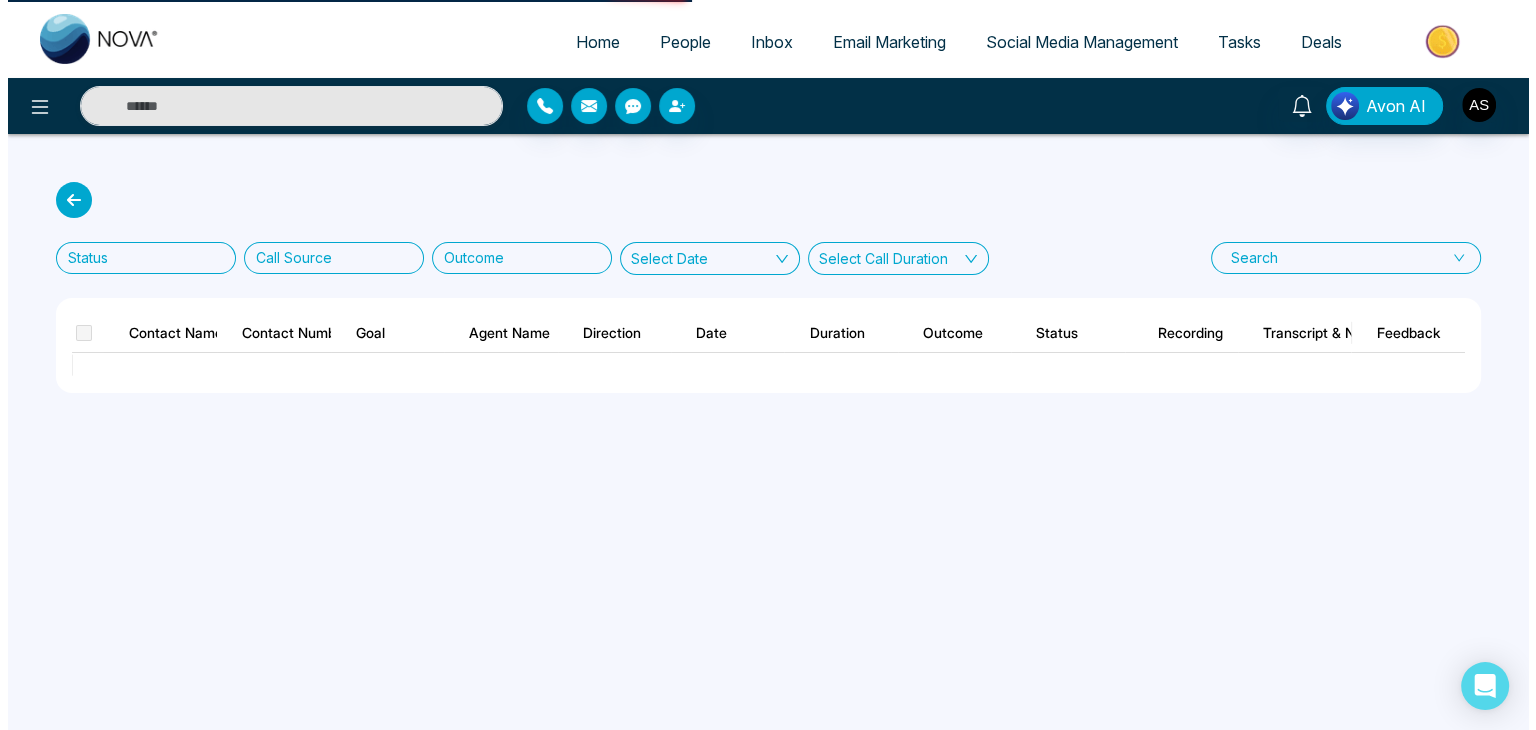 scroll, scrollTop: 0, scrollLeft: 0, axis: both 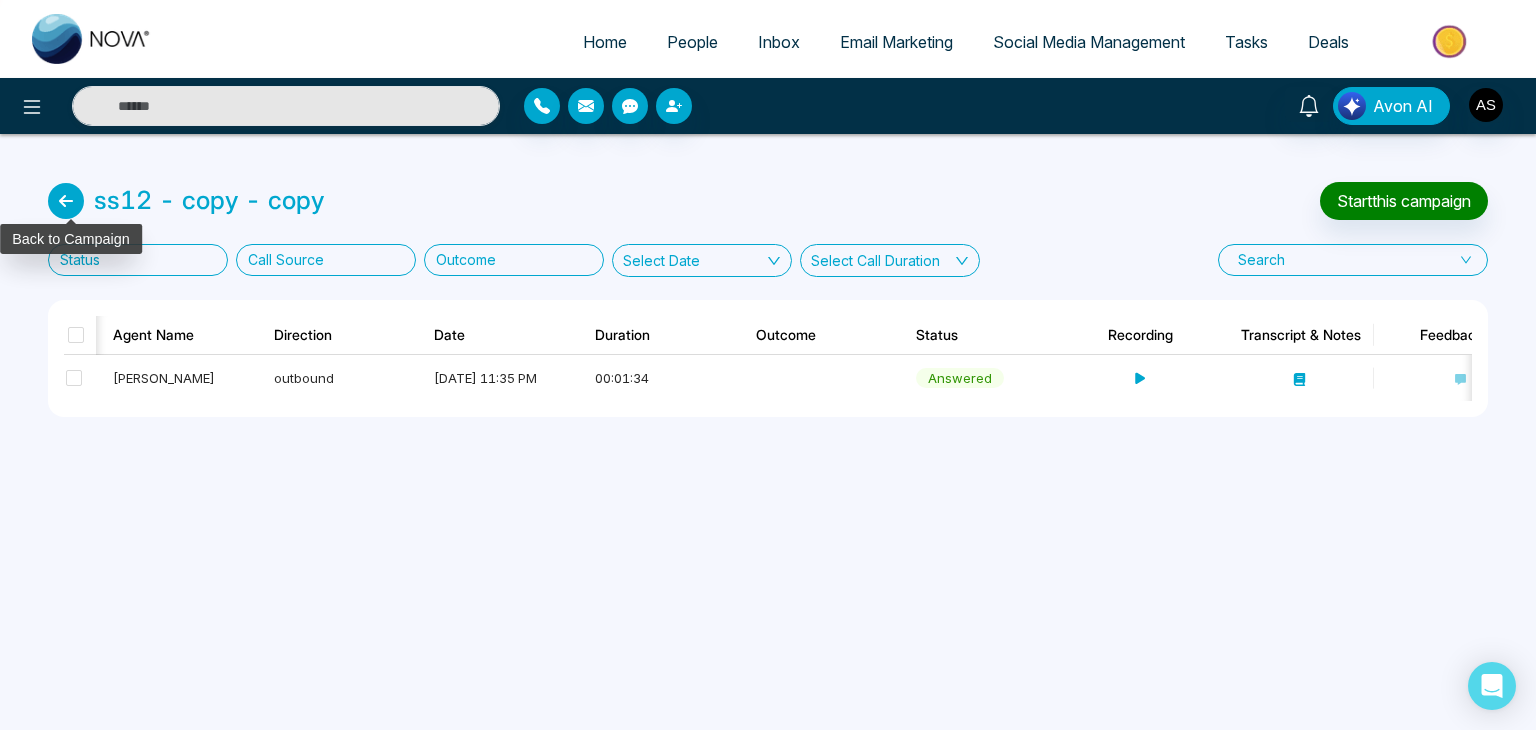 click at bounding box center [66, 201] 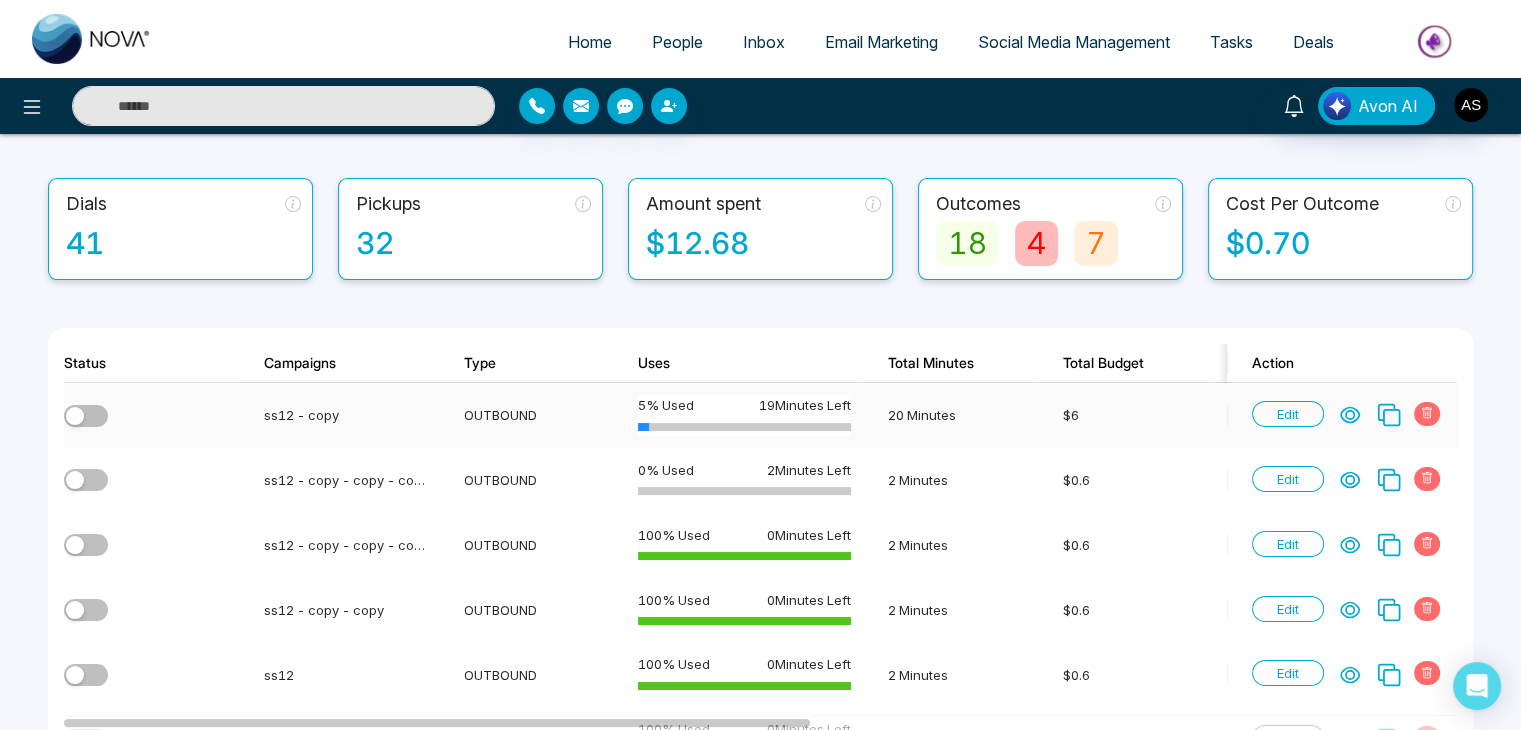 scroll, scrollTop: 90, scrollLeft: 0, axis: vertical 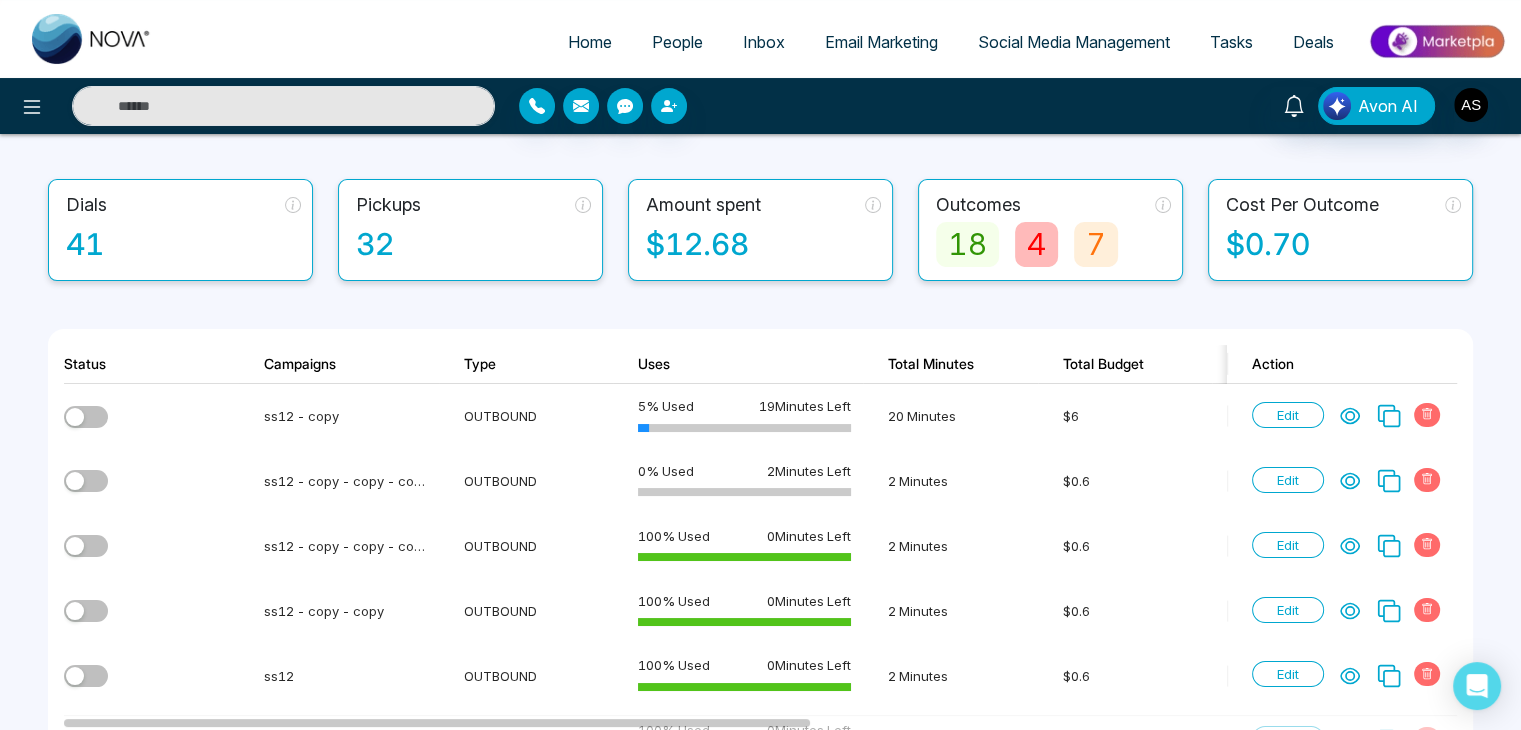 click on "AI Campaigns   Select Targeting Type Select Date  New AI Campaign Dials 41 Pickups 32 Amount spent $12.68 Outcomes 18 4 7 Cost Per Outcome $0.70 Status Campaigns Type Uses Total Minutes Total Budget List Agent Dials Pickups In progress Outcomes Cost Per Outcome Action                             ss12 - copy OUTBOUND 5 % Used 19  Minutes Left 20 Minutes $6 - Nancy 1 1 0 1 0 0 $0.16 Edit ss12 - copy - copy - copy - copy OUTBOUND 0 % Used 2  Minutes Left 2 Minutes $0.6 - Nancy 0 0 0 0 0 0 $0 Edit ss12 - copy - copy - copy OUTBOUND 100 % Used 0  Minutes Left 2 Minutes $0.6 - Nancy 1 1 0 1 0 0 $0.37 Edit ss12 - copy - copy OUTBOUND 100 % Used 0  Minutes Left 2 Minutes $0.6 - Nancy 1 1 0 0 0 0 $0.47 Edit ss12 OUTBOUND 100 % Used 0  Minutes Left 2 Minutes $0.6 - Nancy 1 1 0 1 0 0 $0.62 Edit S3 OUTBOUND 100 % Used 0  Minutes Left 2 Minutes $0.6 - Nancy 1 1 0 1 0 0 $0.39 Edit s2 OUTBOUND 100 % Used 0  Minutes Left 2 Minutes $0.6 - Nancy 1 1 0 1 0 0 $0.59 Edit s1 OUTBOUND 100 % Used 0  Minutes Left $0.6" at bounding box center (760, 1323) 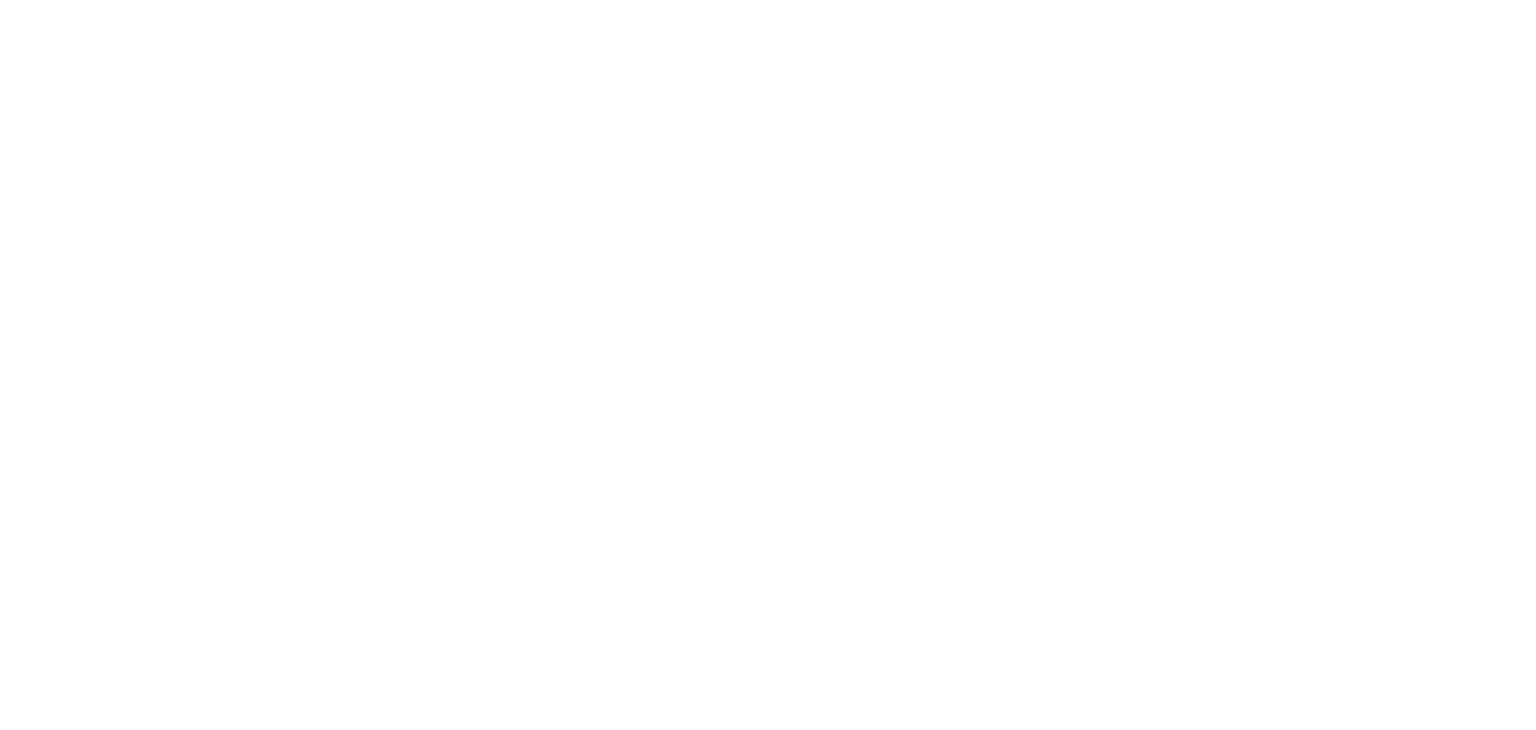 scroll, scrollTop: 0, scrollLeft: 0, axis: both 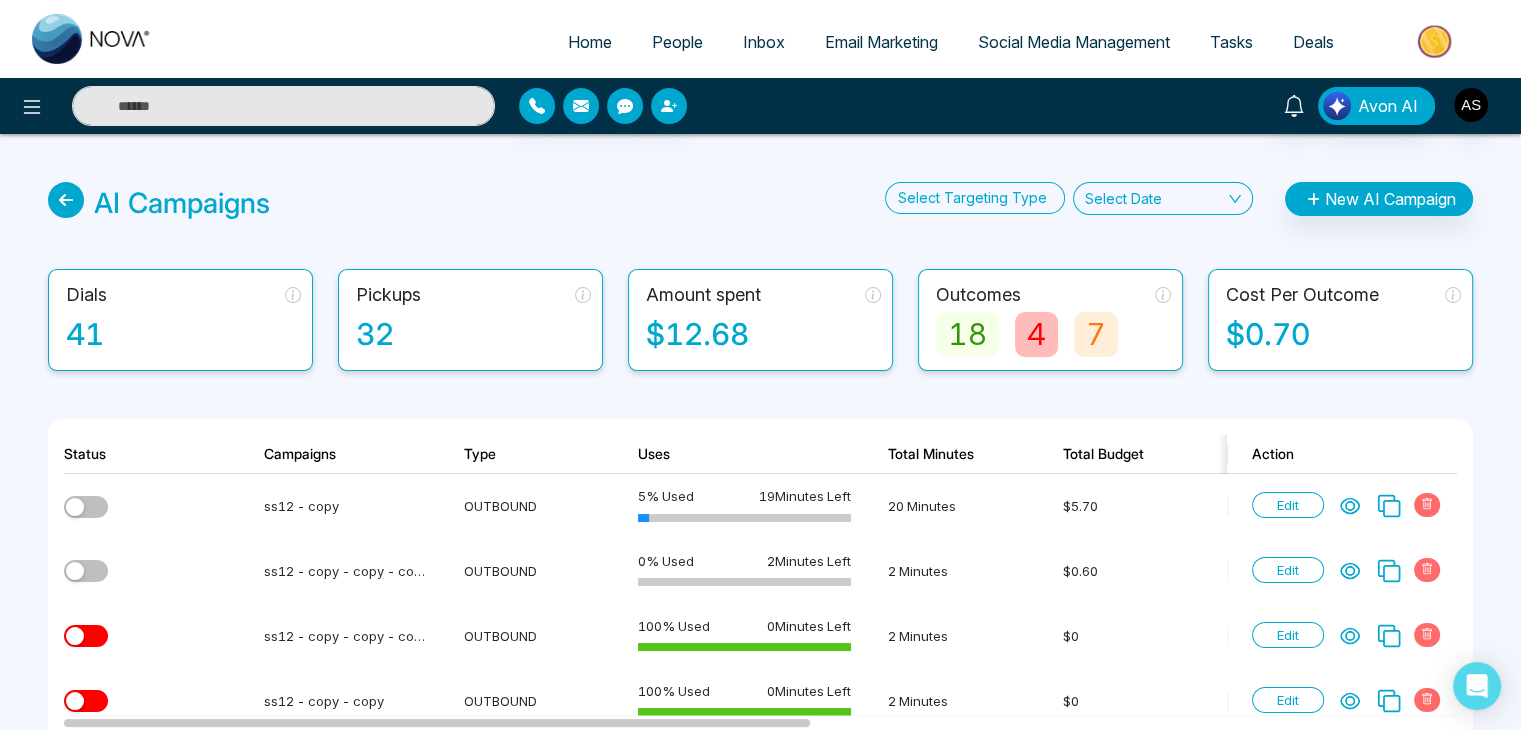 click on "AI Campaigns   Select Targeting Type Select Date  New AI Campaign Dials 41 Pickups 32 Amount spent $12.68 Outcomes 18 4 7 Cost Per Outcome $0.70 Status Campaigns Type Uses Total Minutes Total Budget List Agent Dials Pickups In progress Outcomes Cost Per Outcome Action                             ss12 - copy OUTBOUND 5 % Used 19  Minutes Left 20 Minutes $5.70 - [PERSON_NAME] 1 1 0 1 0 0 $0.16 Edit ss12 - copy - copy - copy - copy OUTBOUND 0 % Used 2  Minutes Left 2 Minutes $0.60 - [PERSON_NAME] 0 0 0 0 0 0 $0 Edit ss12 - copy - copy - copy OUTBOUND 100 % Used 0  Minutes Left 2 Minutes $0 - [PERSON_NAME] 1 1 0 1 0 0 $0.37 Edit ss12 - copy - copy OUTBOUND 100 % Used 0  Minutes Left 2 Minutes $0 - [PERSON_NAME] 1 1 0 0 0 0 $0.47 Edit ss12 OUTBOUND 100 % Used 0  Minutes Left 2 Minutes $0 - [PERSON_NAME] 1 1 0 1 0 0 $0.62 Edit S3 OUTBOUND 100 % Used 0  Minutes Left 2 Minutes $0 - [PERSON_NAME] 1 1 0 1 0 0 $0.39 Edit s2 OUTBOUND 100 % Used 0  Minutes Left 2 Minutes $0 - [PERSON_NAME] 1 1 0 1 0 0 $0.59 Edit s1 OUTBOUND 100 % Used 0  Minutes Left 2 Minutes -" at bounding box center [760, 1413] 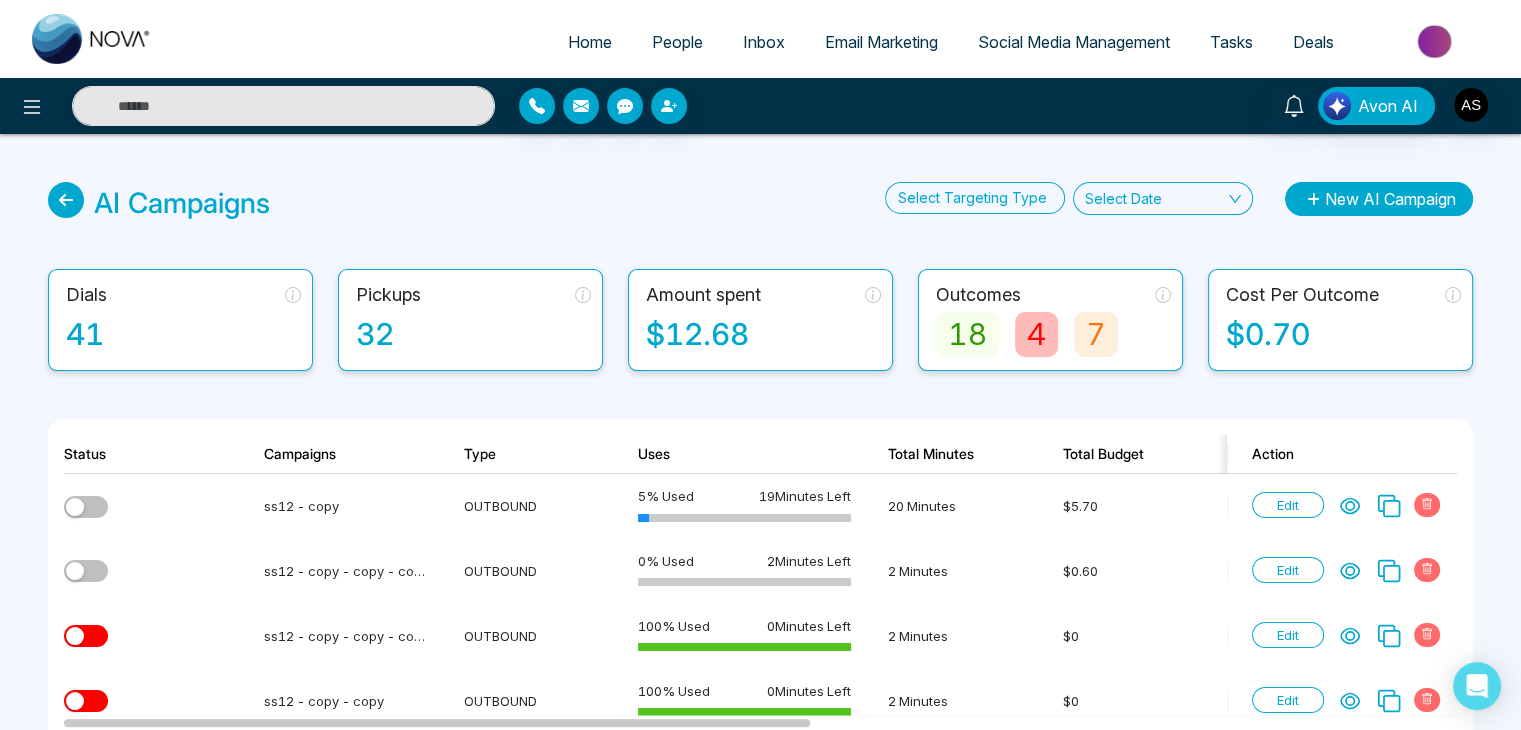click on "New AI Campaign" at bounding box center [1379, 199] 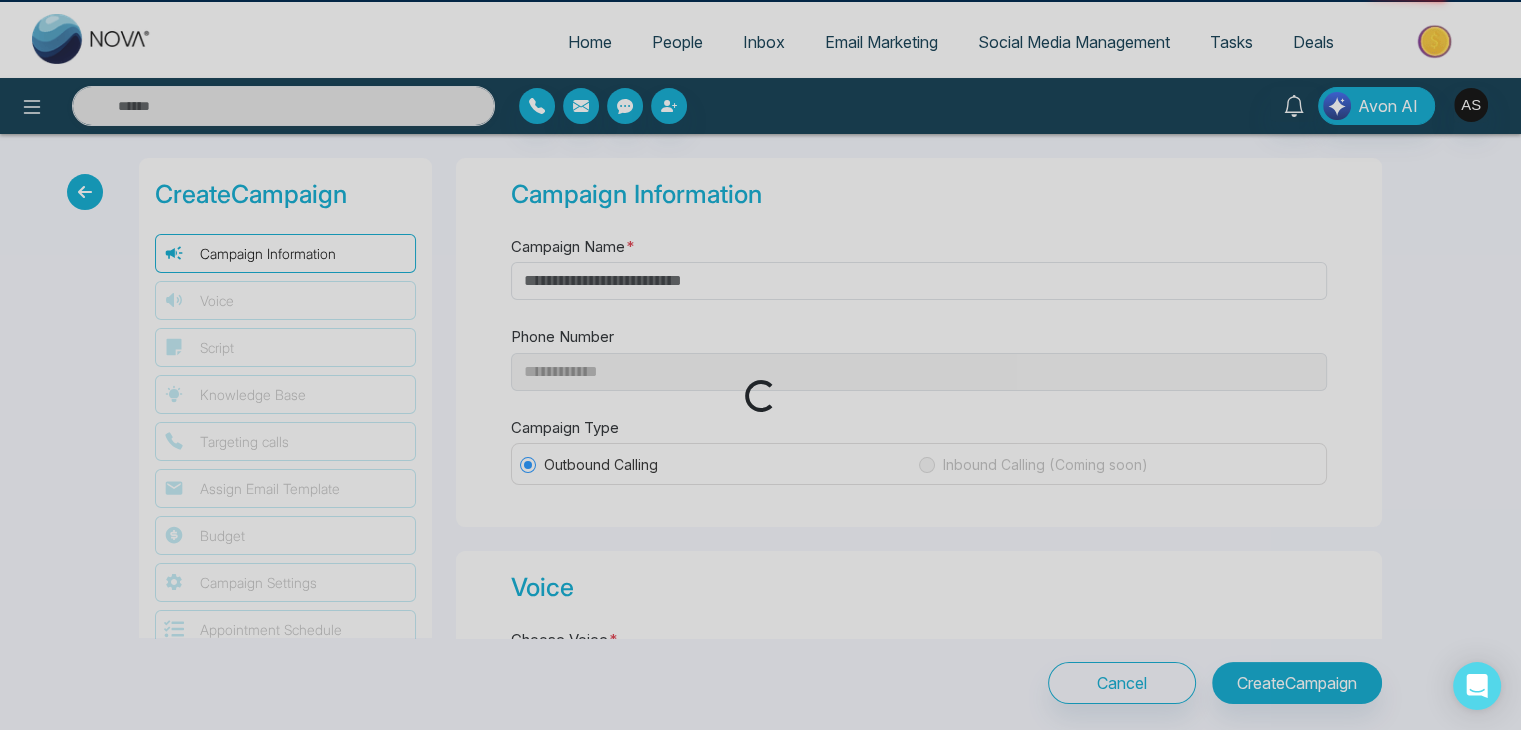 type on "**********" 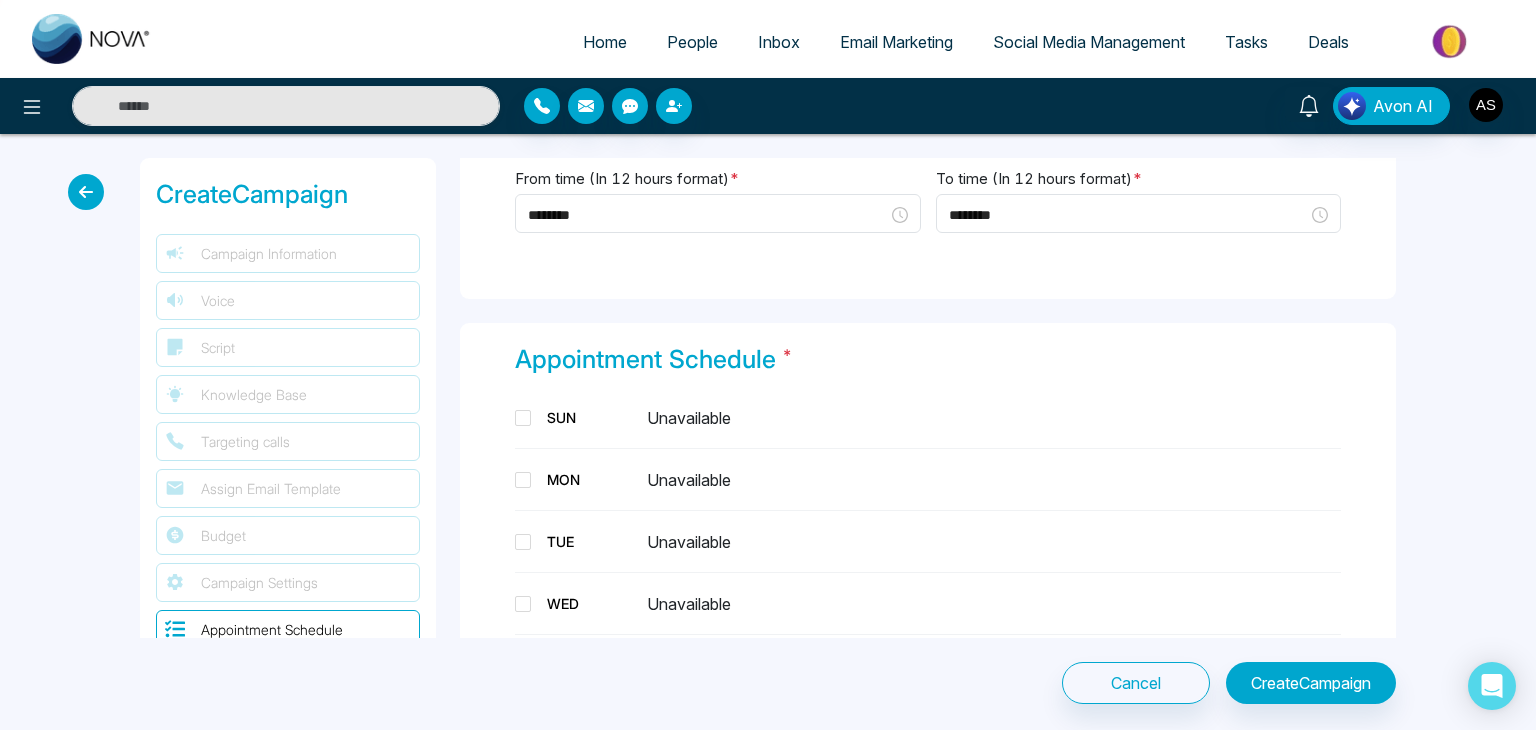 scroll, scrollTop: 1976, scrollLeft: 0, axis: vertical 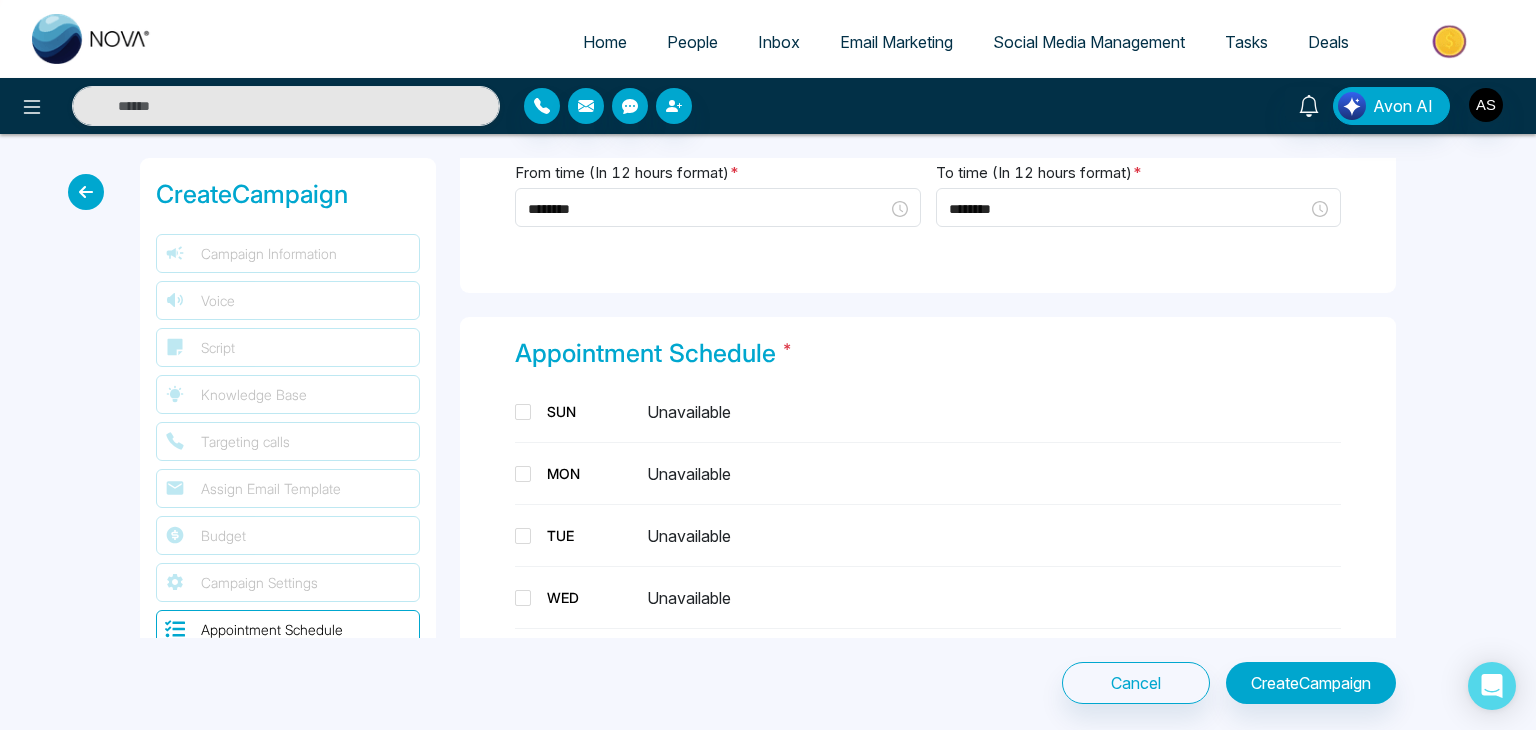 click at bounding box center [86, 192] 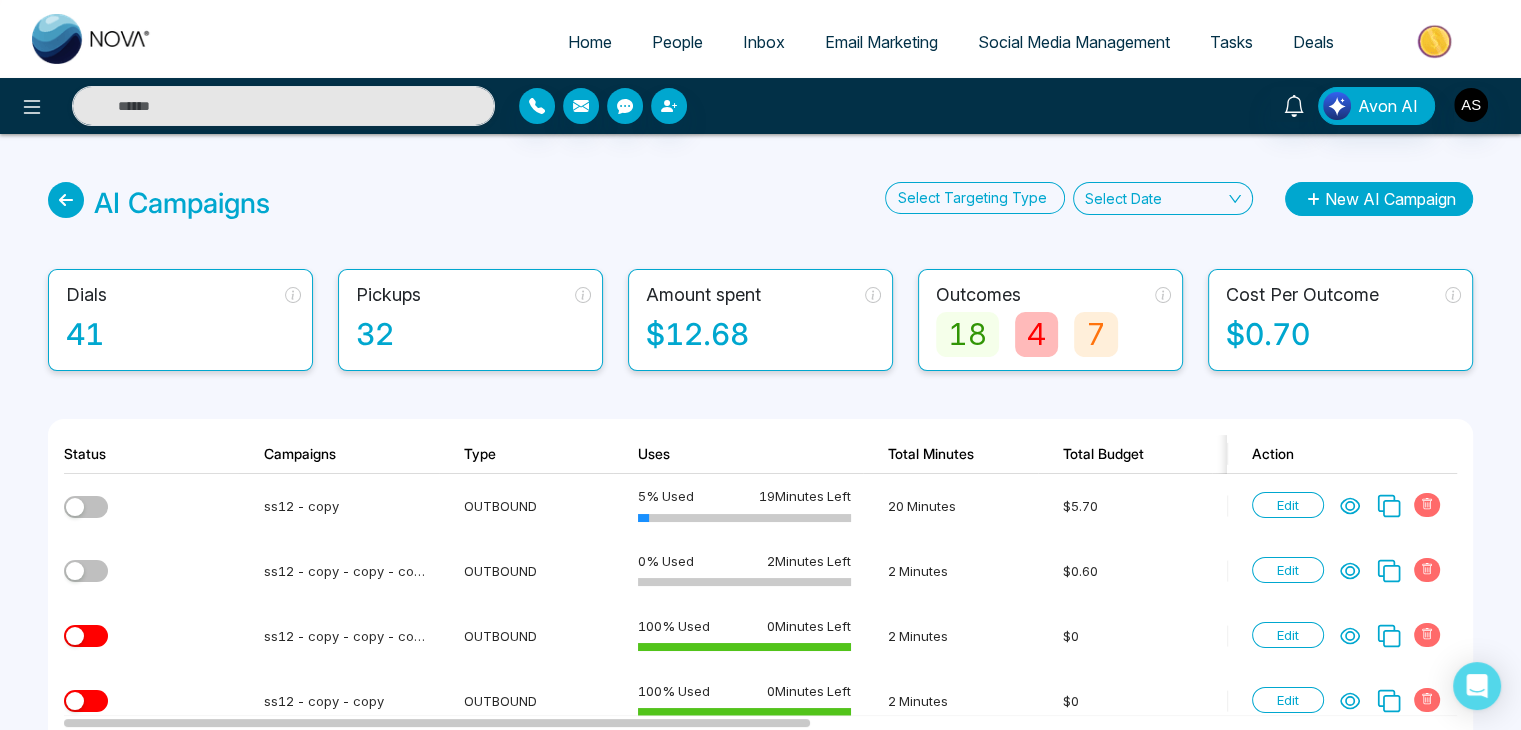 click on "New AI Campaign" at bounding box center [1379, 199] 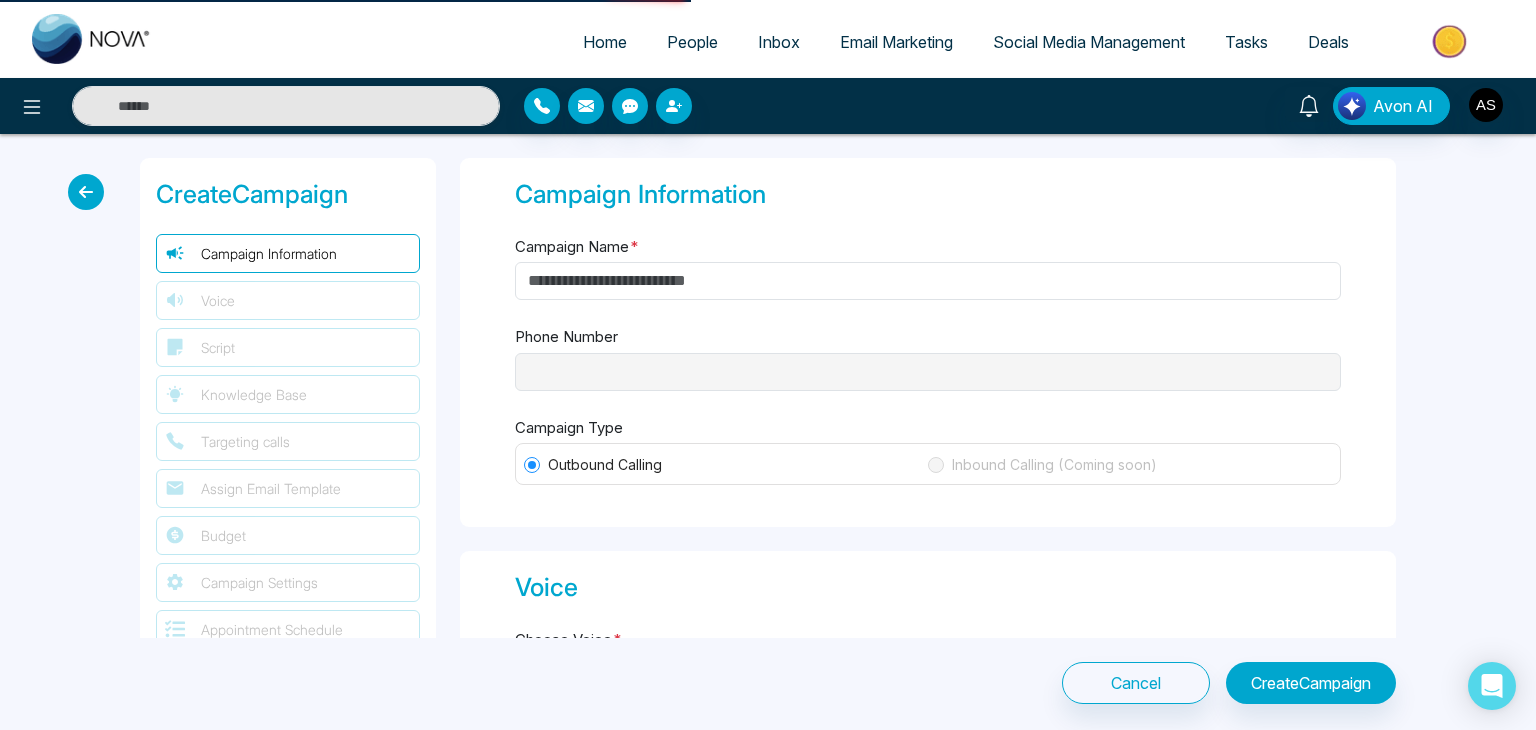 type on "**********" 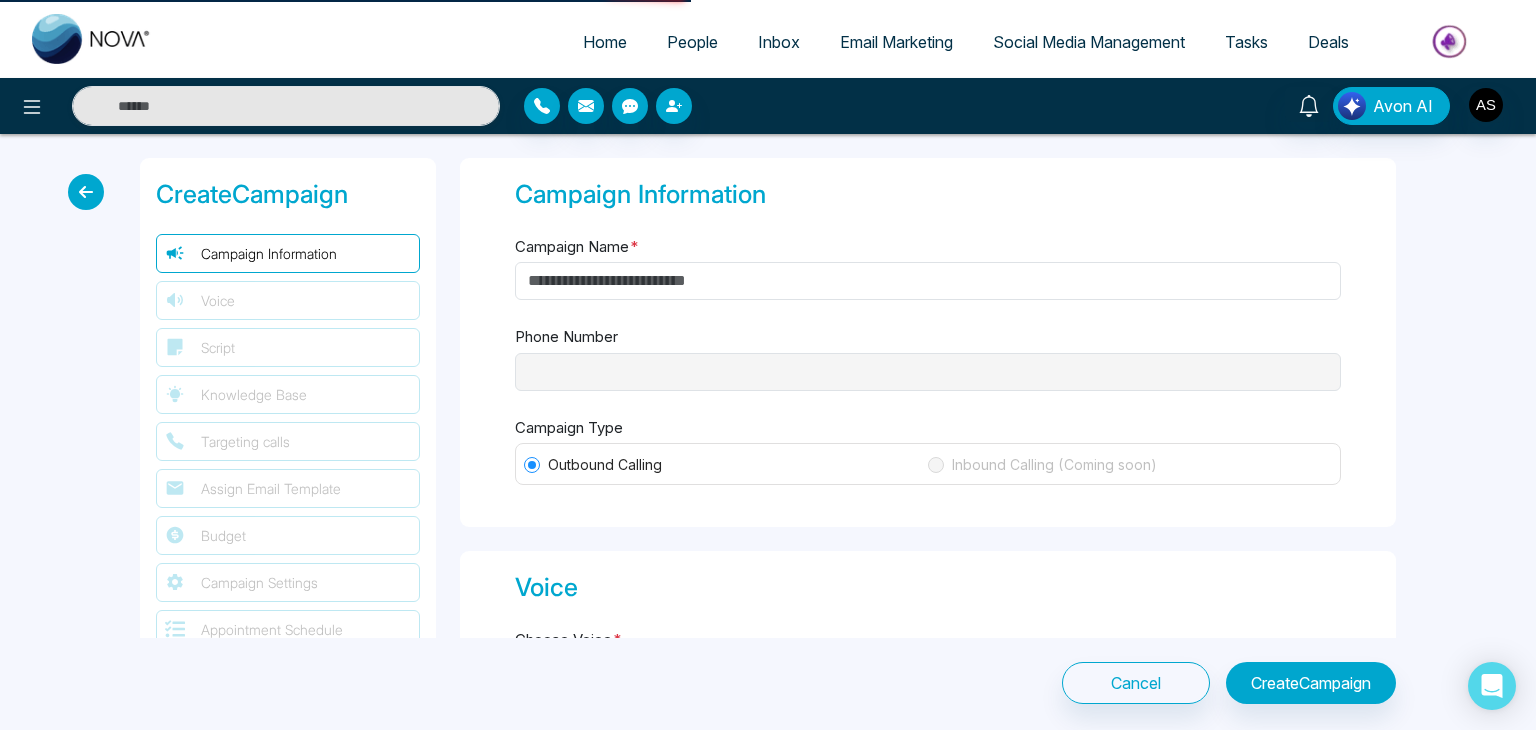 type on "********" 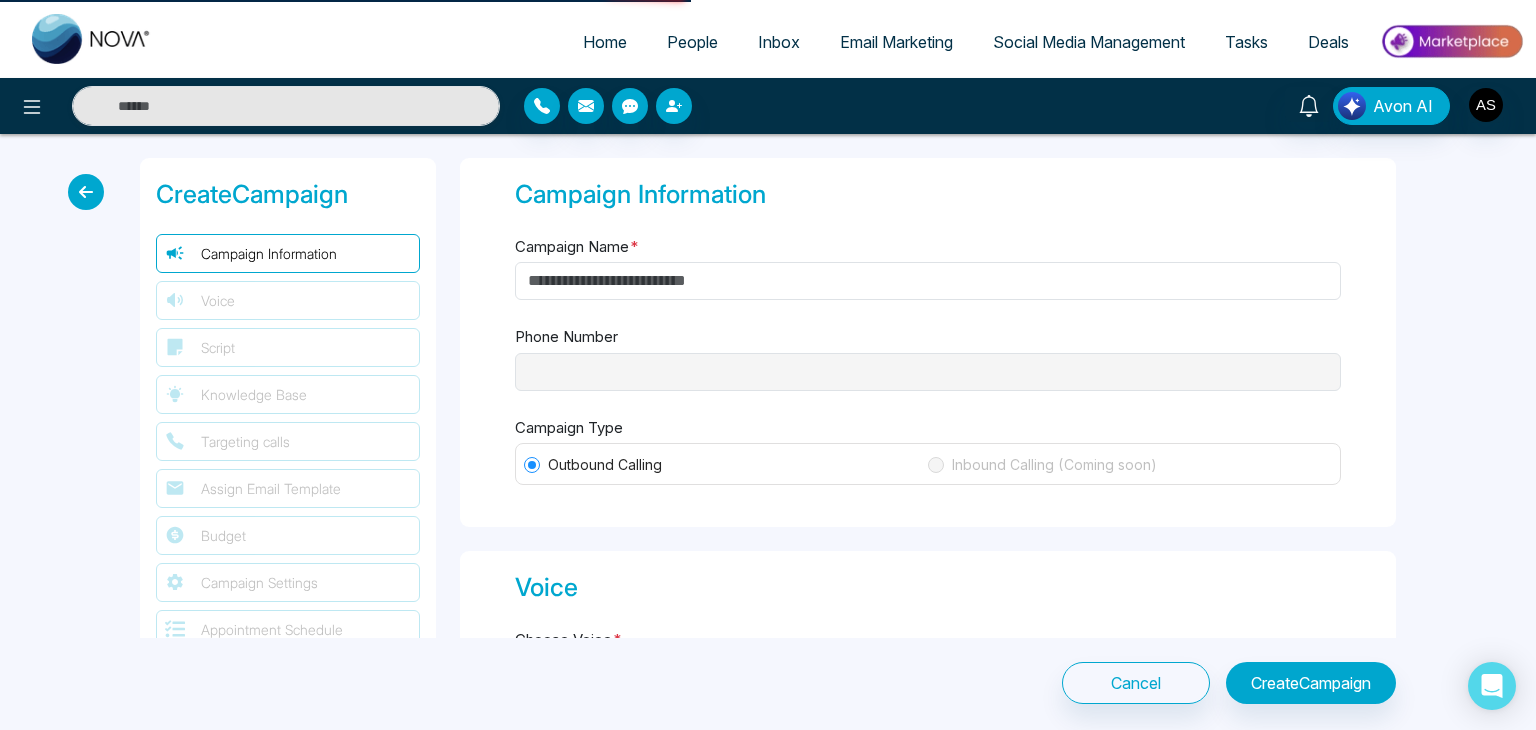 type on "********" 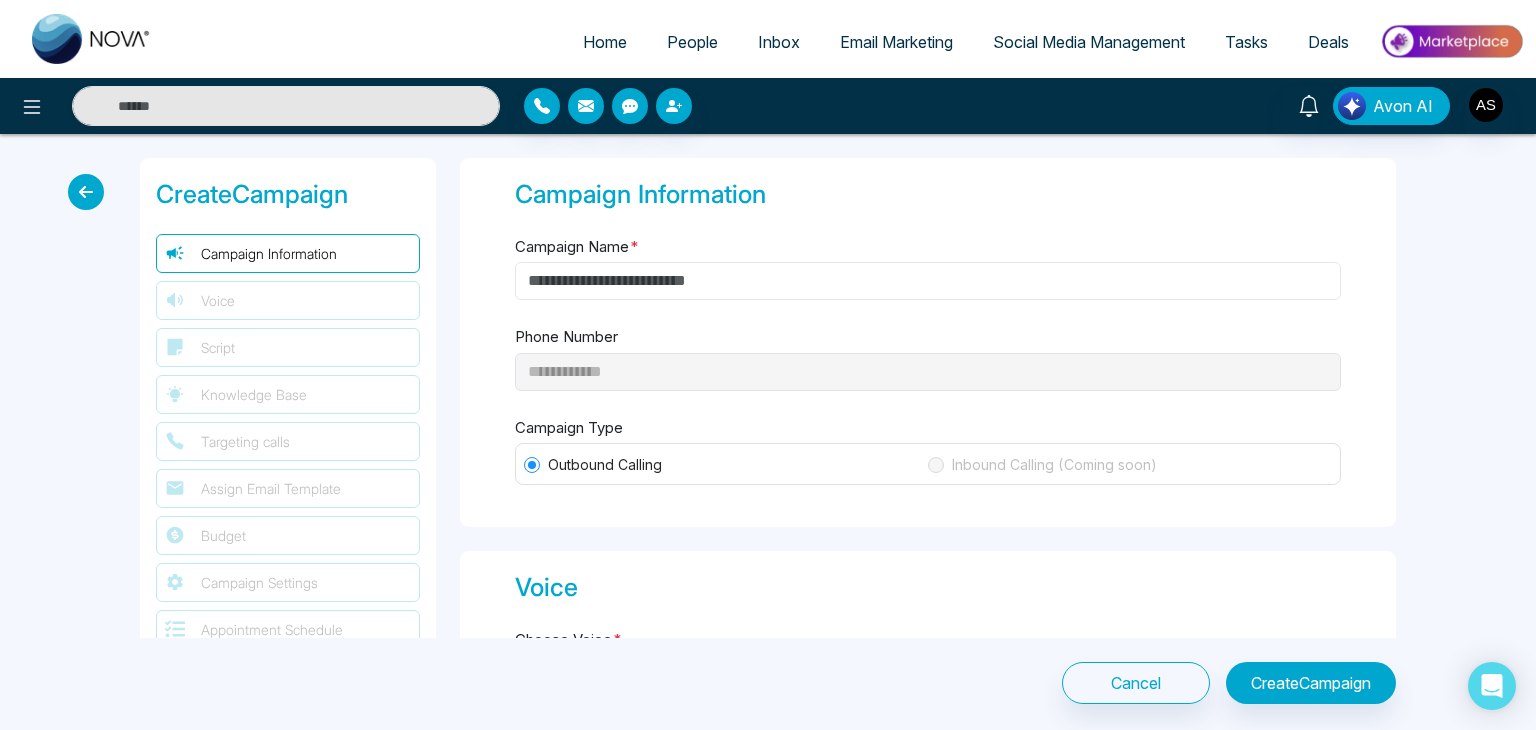 click on "Campaign Name  *" at bounding box center (928, 281) 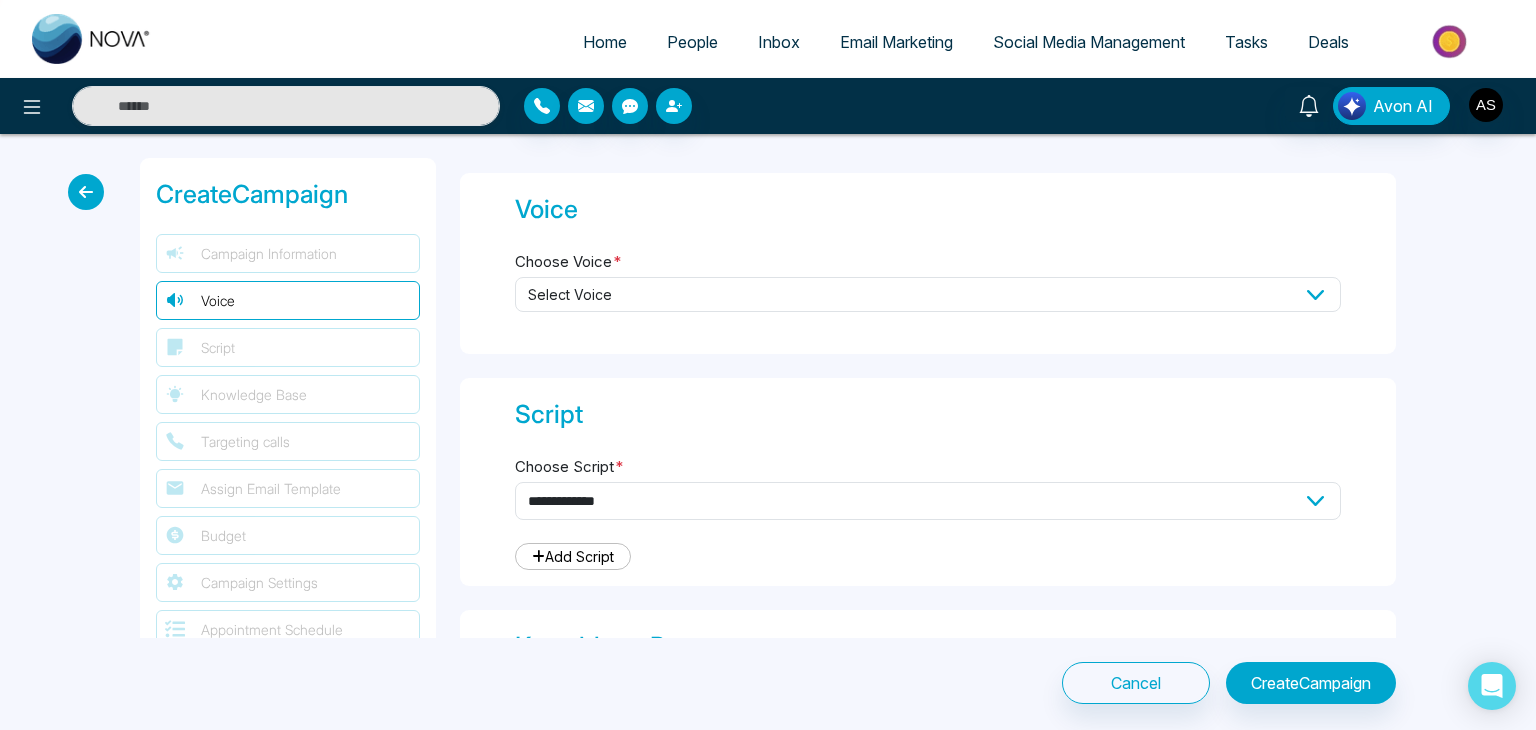 scroll, scrollTop: 384, scrollLeft: 0, axis: vertical 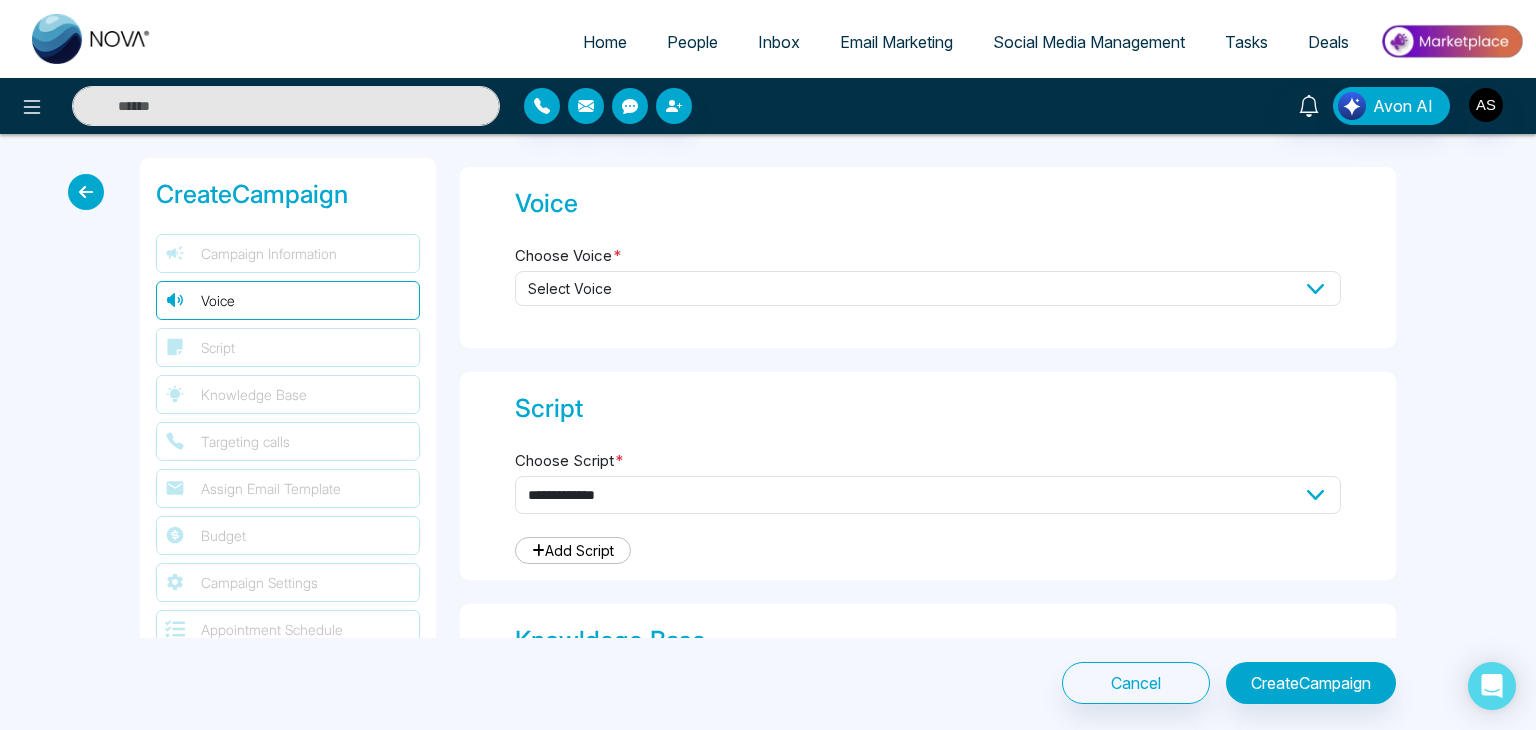 type on "*******" 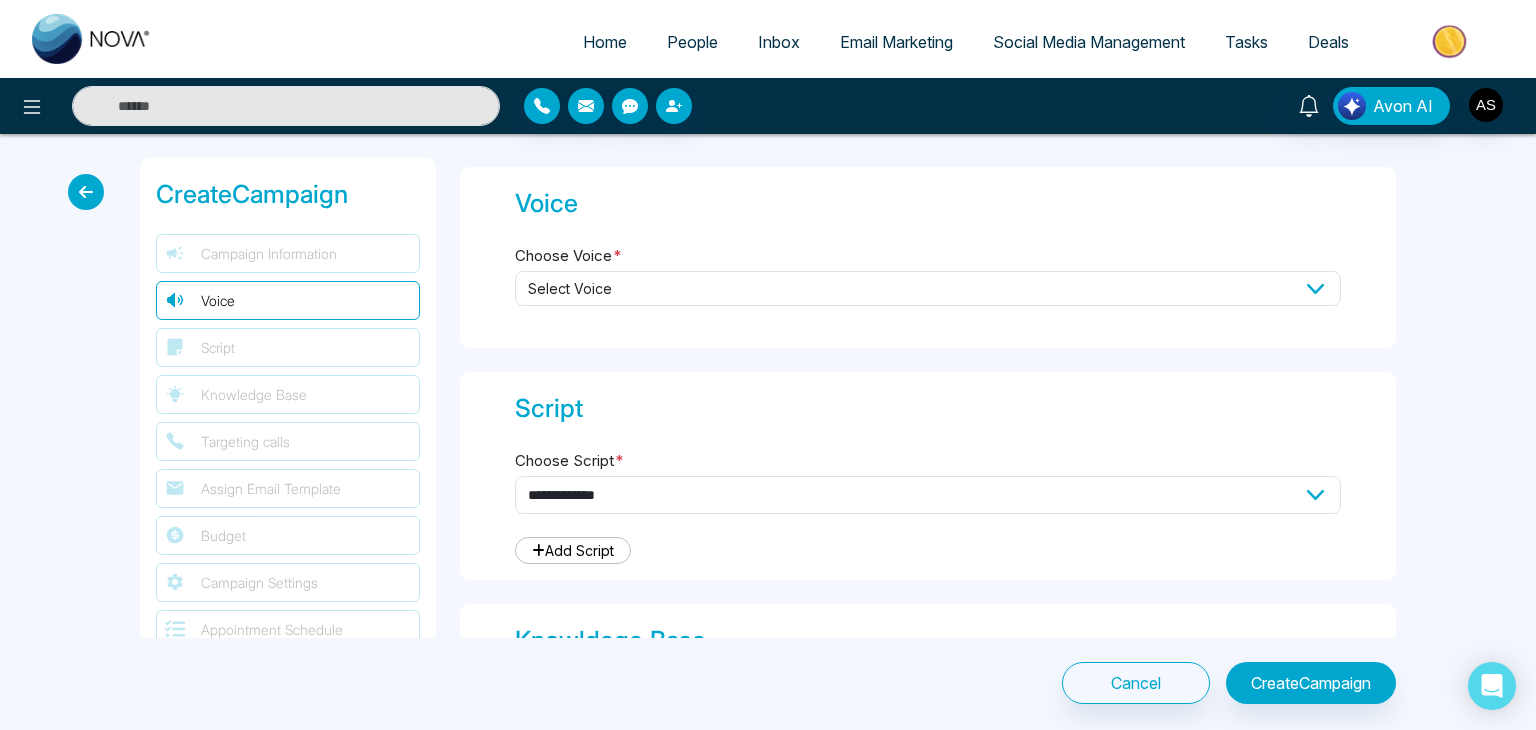 click on "Select Voice" at bounding box center [928, 288] 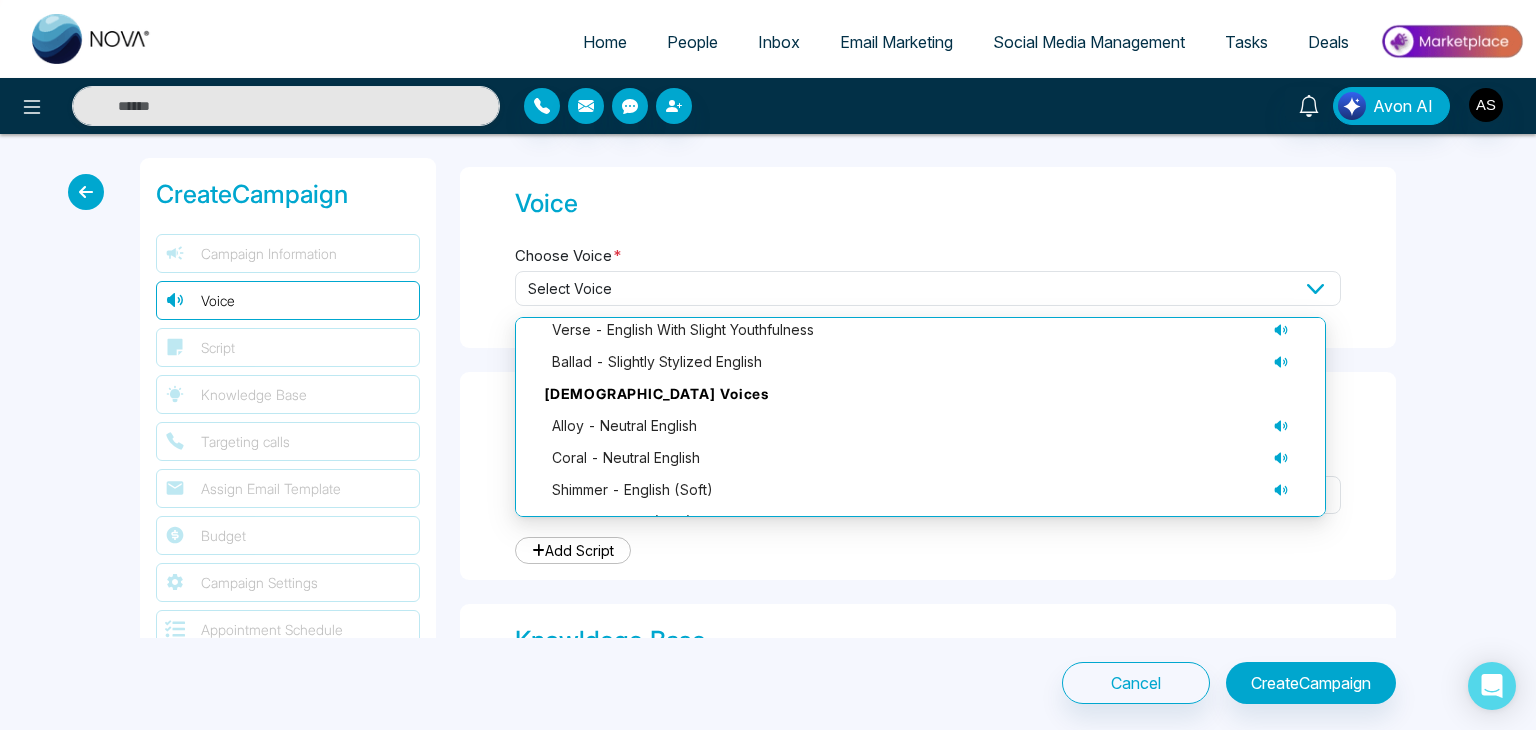 scroll, scrollTop: 137, scrollLeft: 0, axis: vertical 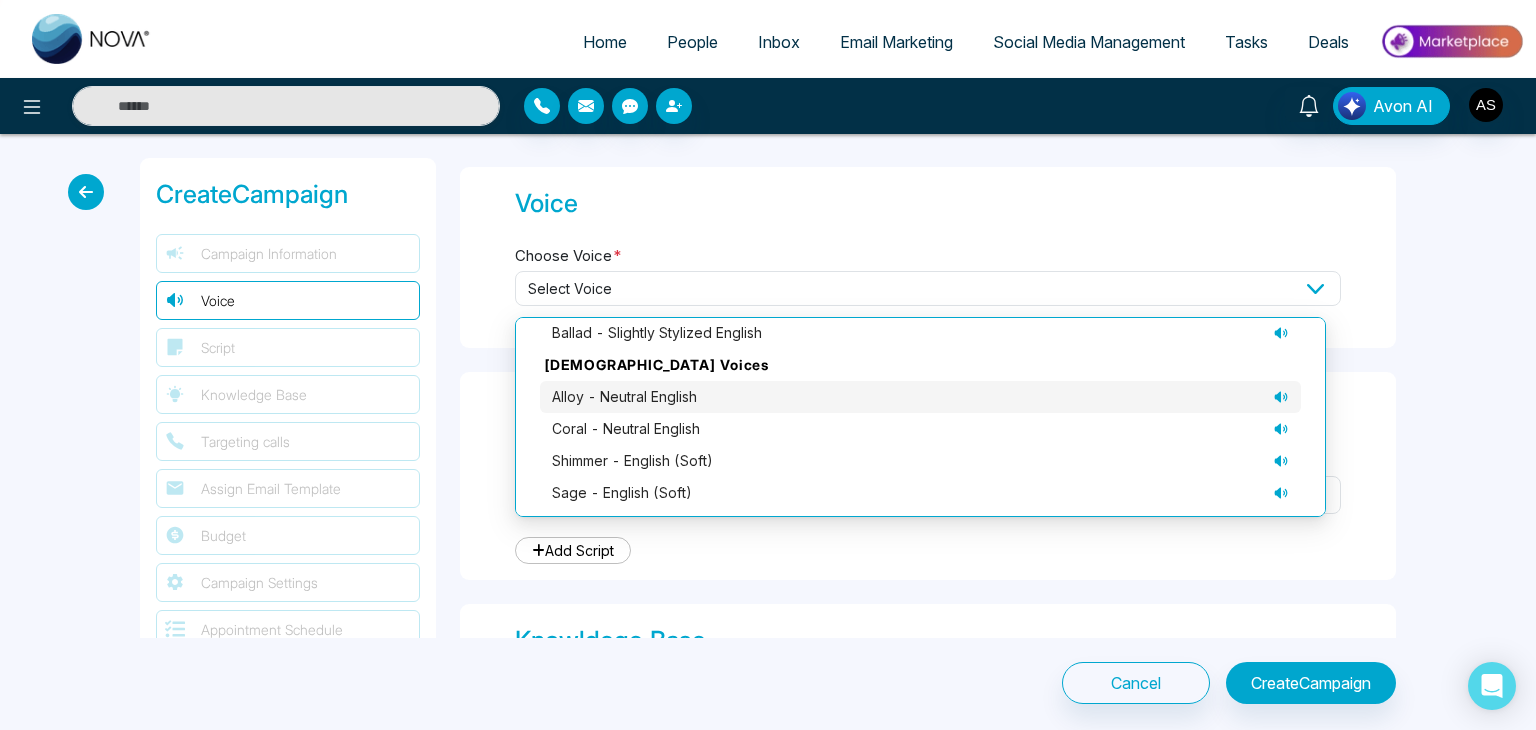 click on "alloy - neutral English" at bounding box center (920, 397) 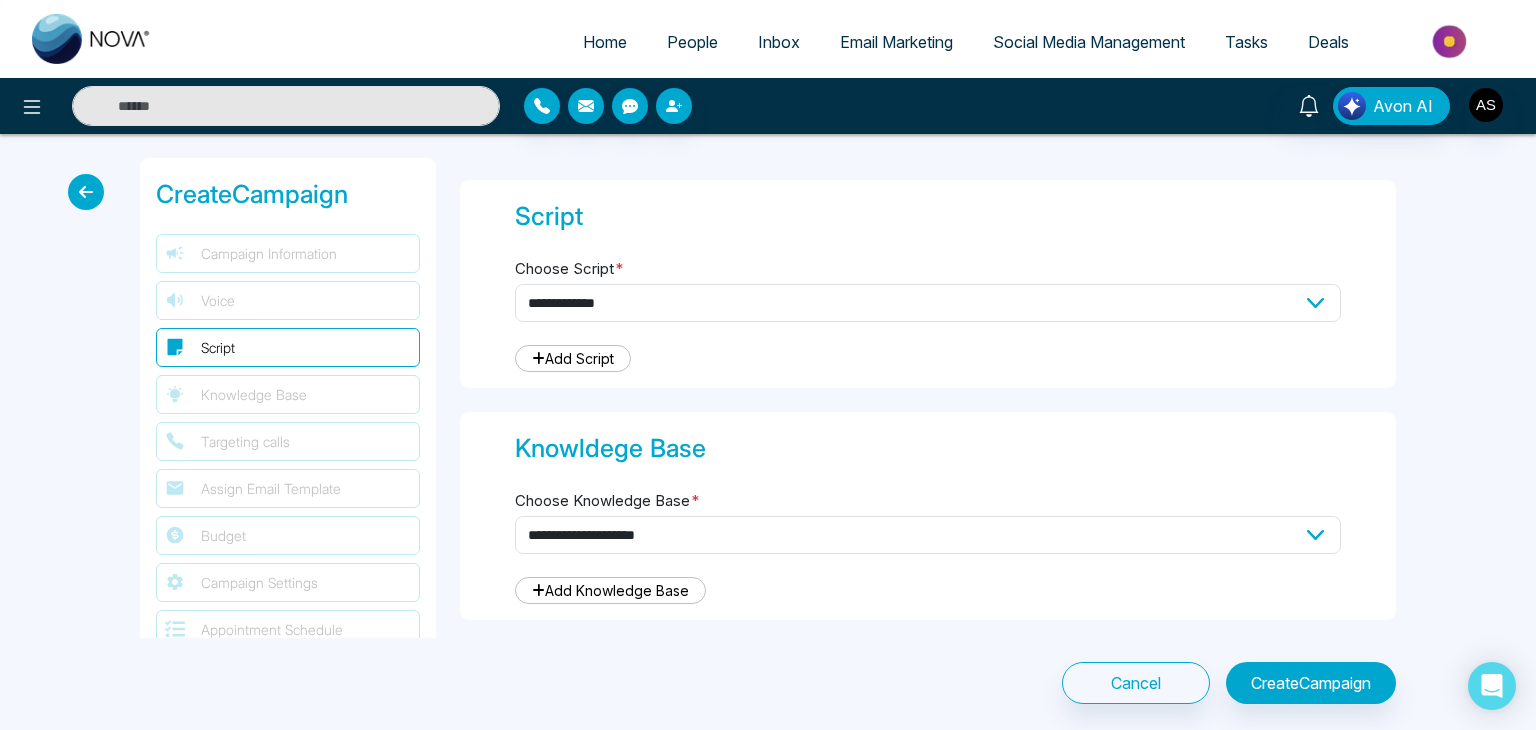 scroll, scrollTop: 580, scrollLeft: 0, axis: vertical 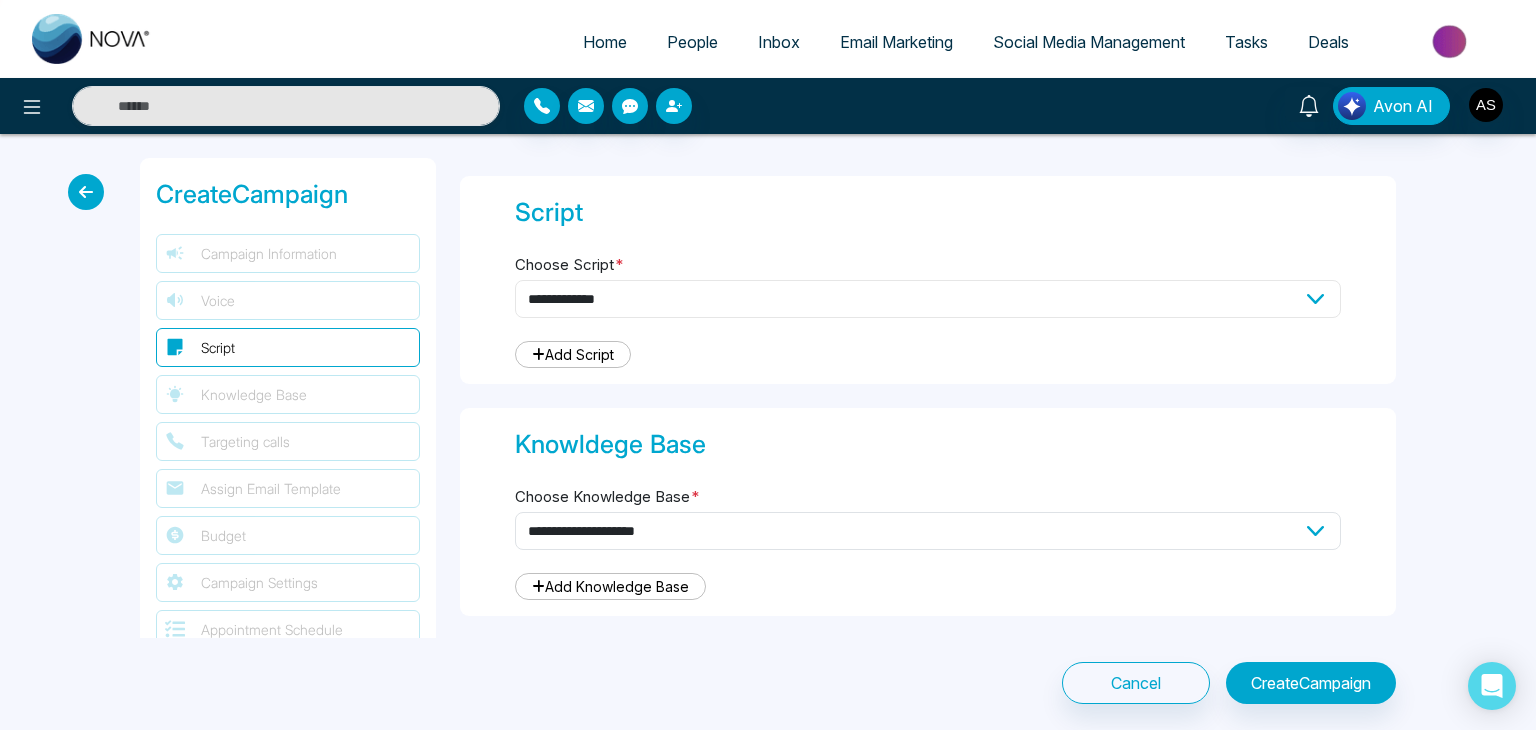 click on "**********" at bounding box center [928, 299] 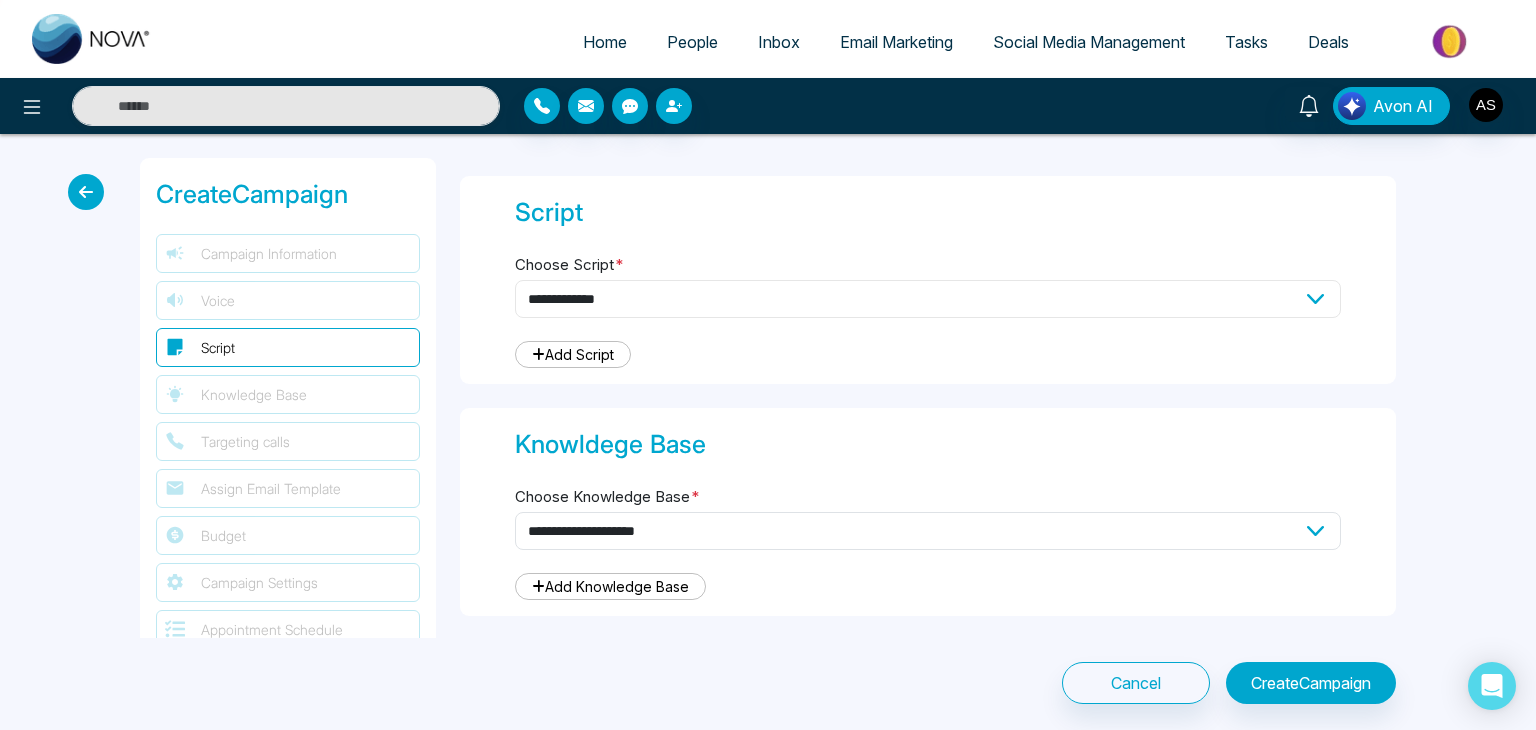 select on "***" 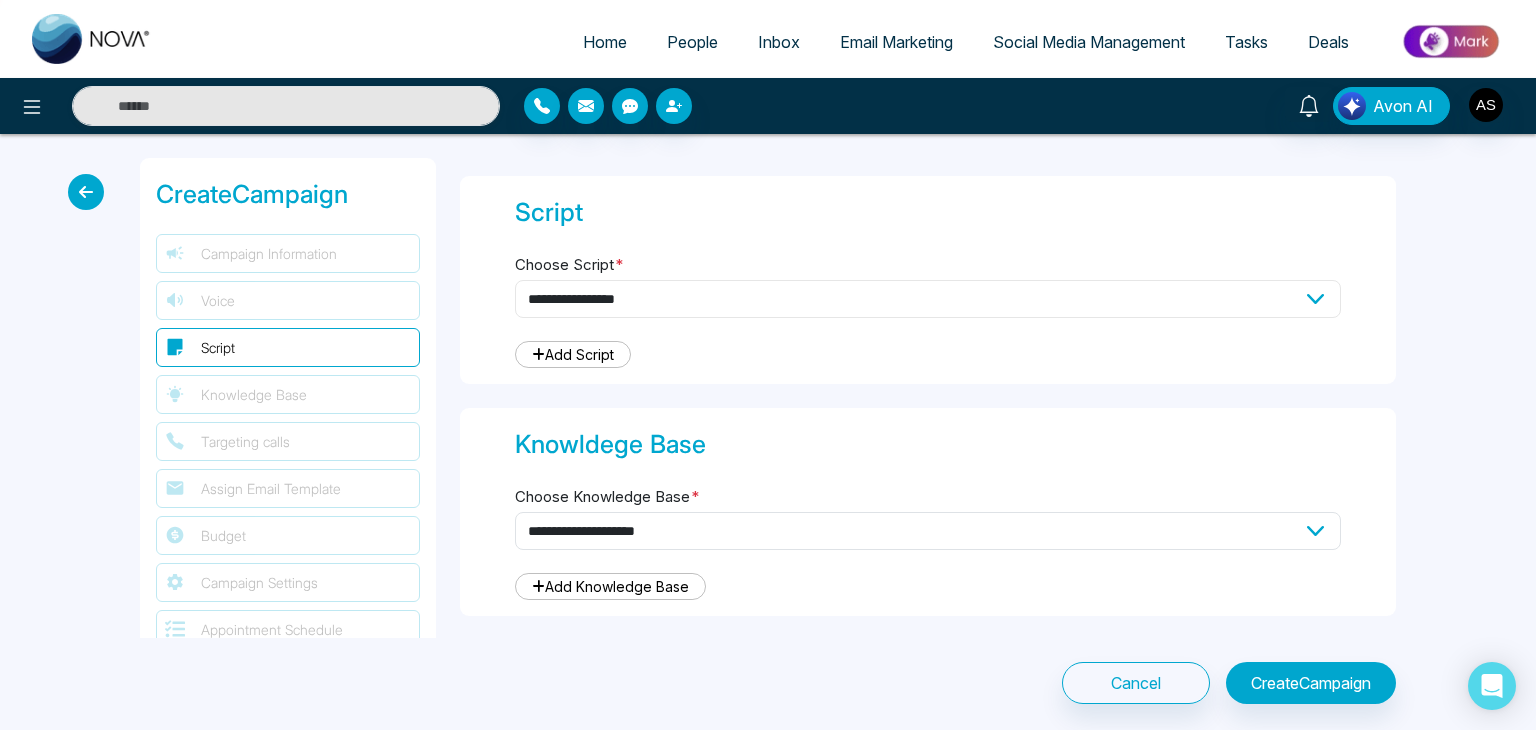 click on "**********" at bounding box center [928, 299] 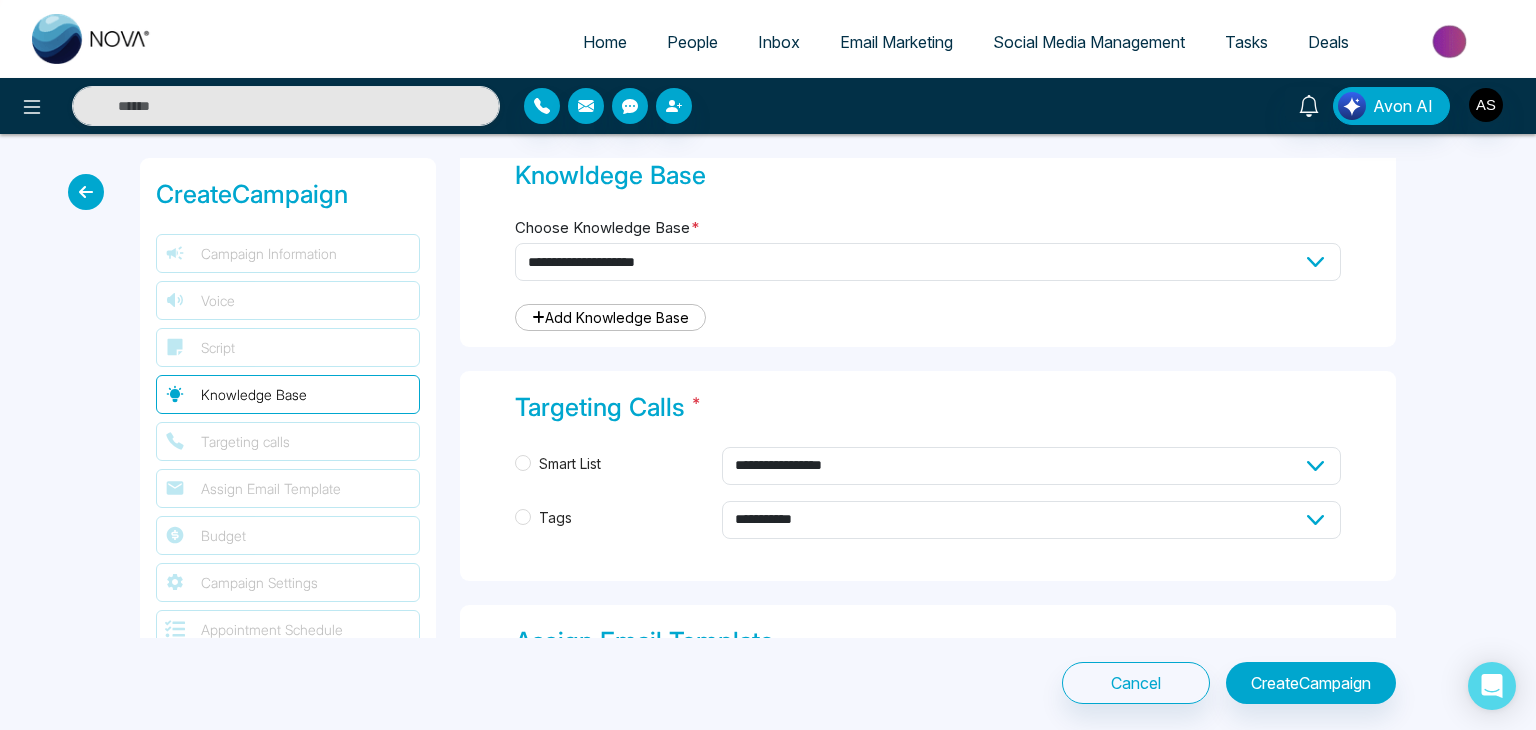 scroll, scrollTop: 1623, scrollLeft: 0, axis: vertical 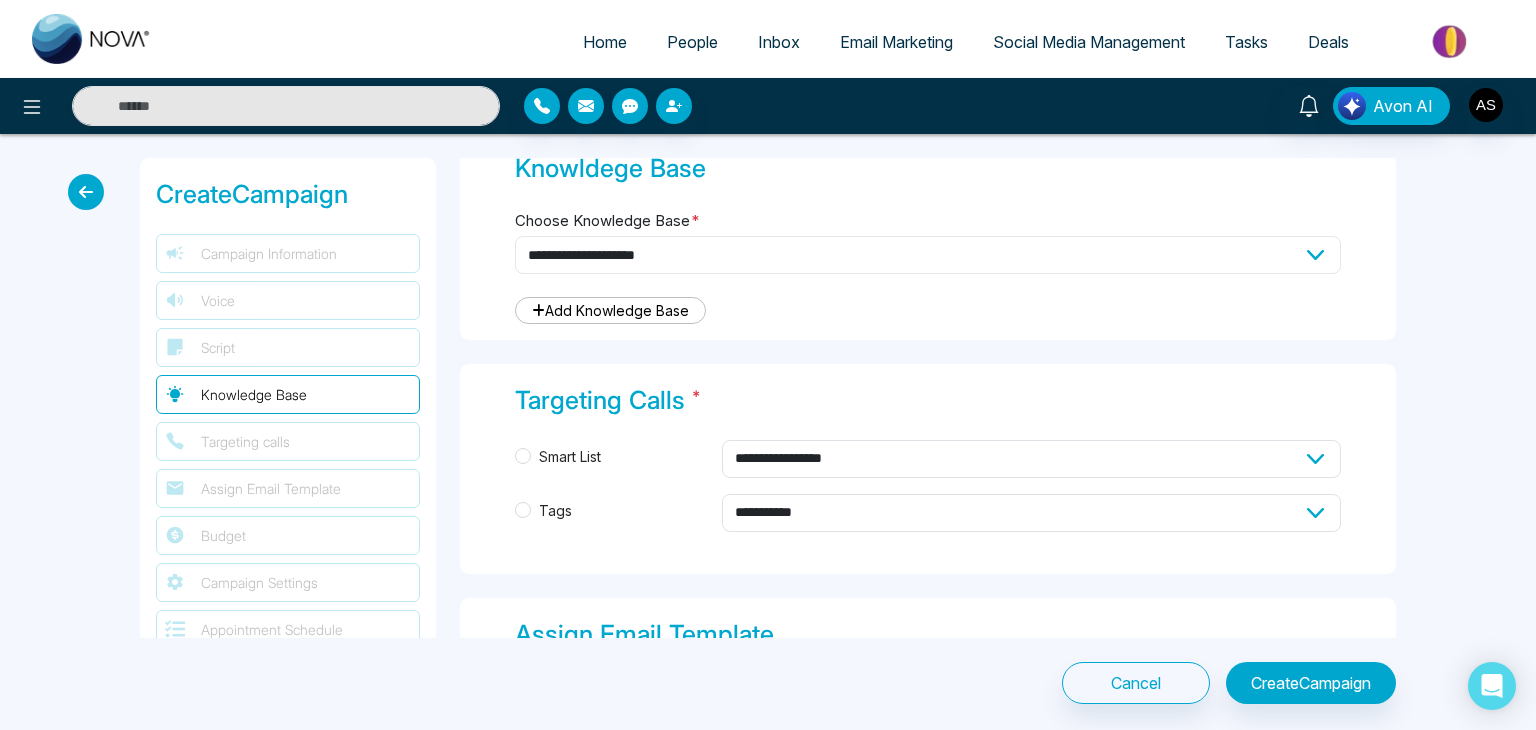 drag, startPoint x: 828, startPoint y: 254, endPoint x: 779, endPoint y: 326, distance: 87.0919 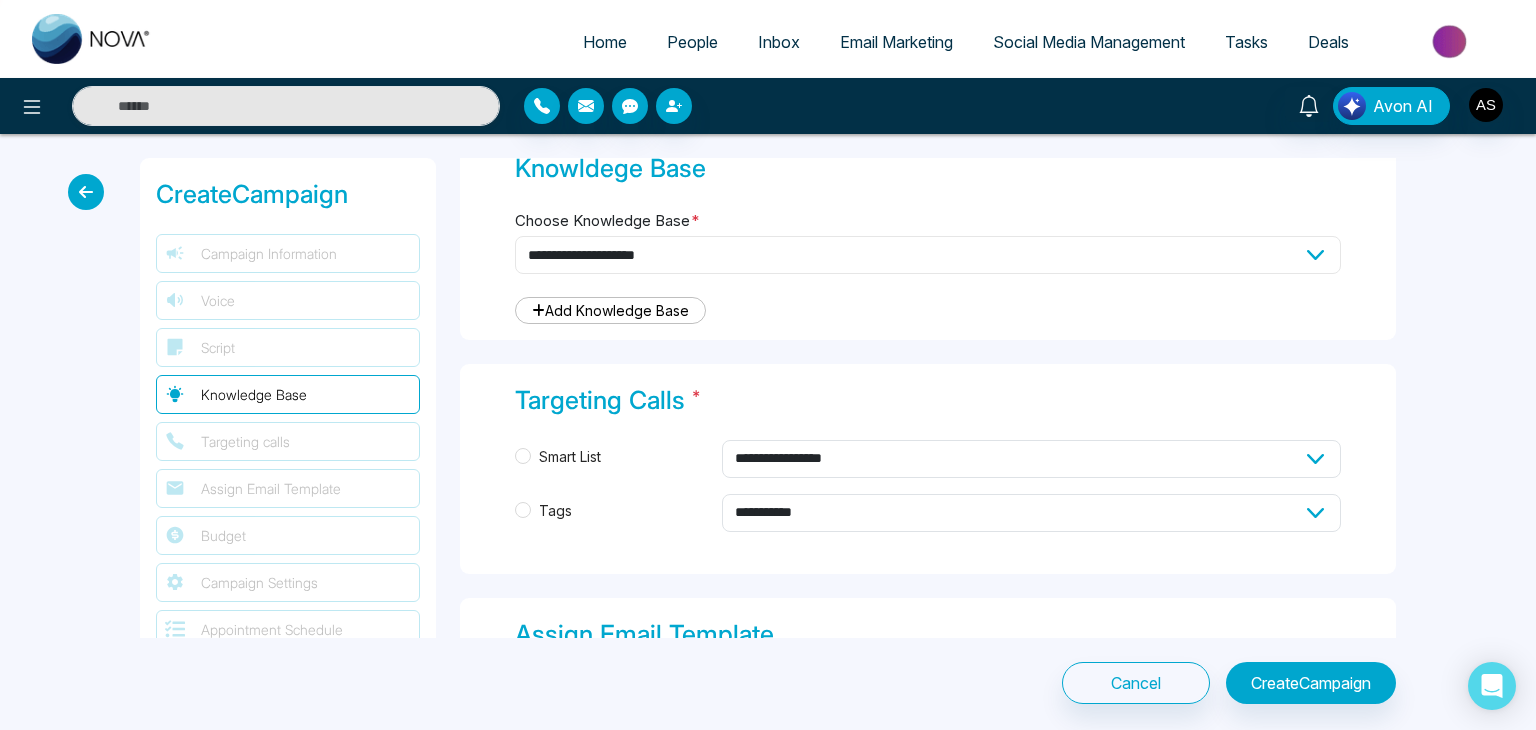 click on "**********" at bounding box center [928, 236] 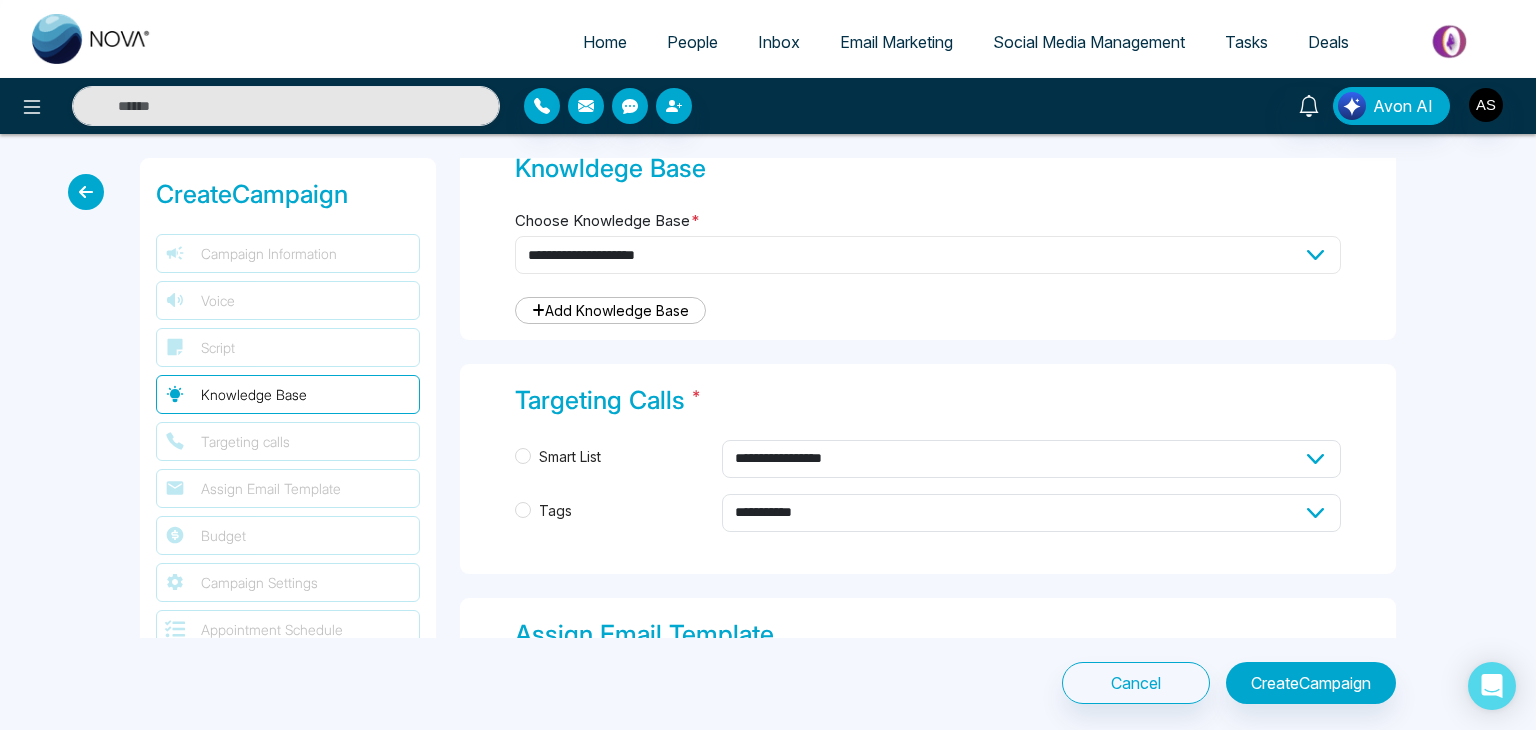 select on "***" 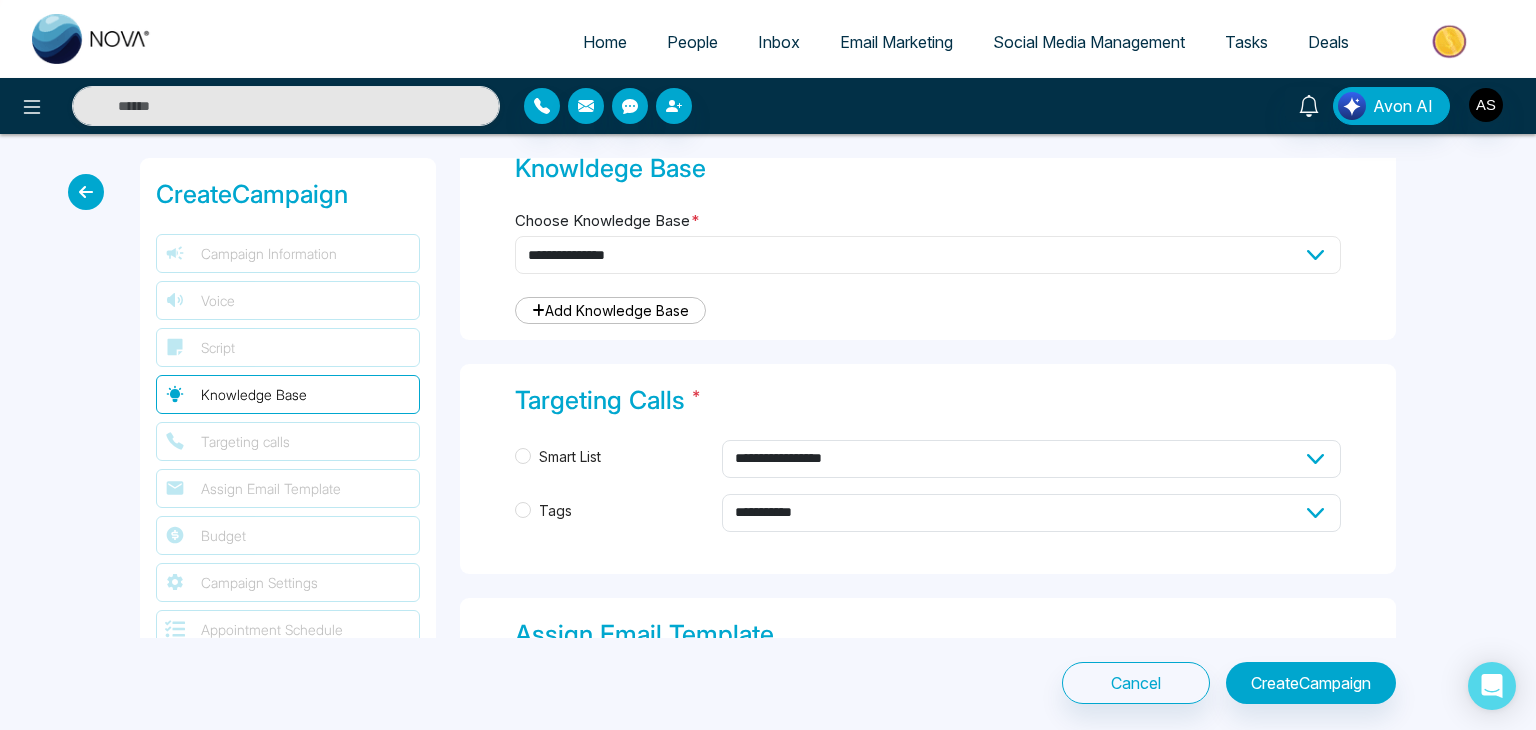 click on "**********" at bounding box center [928, 255] 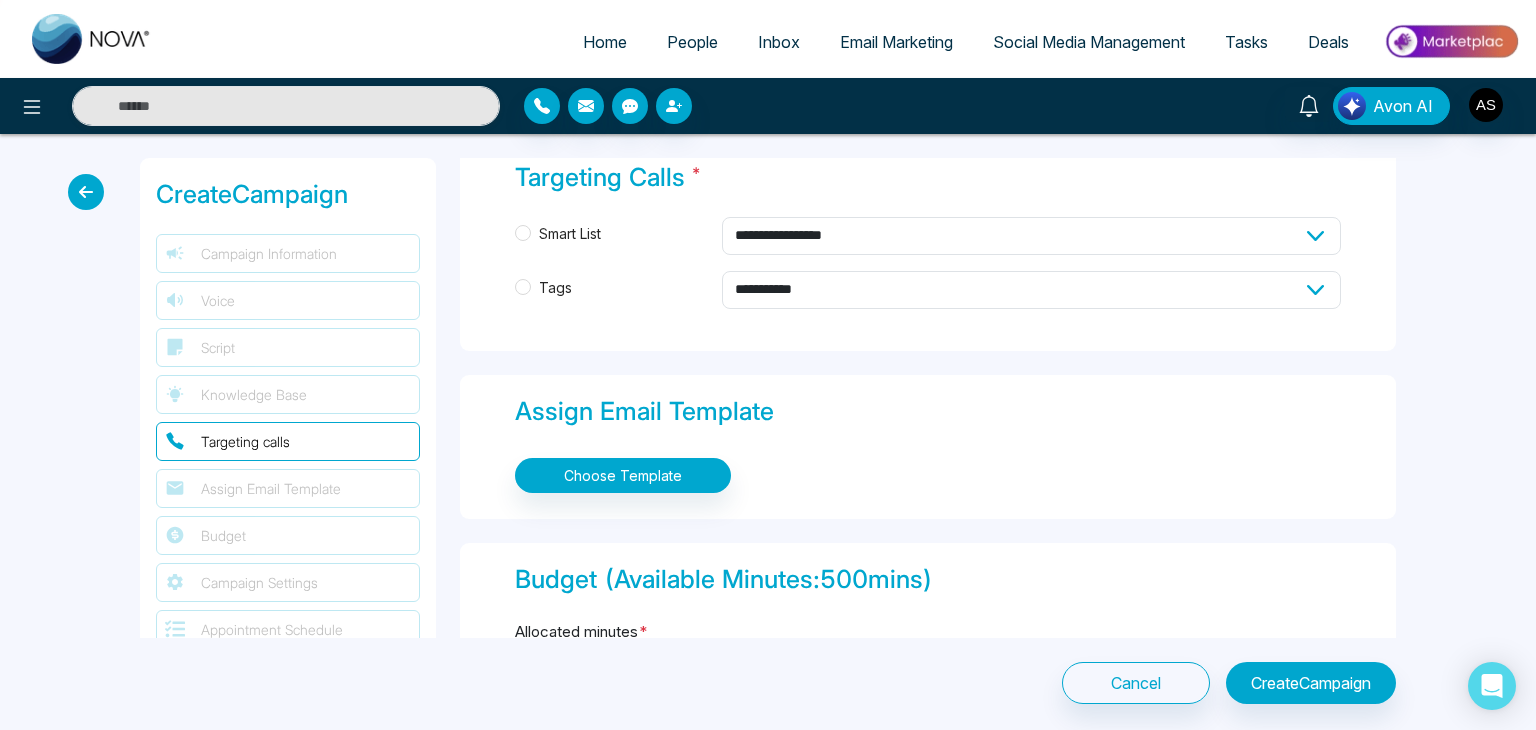 scroll, scrollTop: 1852, scrollLeft: 0, axis: vertical 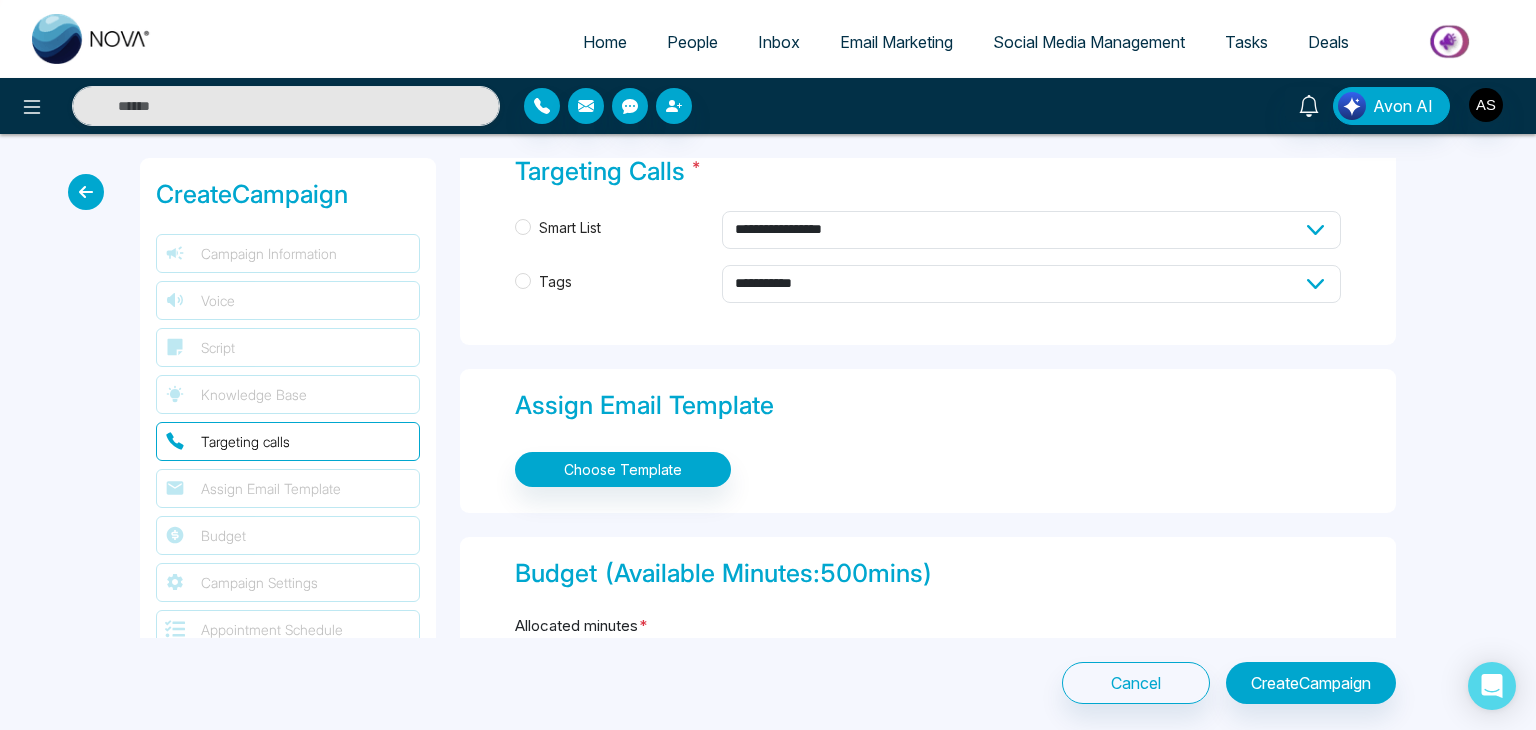 click on "**********" at bounding box center (928, 284) 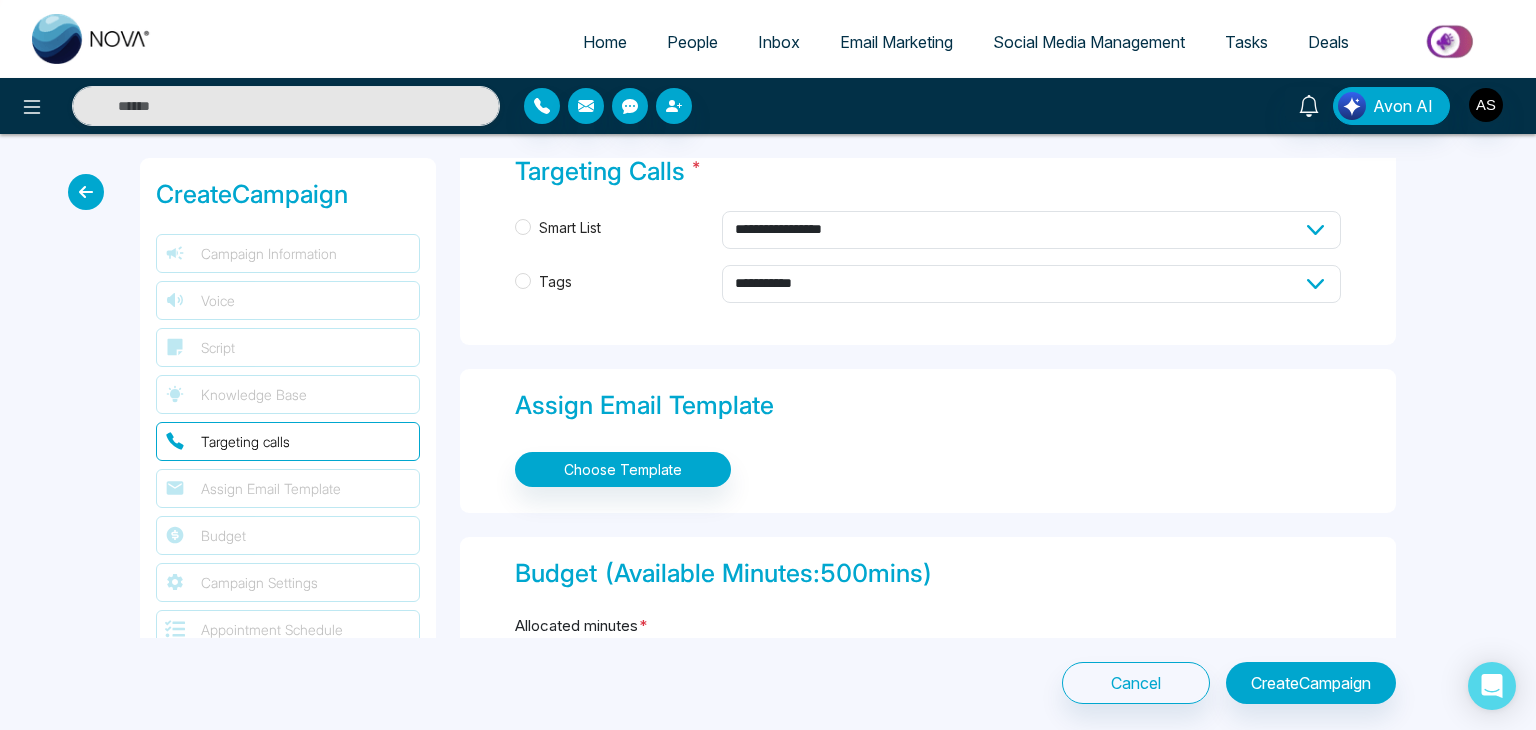 click on "Tags" at bounding box center [555, 282] 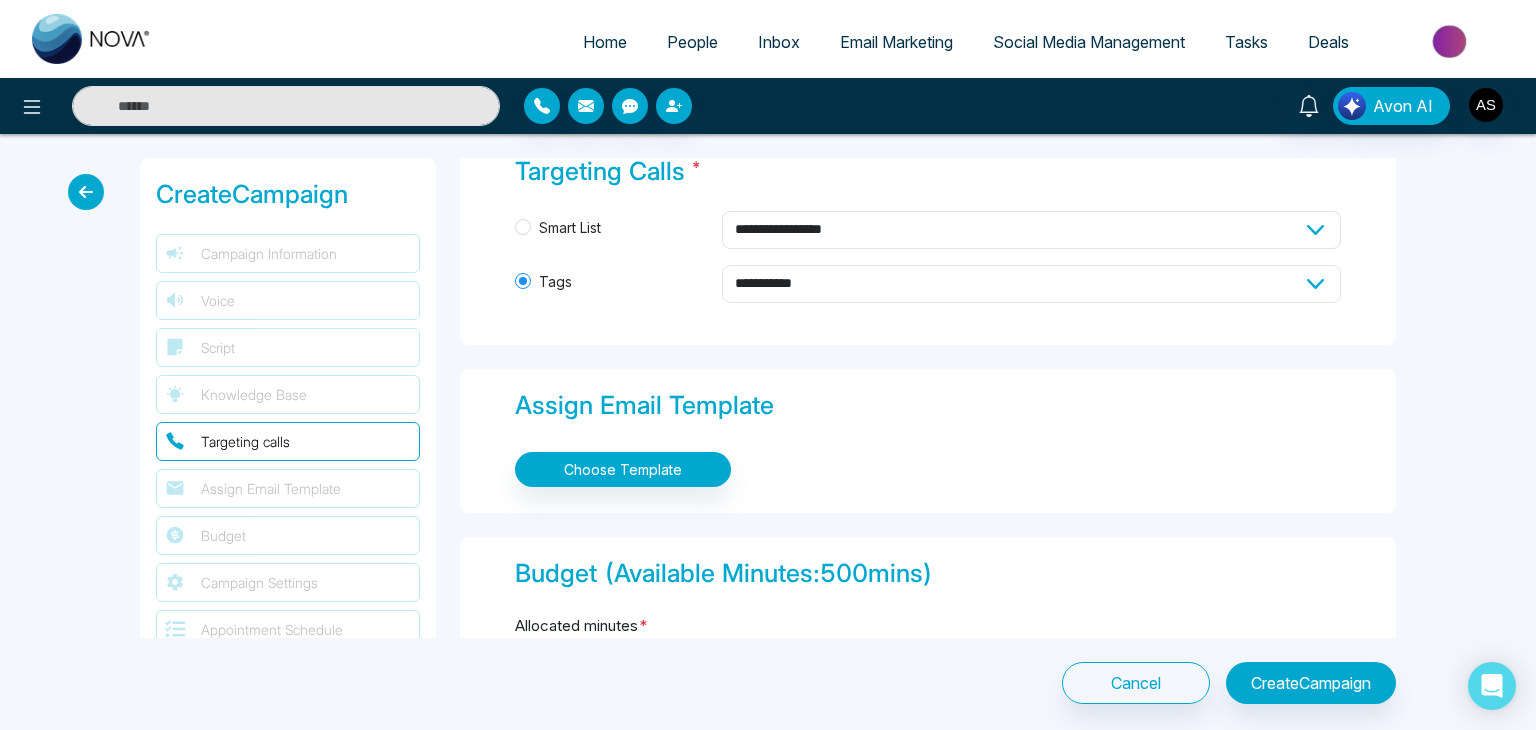 click on "**********" at bounding box center [1032, 284] 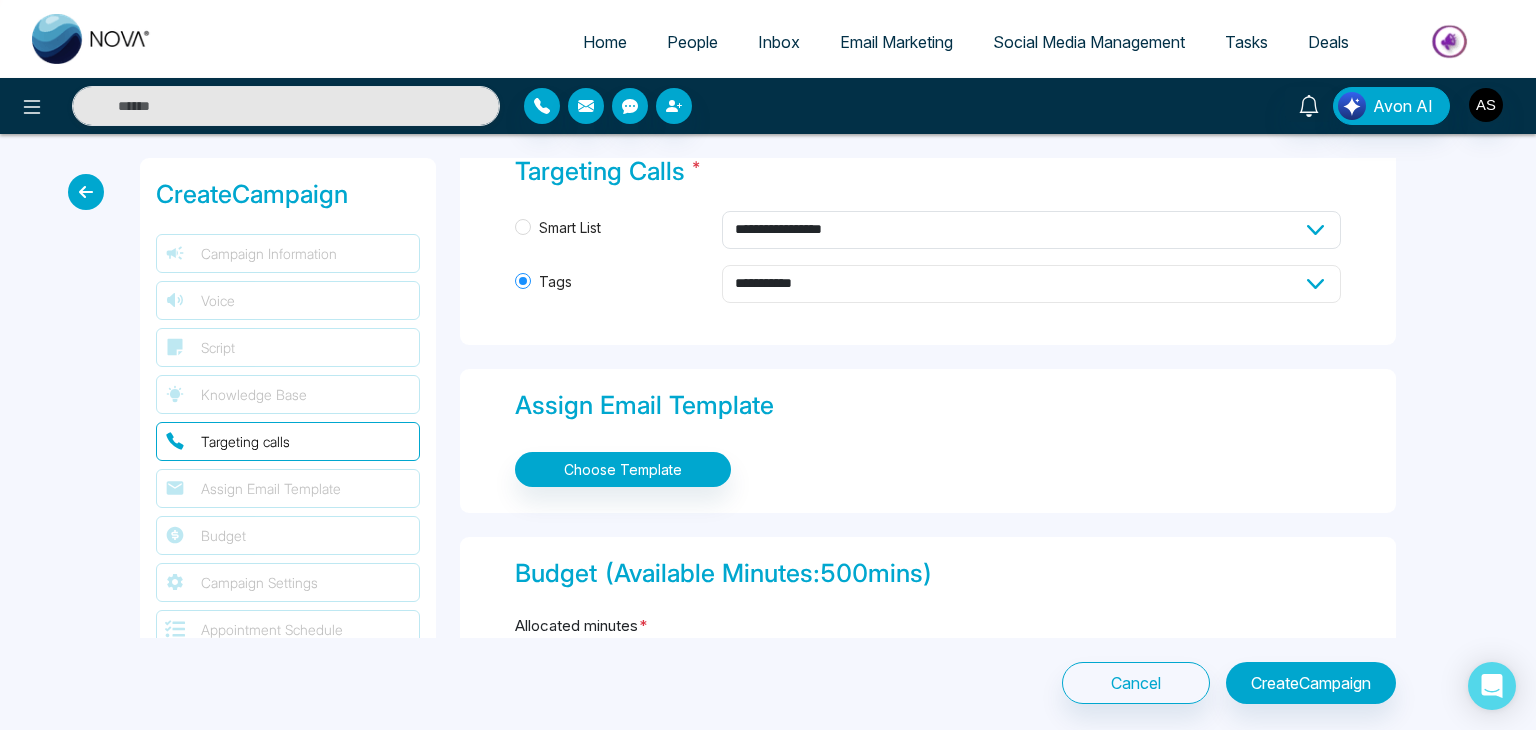 select on "*****" 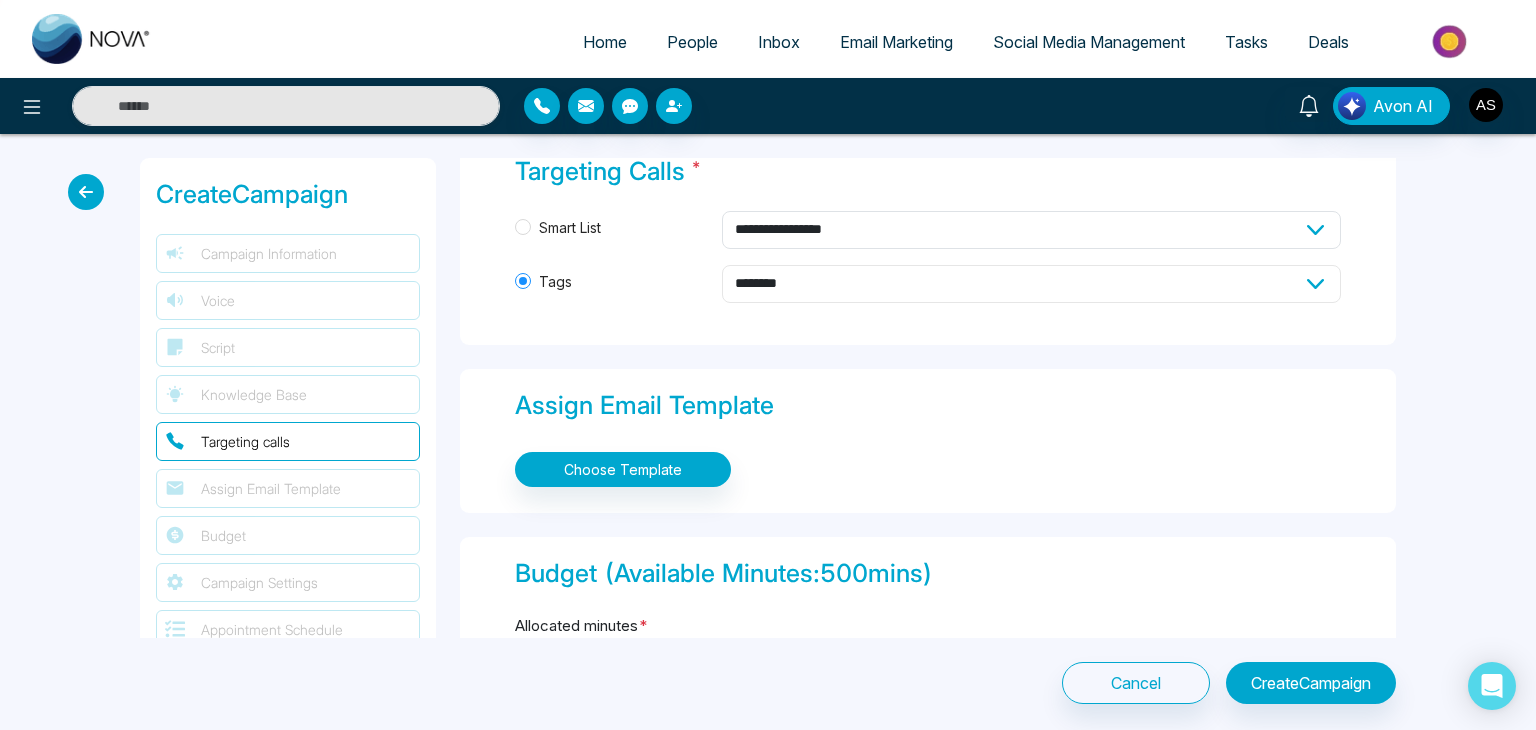 click on "**********" at bounding box center (1032, 284) 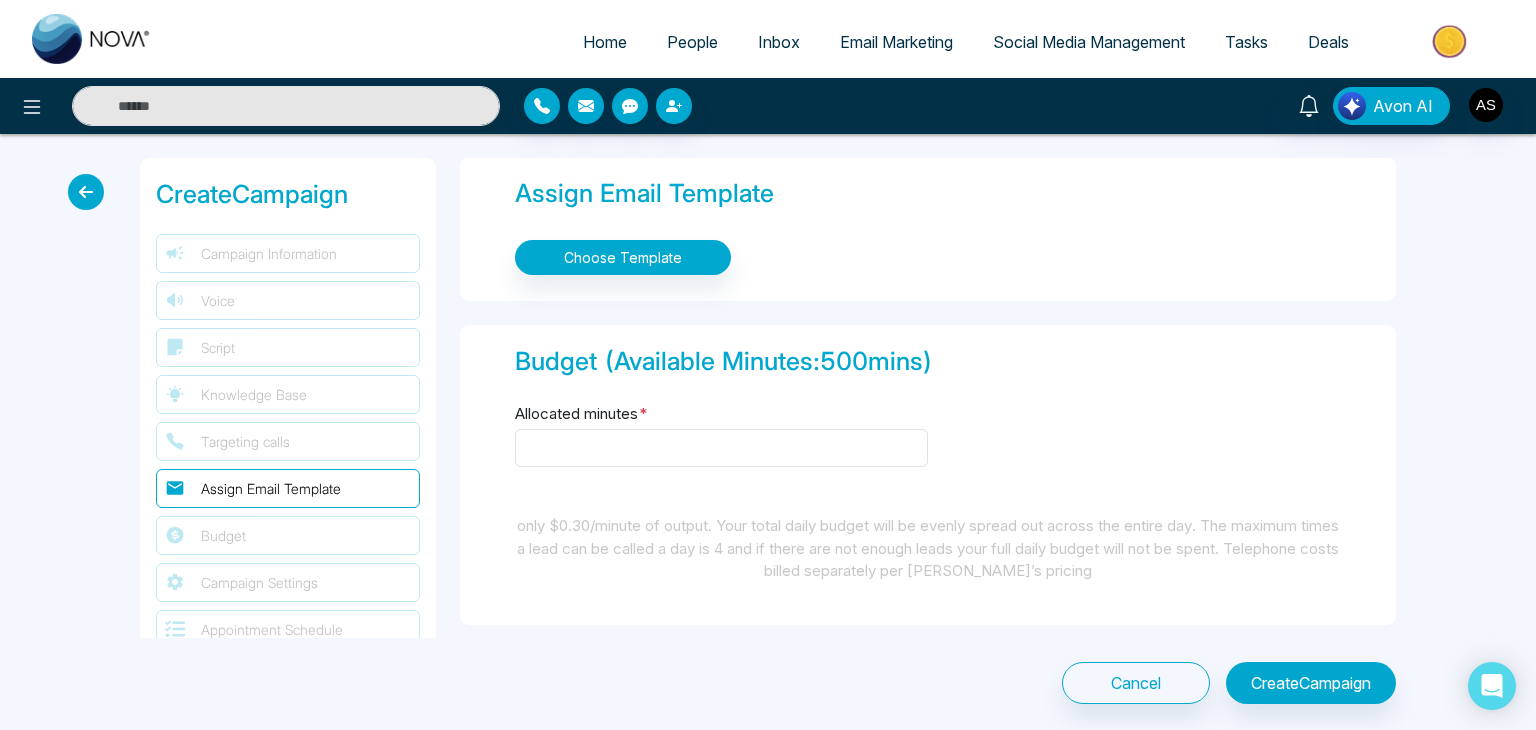 scroll, scrollTop: 2104, scrollLeft: 0, axis: vertical 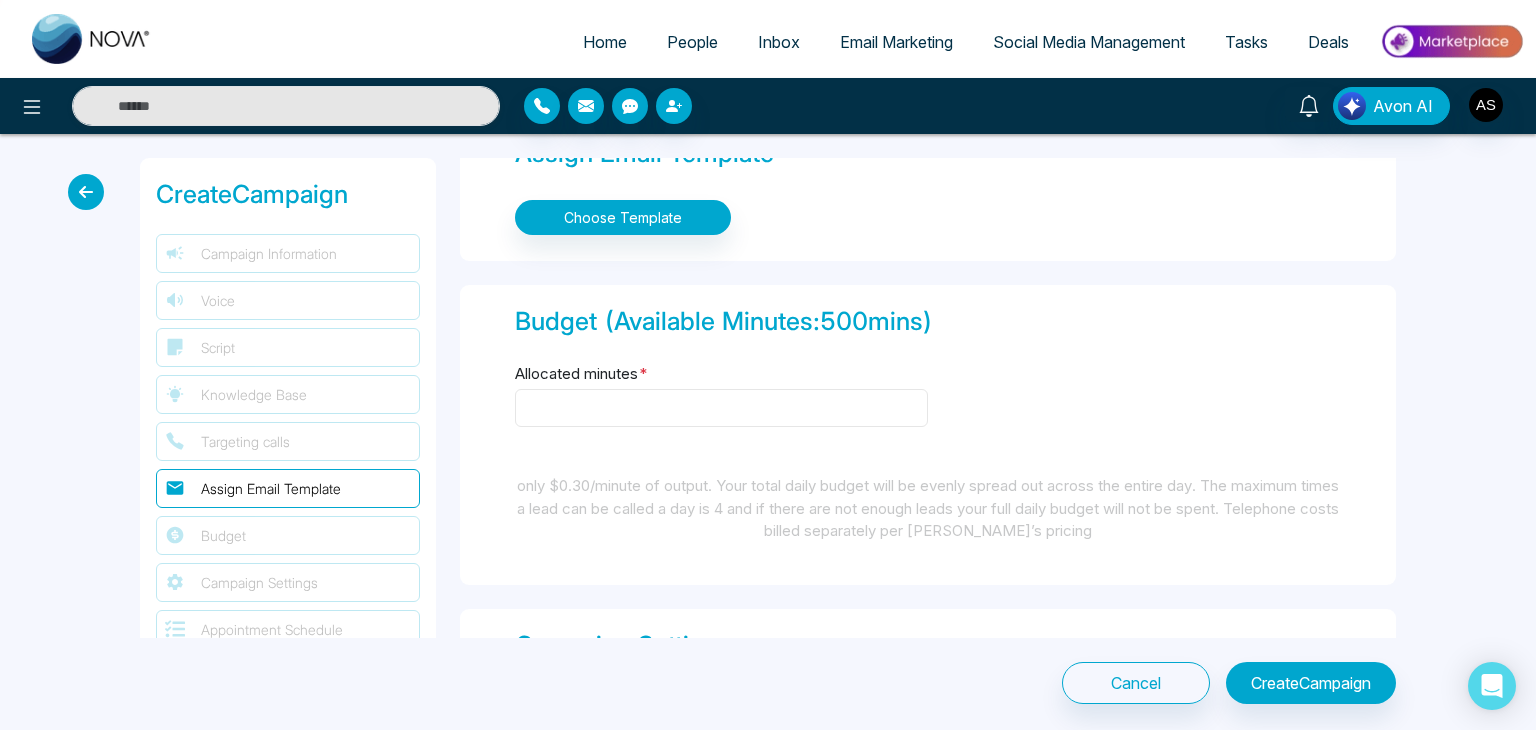 click on "Allocated minutes  *" at bounding box center (721, 408) 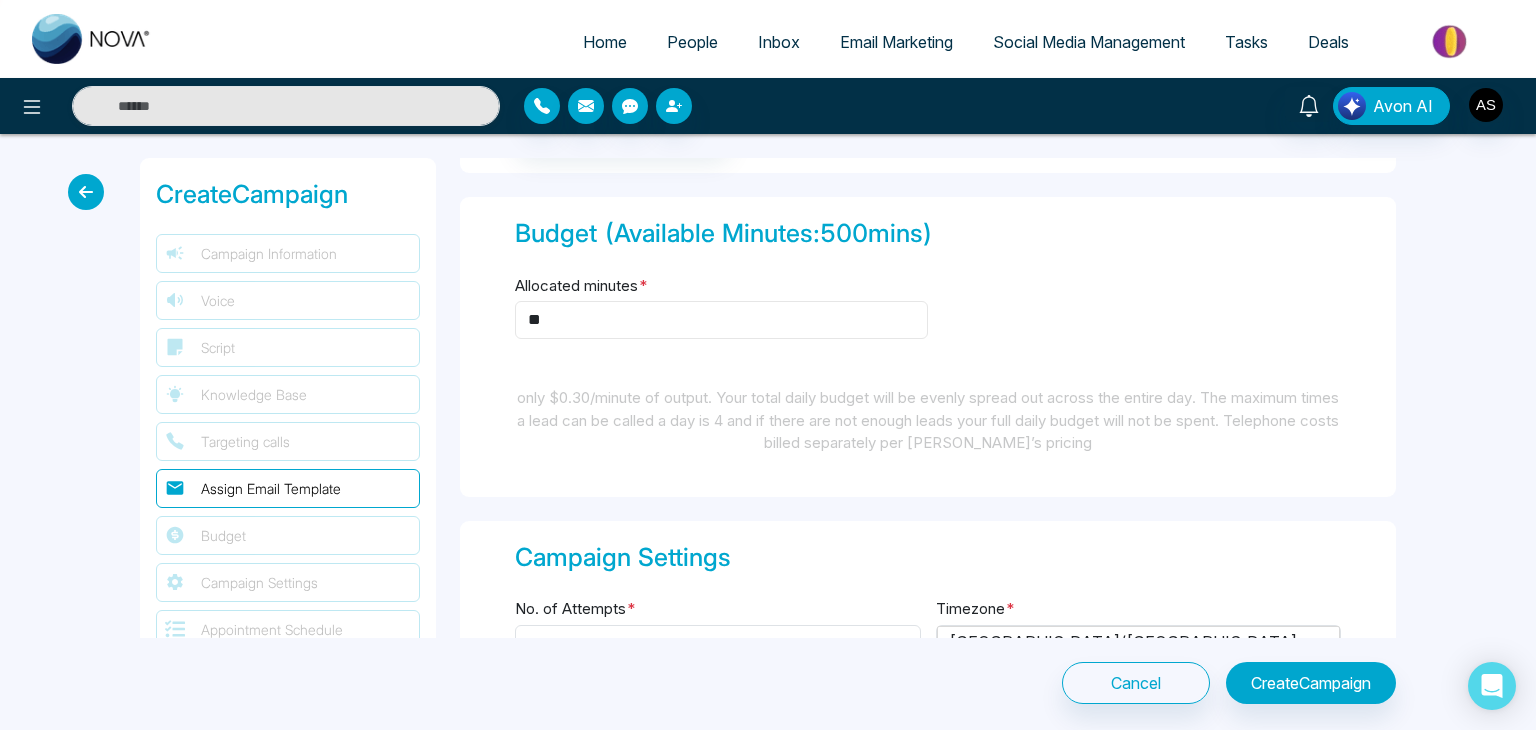 scroll, scrollTop: 2192, scrollLeft: 0, axis: vertical 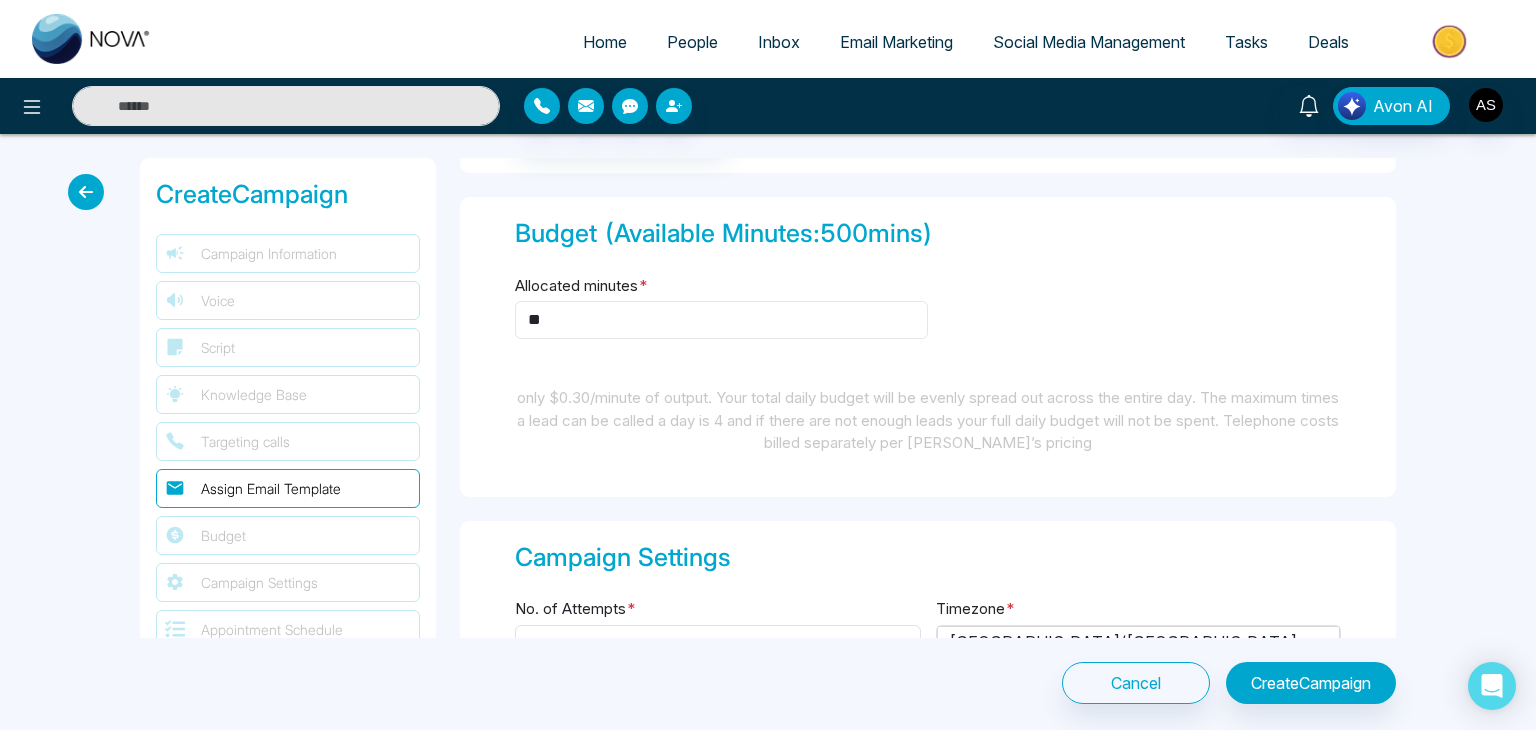 type on "*" 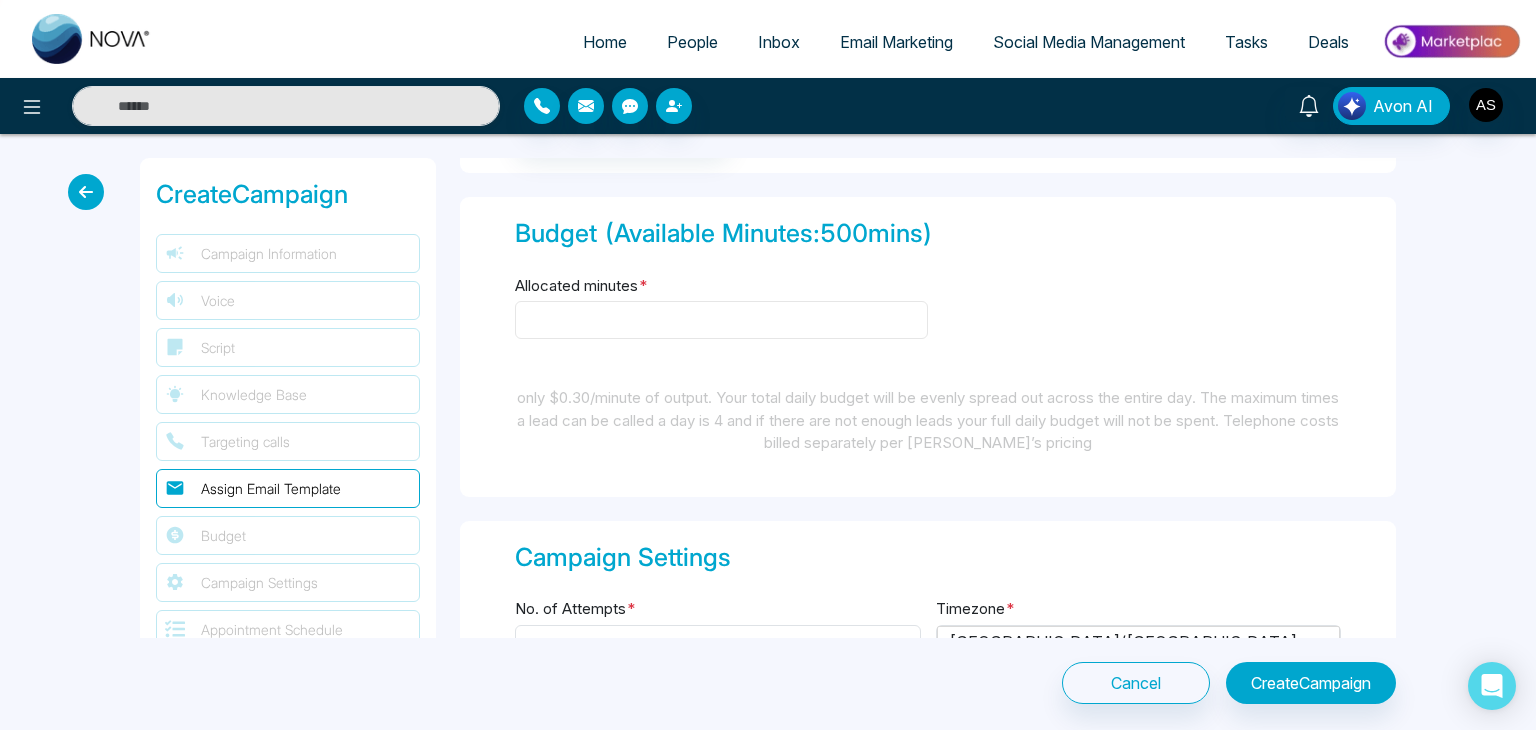type on "*" 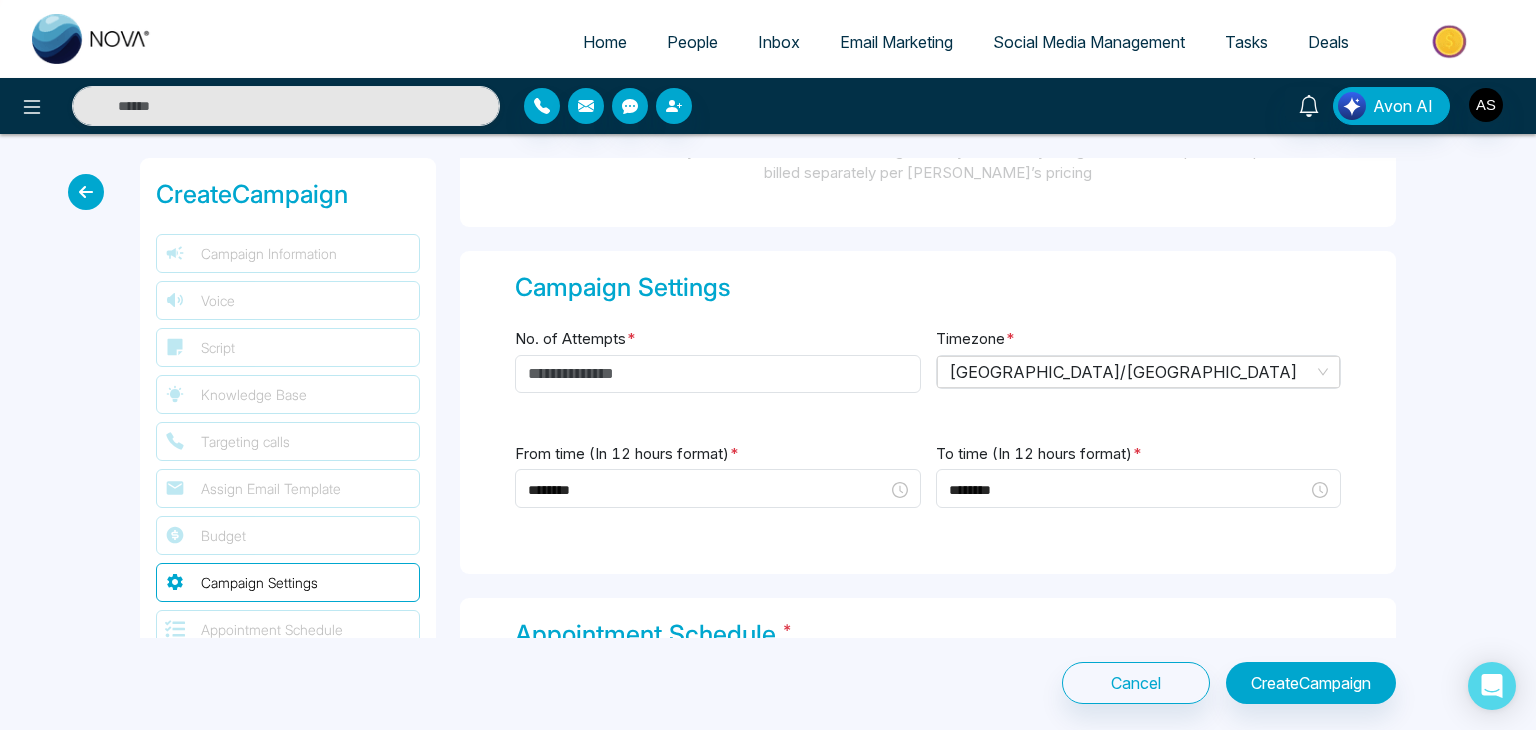 scroll, scrollTop: 2472, scrollLeft: 0, axis: vertical 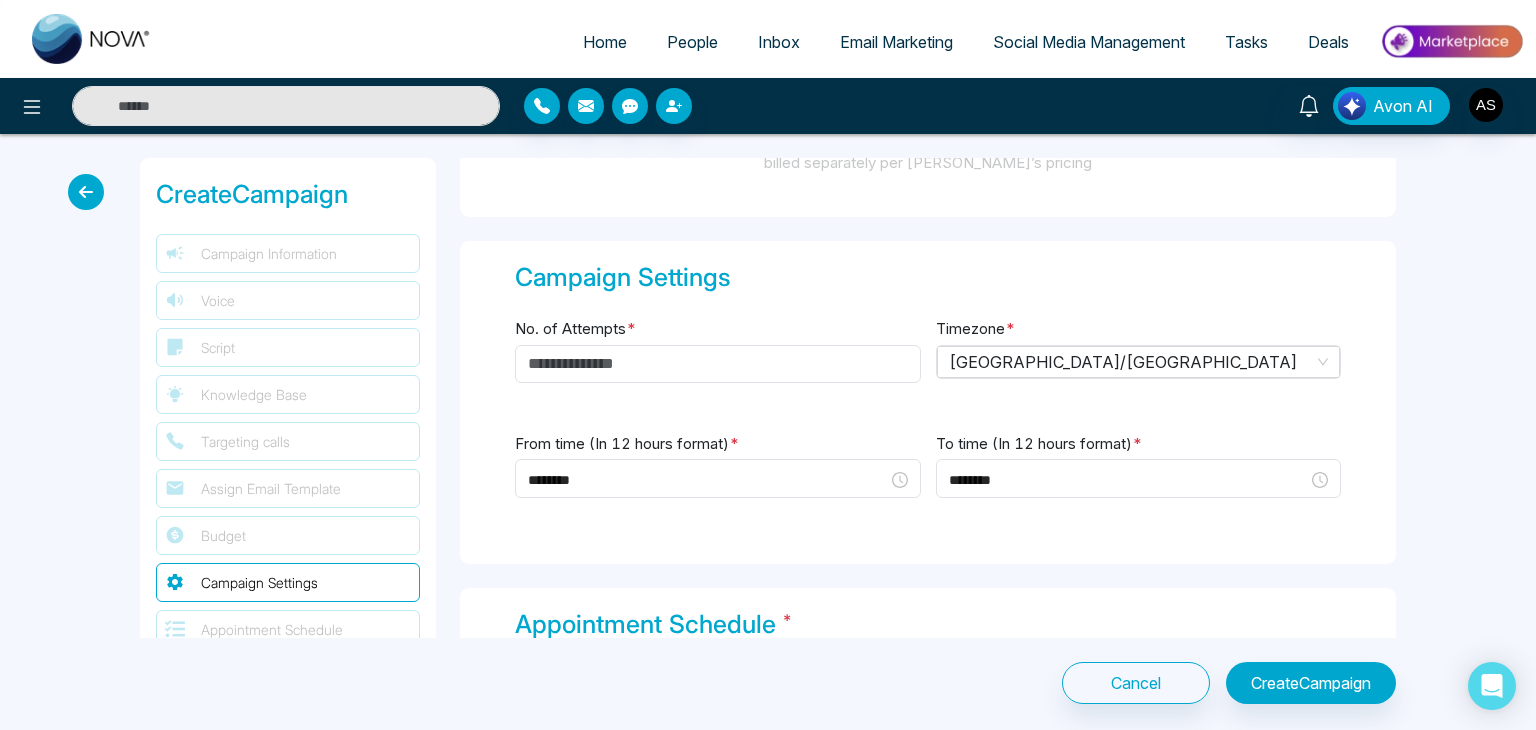 type on "*" 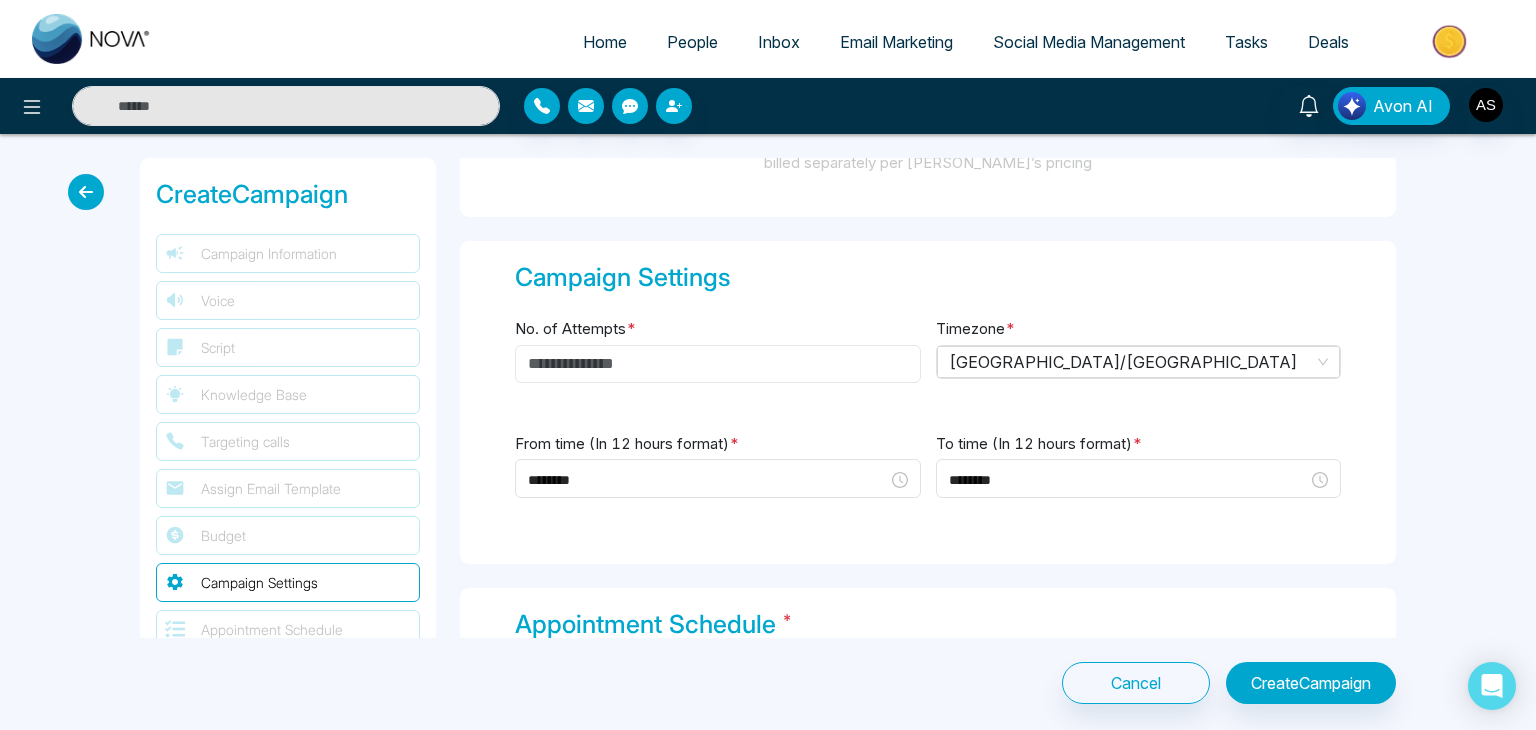 click on "No. of Attempts  *" at bounding box center [718, 364] 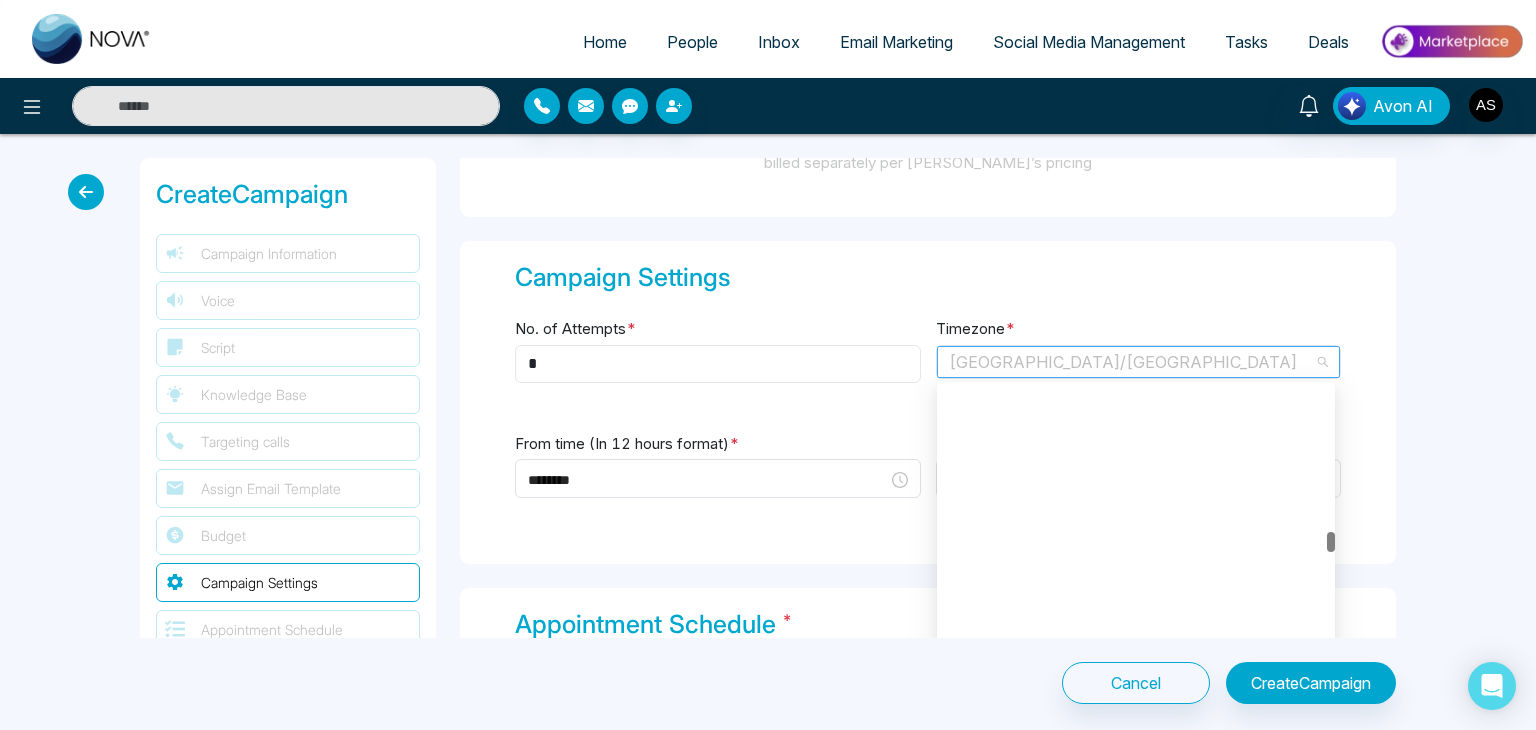 click on "[GEOGRAPHIC_DATA]/[GEOGRAPHIC_DATA]" at bounding box center [1139, 362] 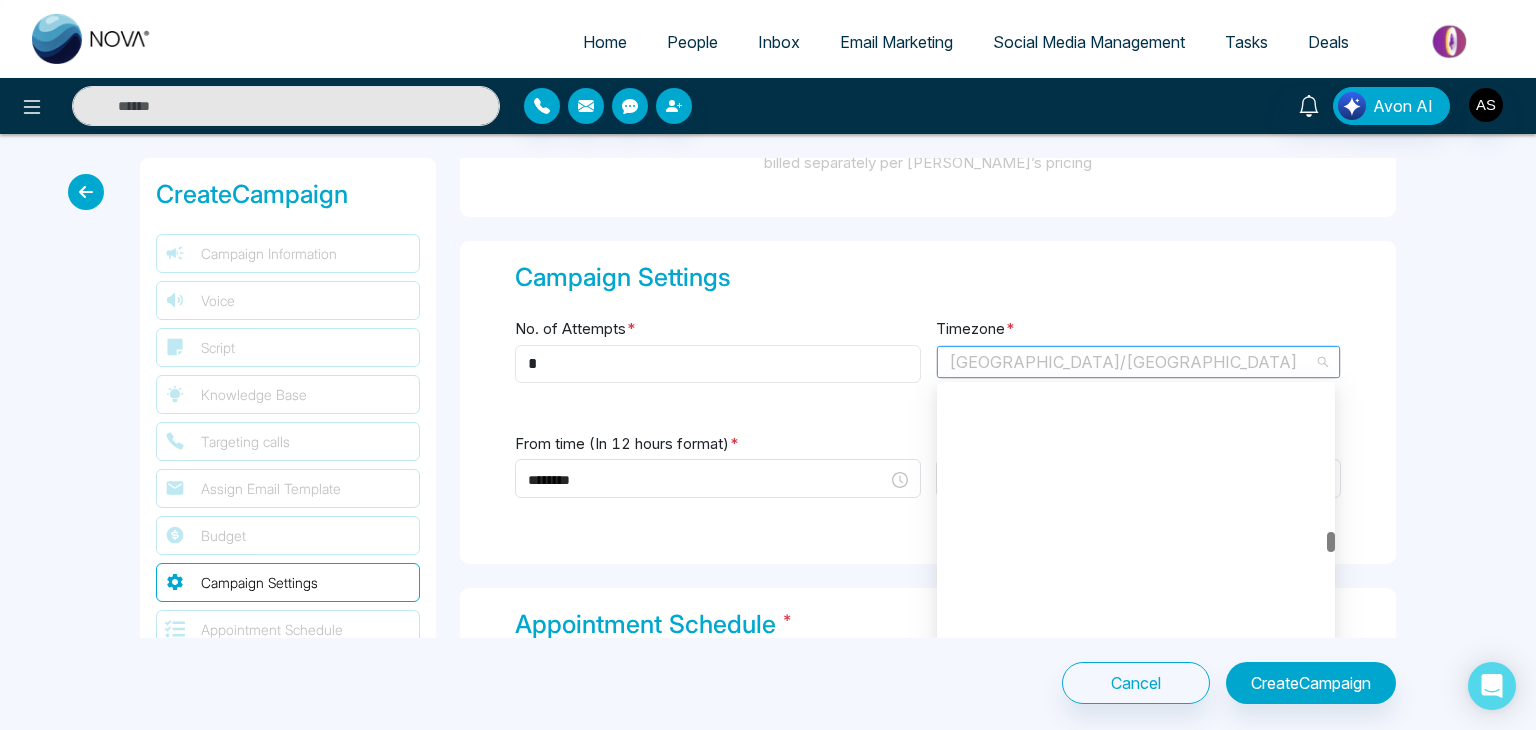 type on "*" 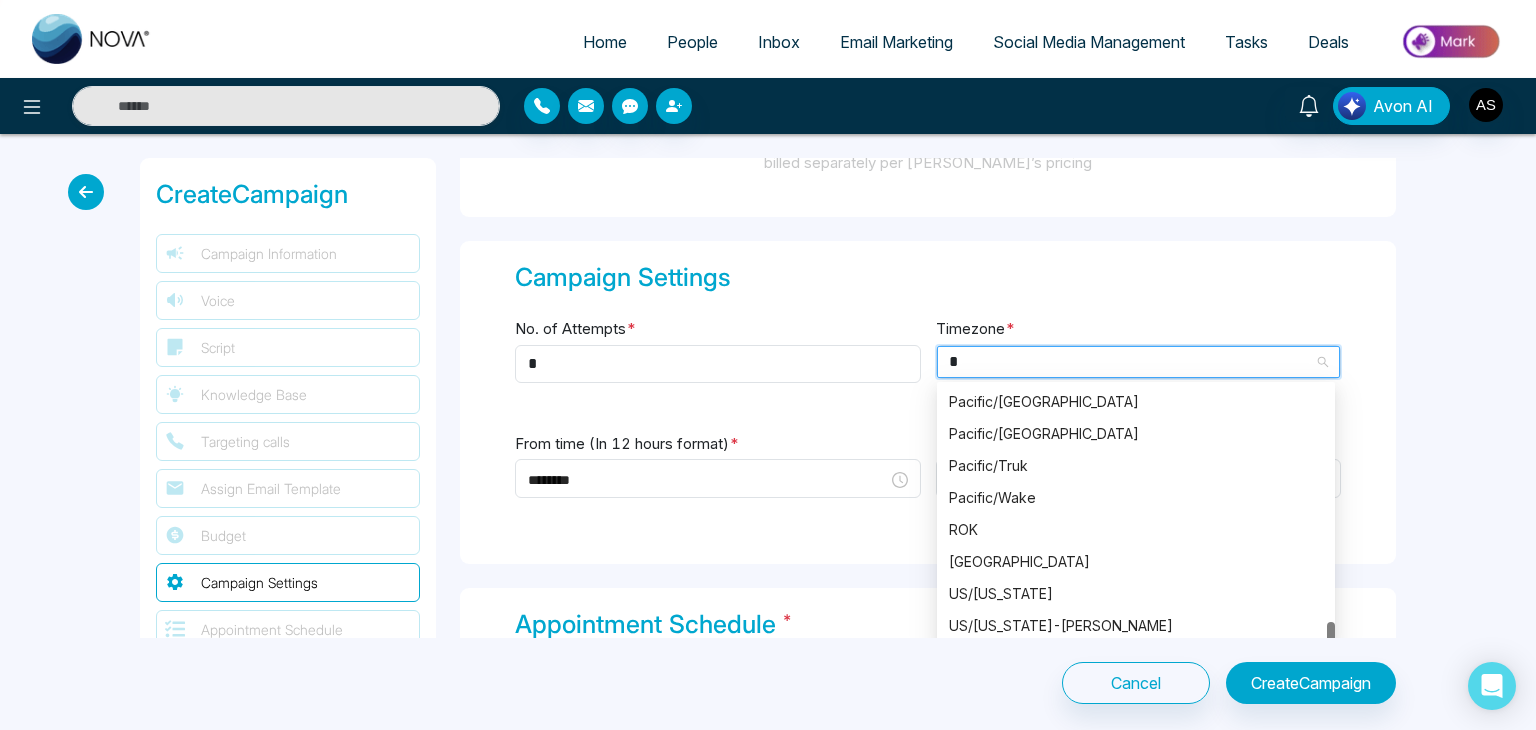 scroll, scrollTop: 160, scrollLeft: 0, axis: vertical 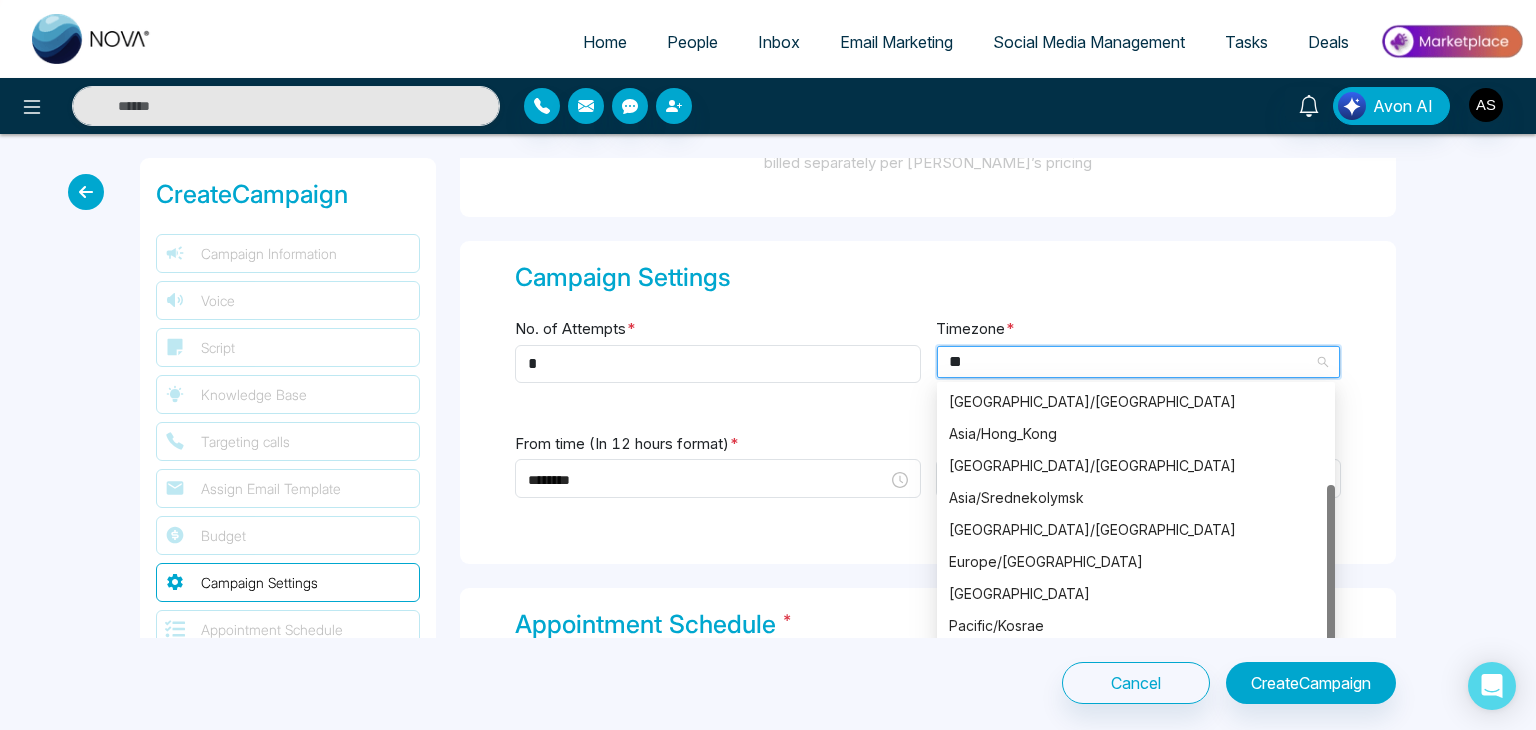 type on "***" 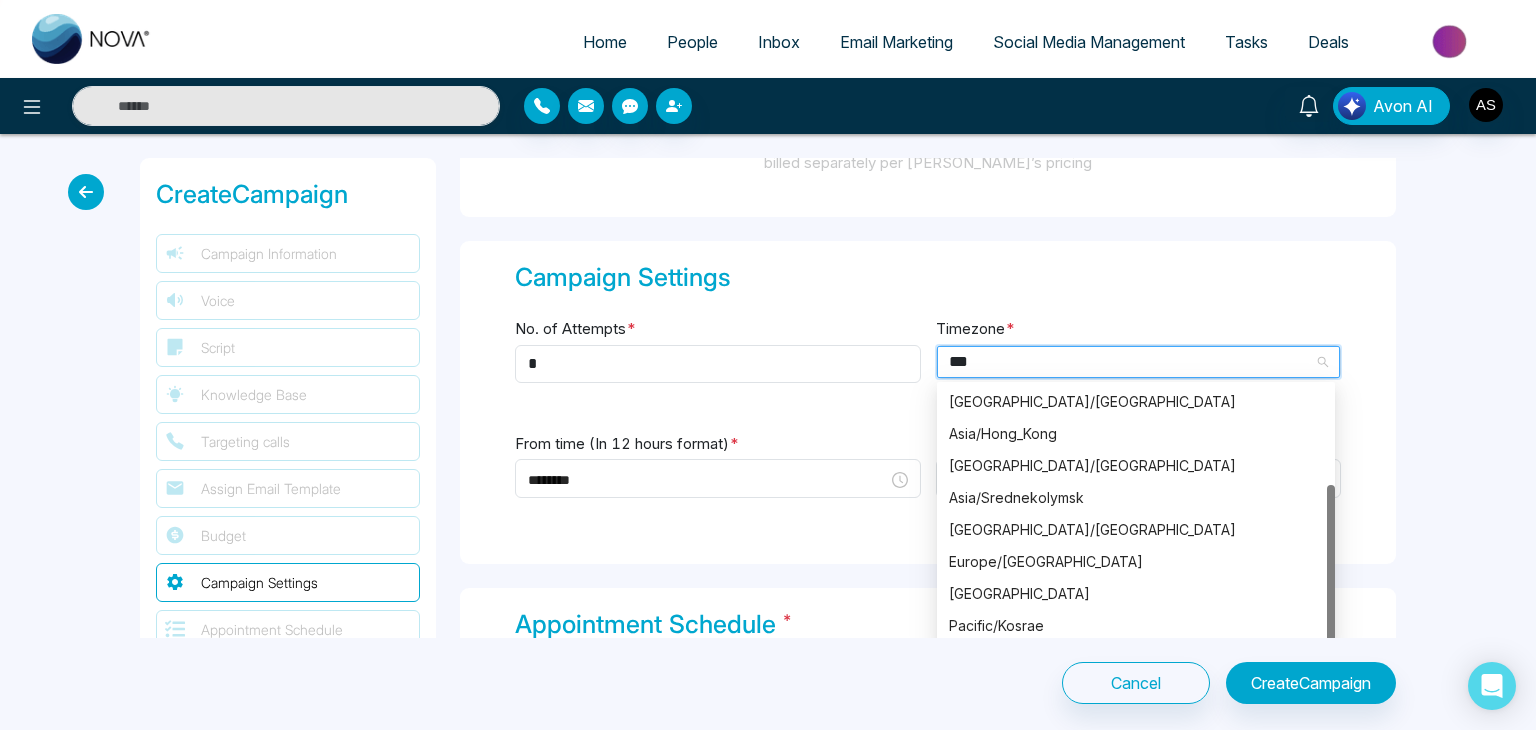 scroll, scrollTop: 0, scrollLeft: 0, axis: both 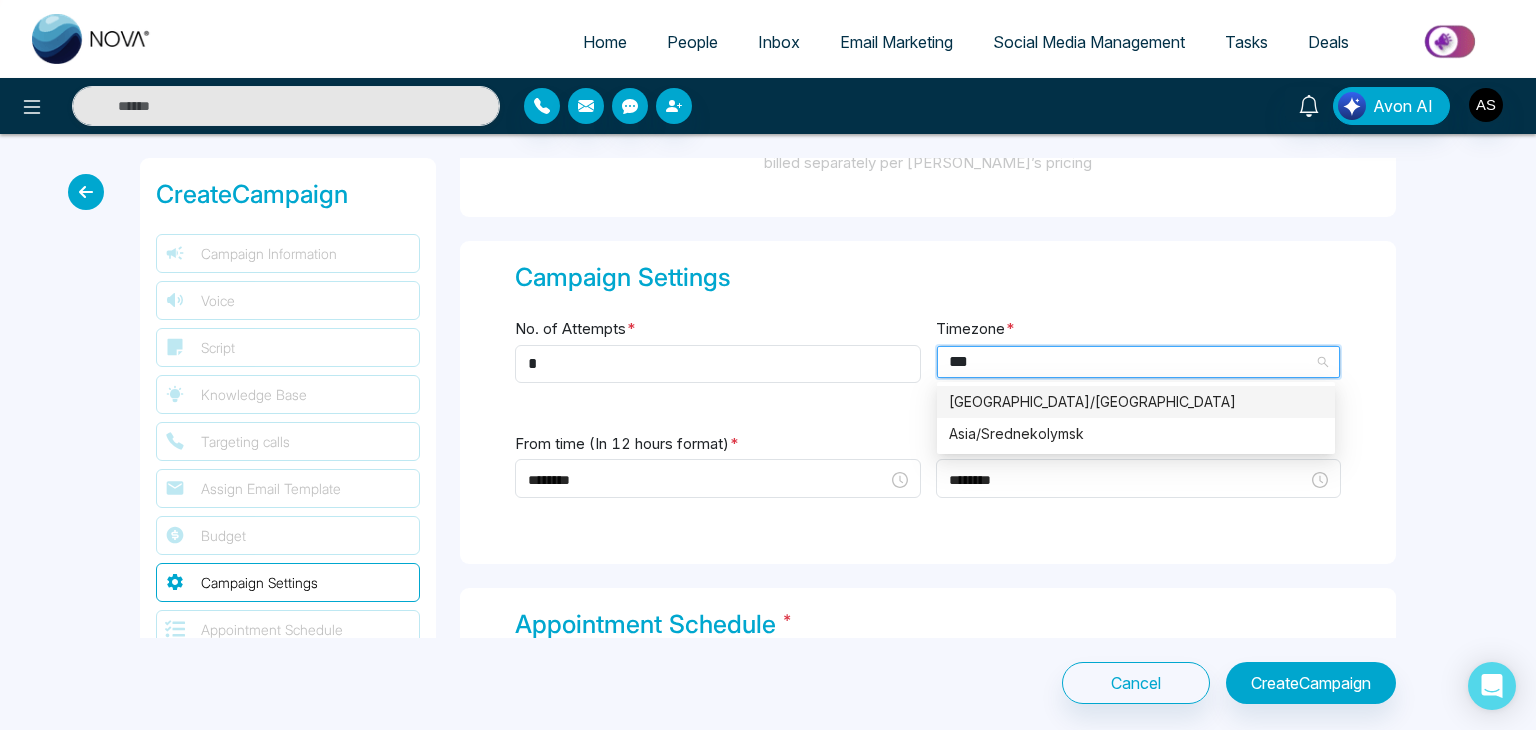 click on "[GEOGRAPHIC_DATA]/[GEOGRAPHIC_DATA]" at bounding box center (1136, 402) 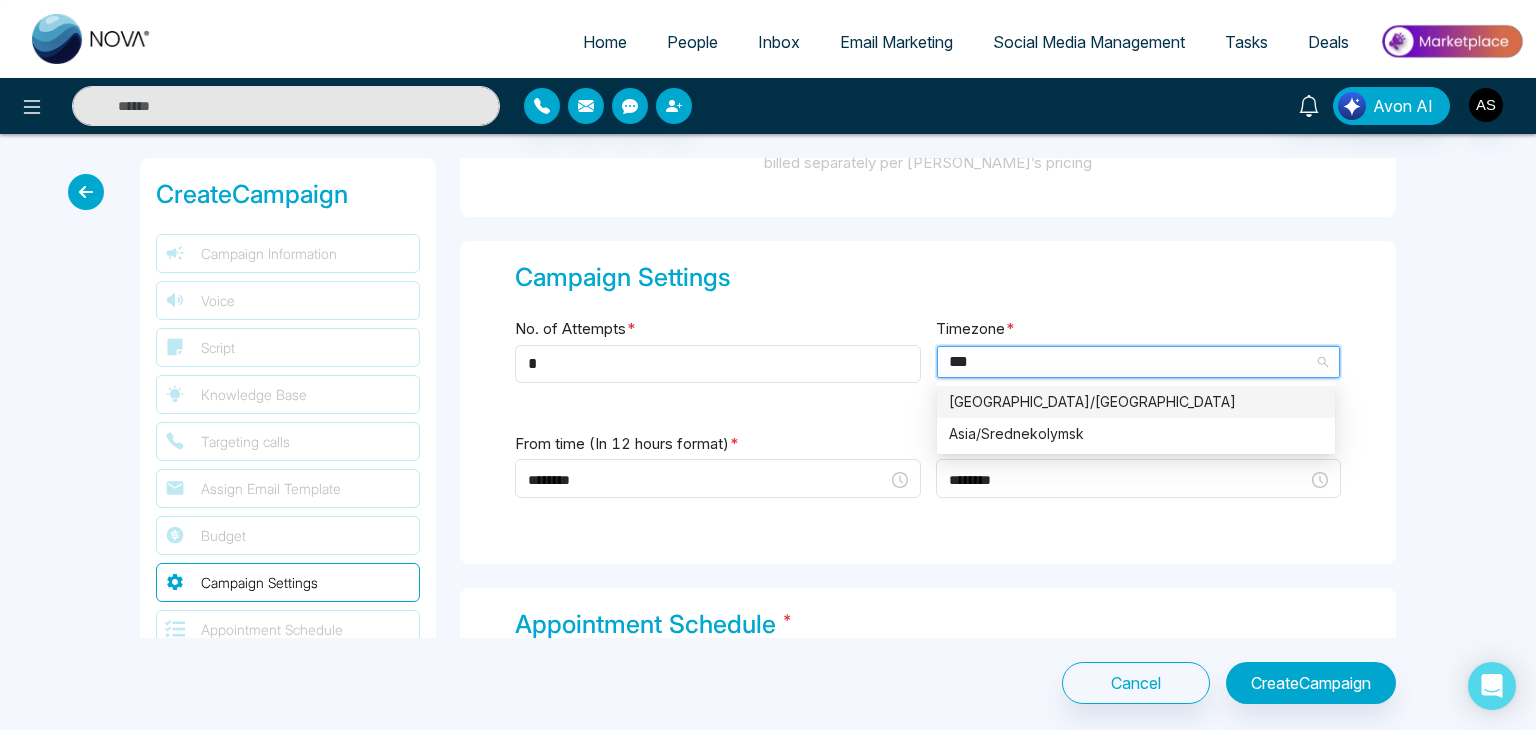 type 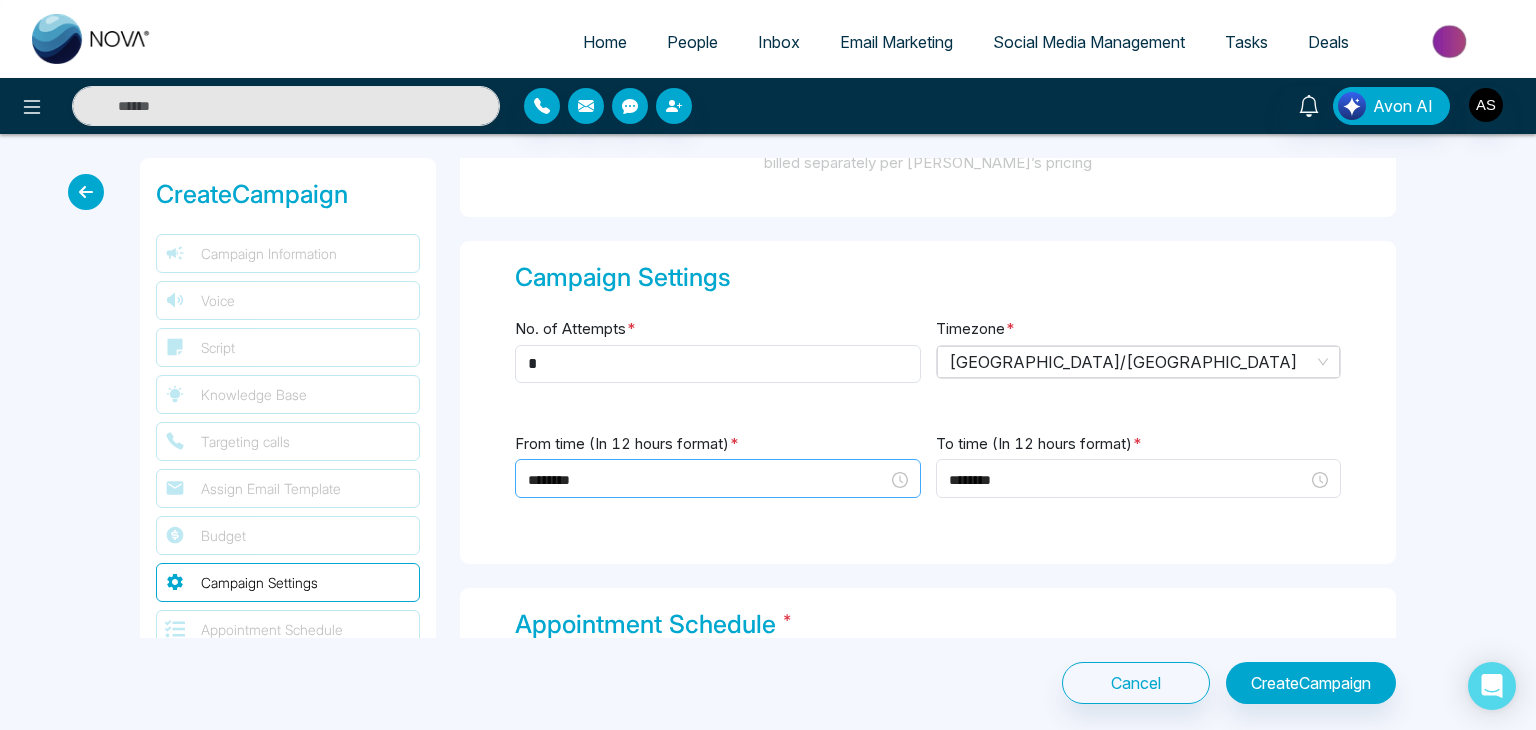 click on "********" at bounding box center (718, 480) 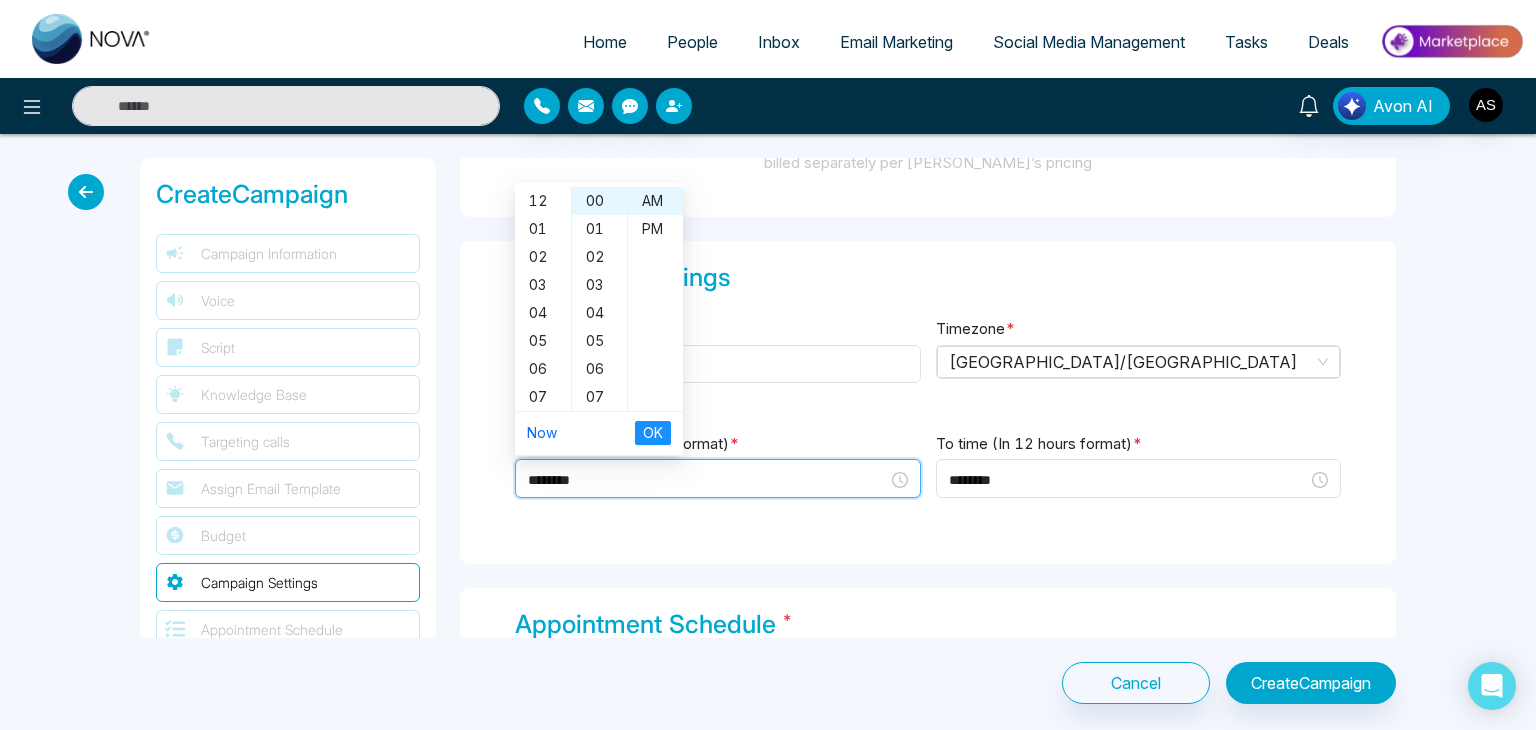 scroll, scrollTop: 112, scrollLeft: 0, axis: vertical 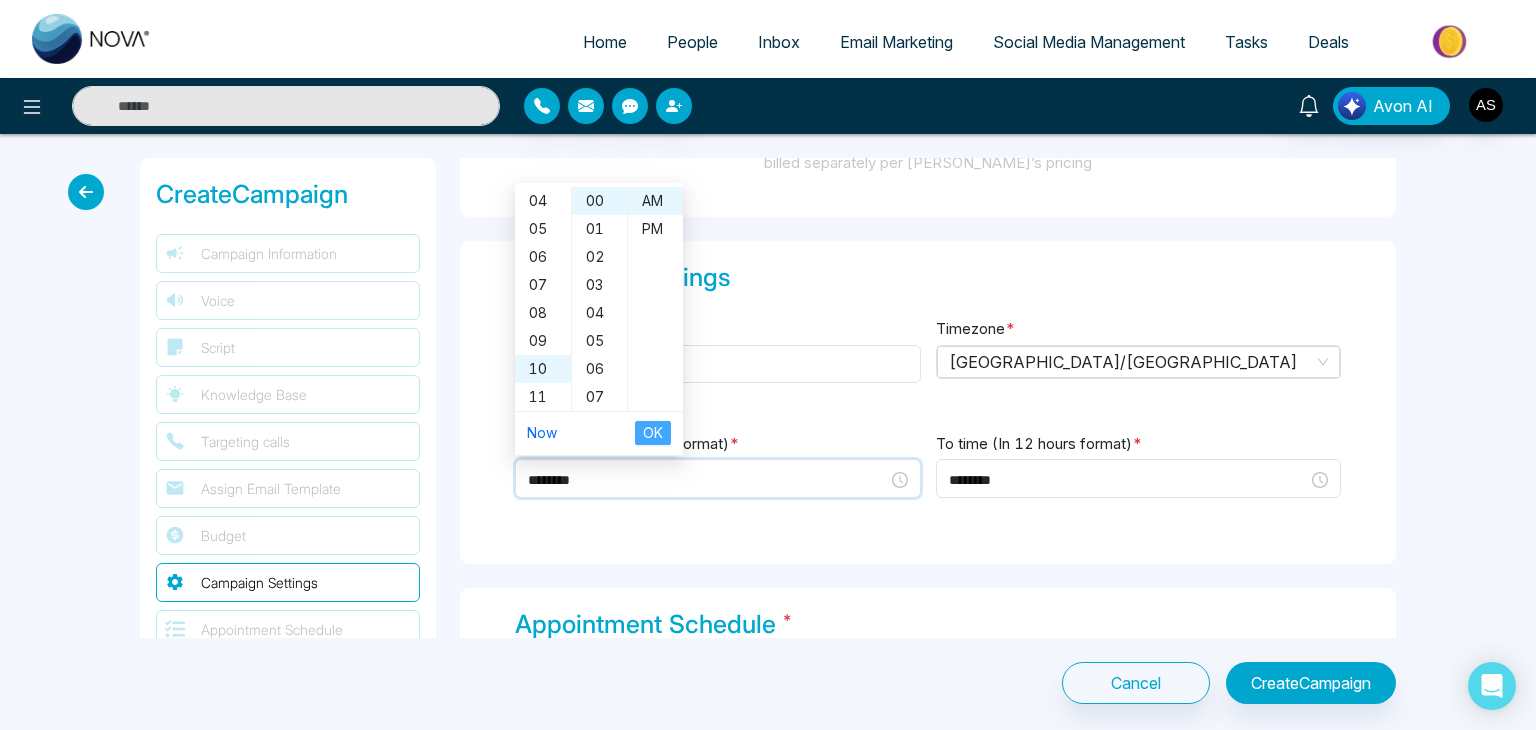 click on "OK" at bounding box center [653, 433] 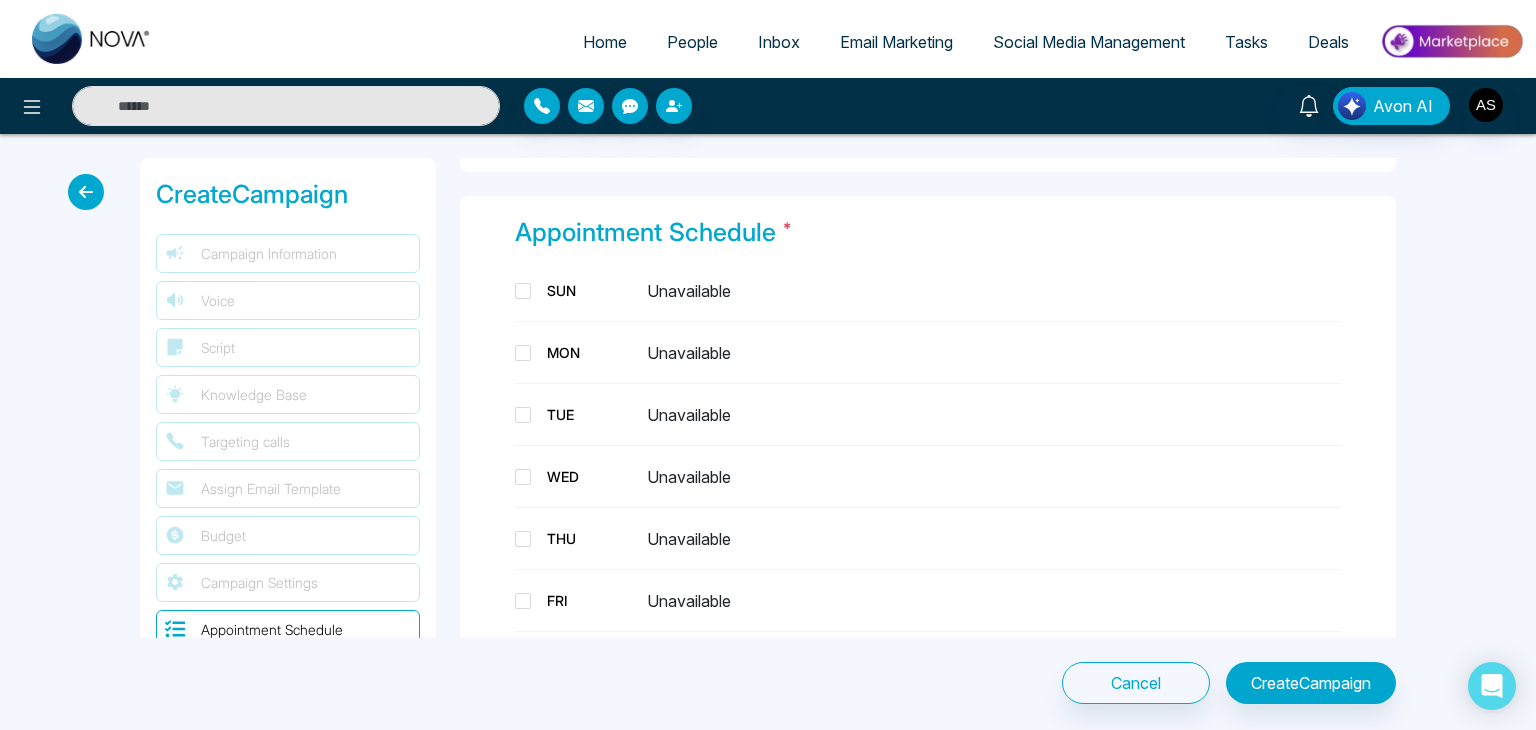 scroll, scrollTop: 2866, scrollLeft: 0, axis: vertical 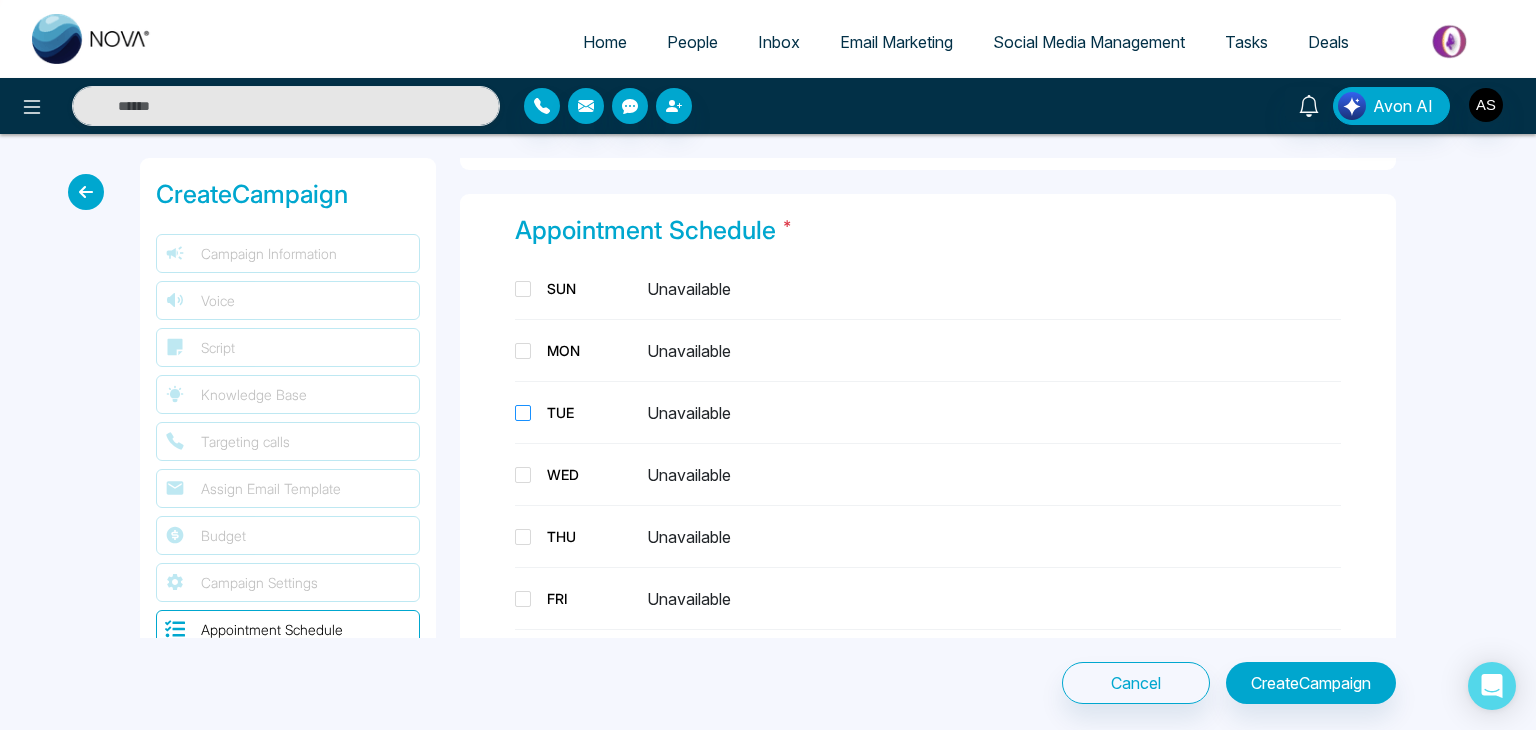 click on "TUE" at bounding box center [589, 412] 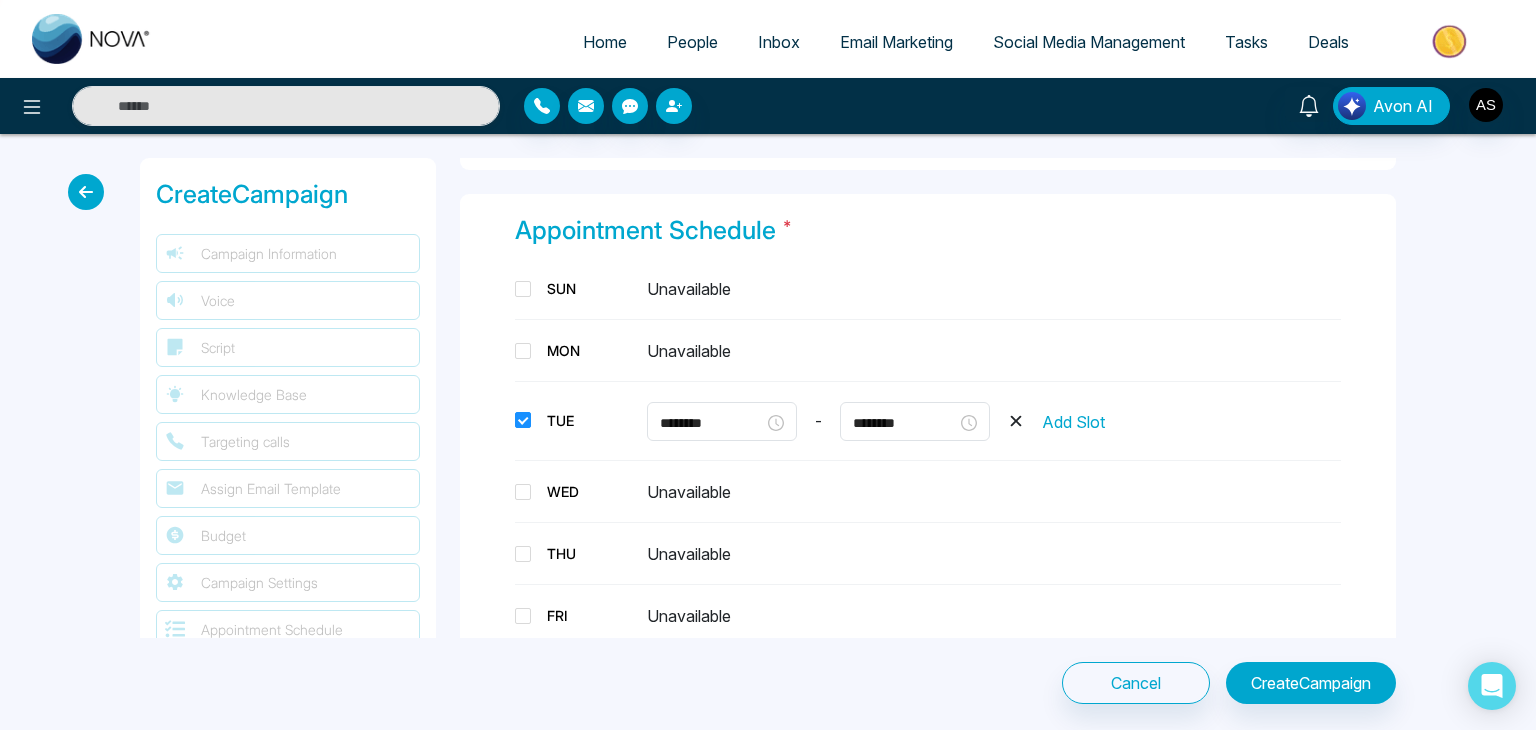 scroll, scrollTop: 3302, scrollLeft: 0, axis: vertical 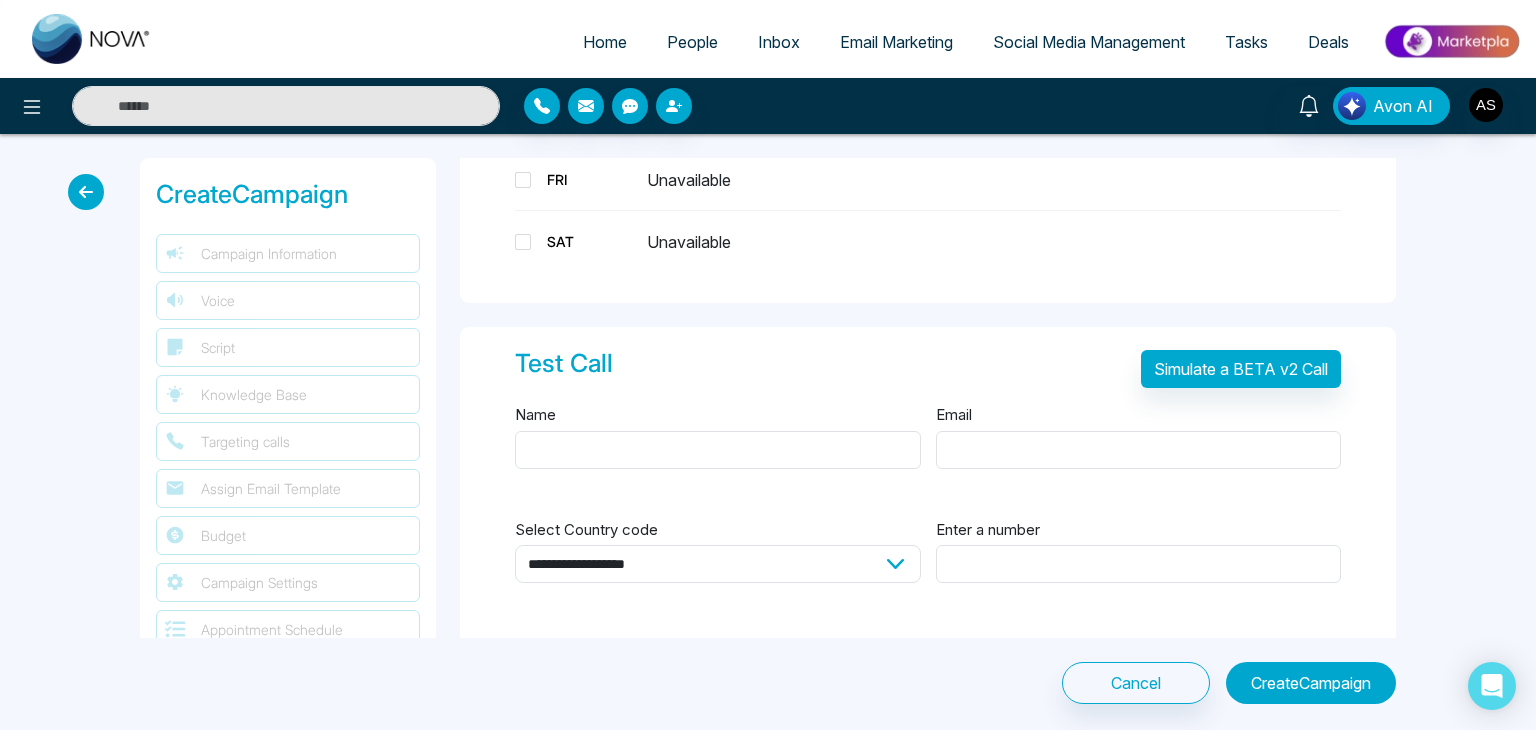 click on "Create  Campaign" at bounding box center (1311, 683) 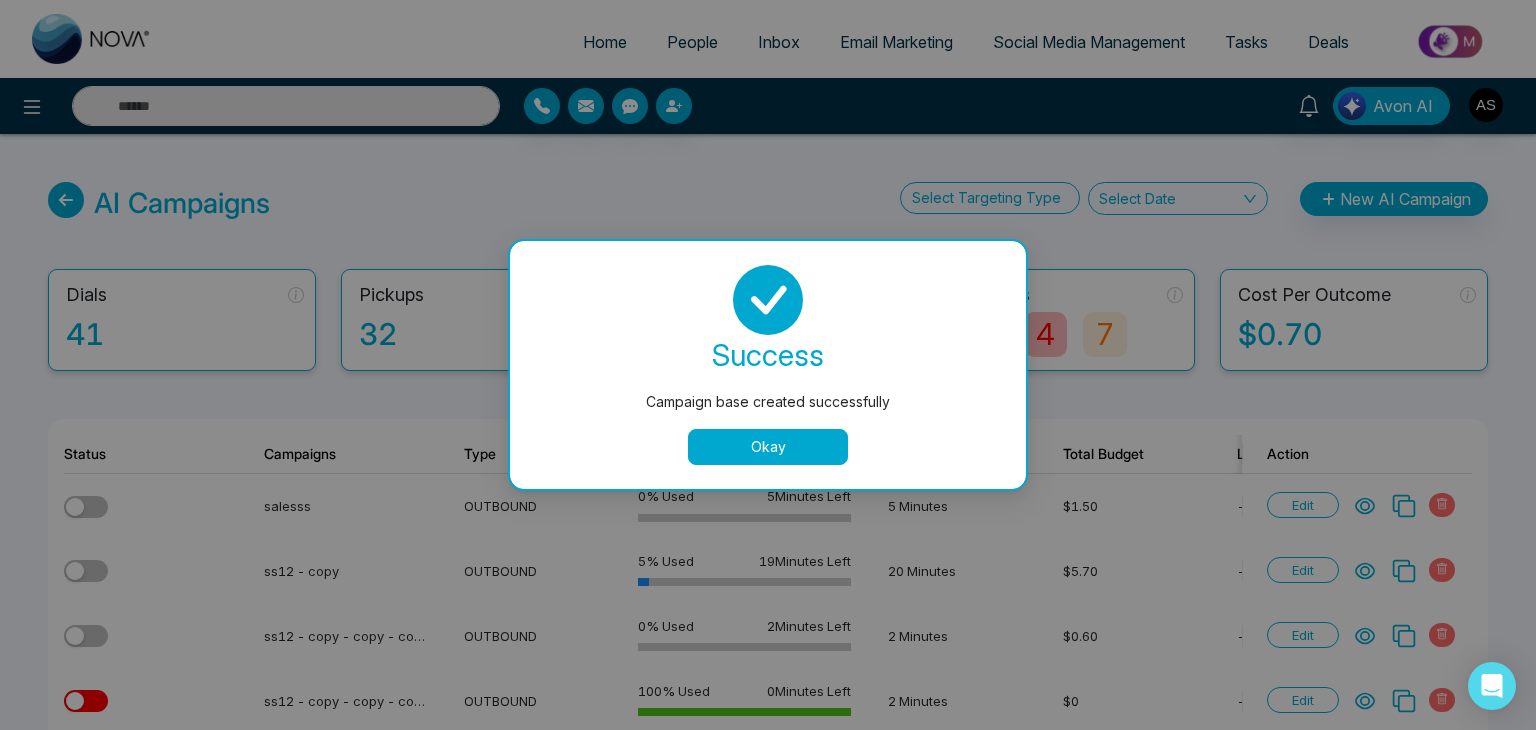 click on "Okay" at bounding box center [768, 447] 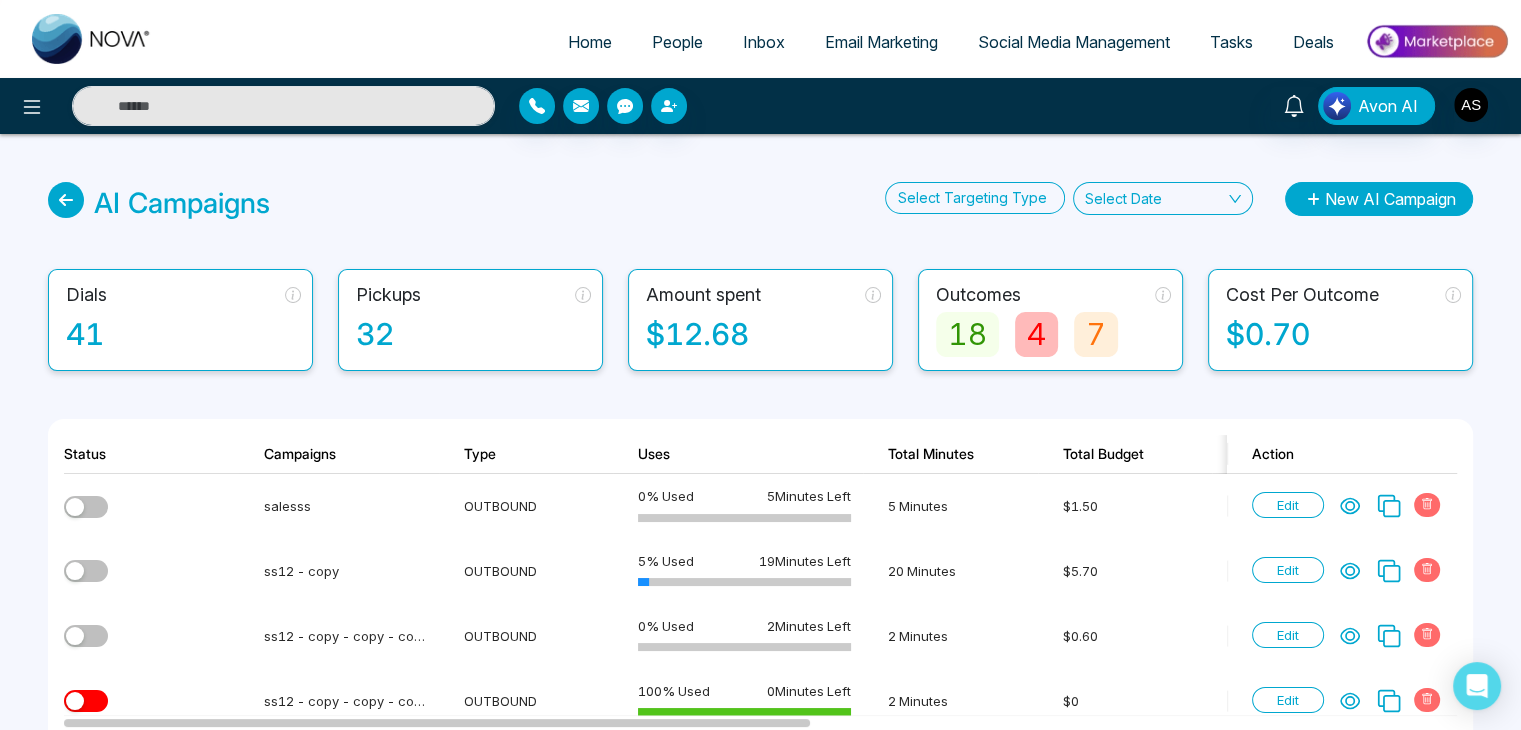 click on "New AI Campaign" at bounding box center [1379, 199] 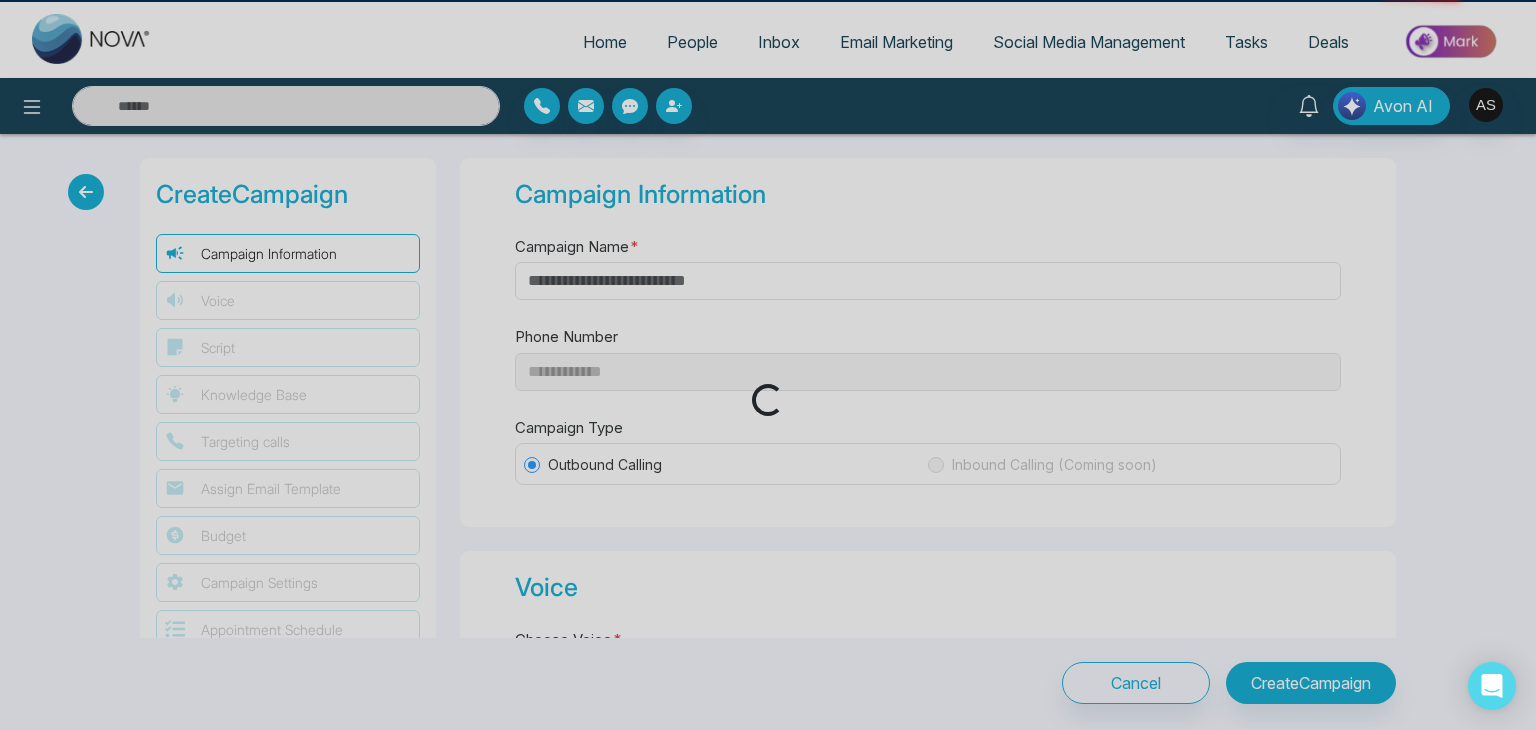 type on "**********" 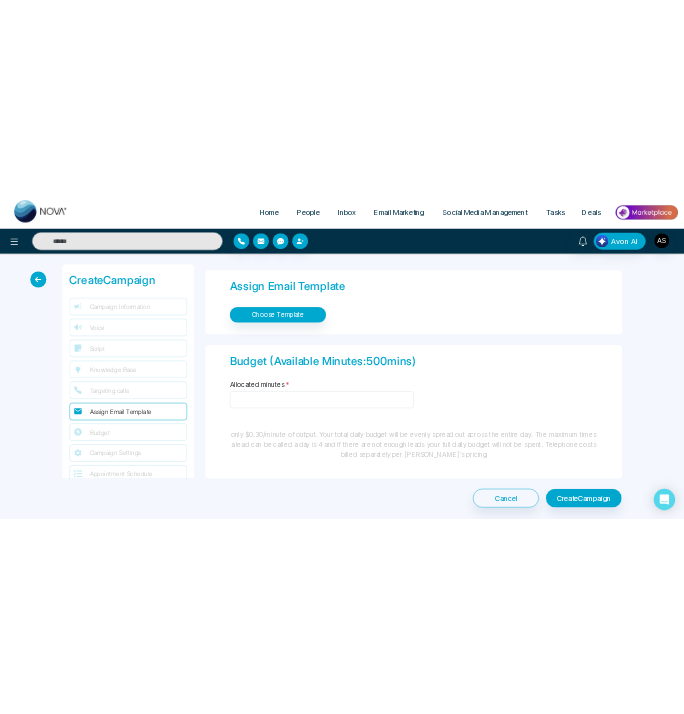scroll, scrollTop: 1288, scrollLeft: 0, axis: vertical 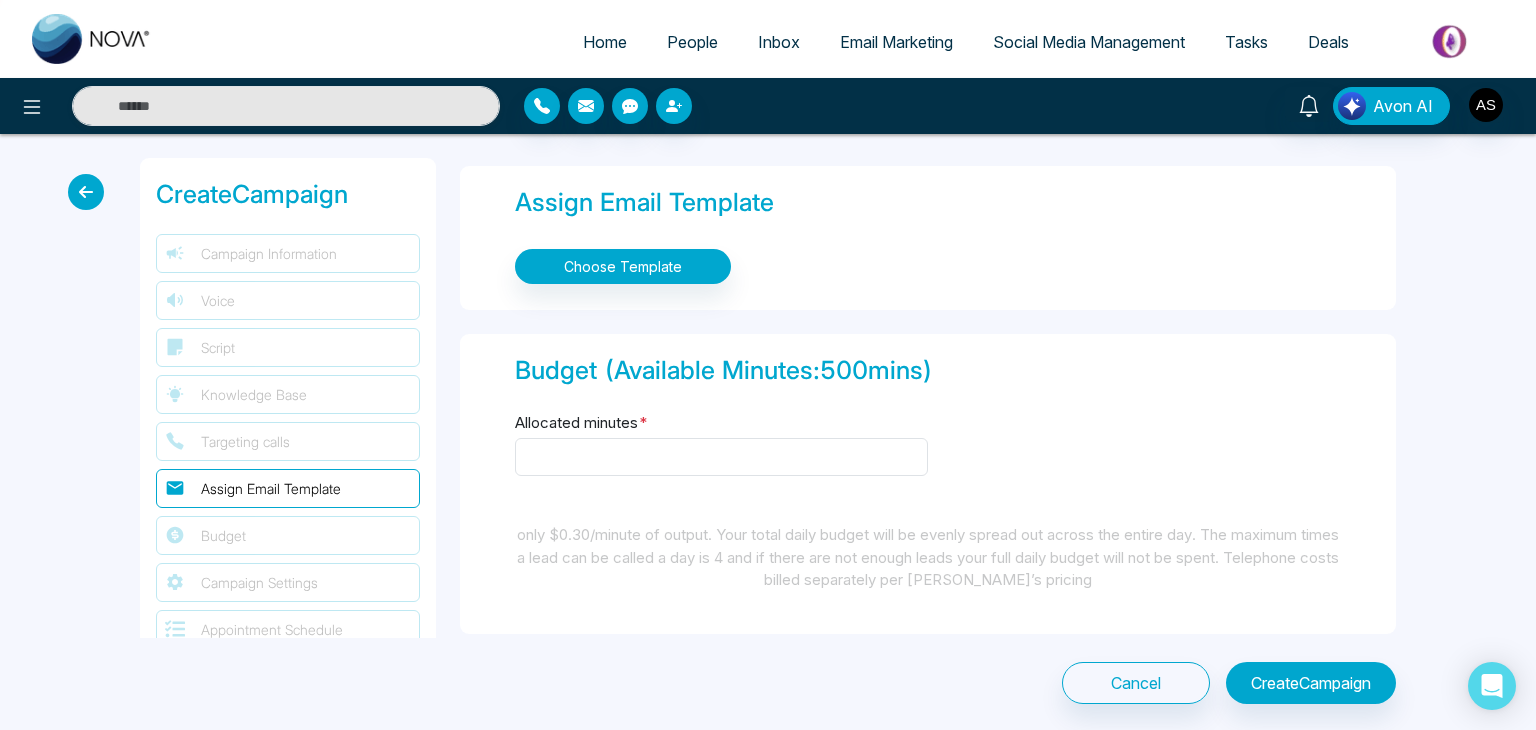 click at bounding box center (86, 192) 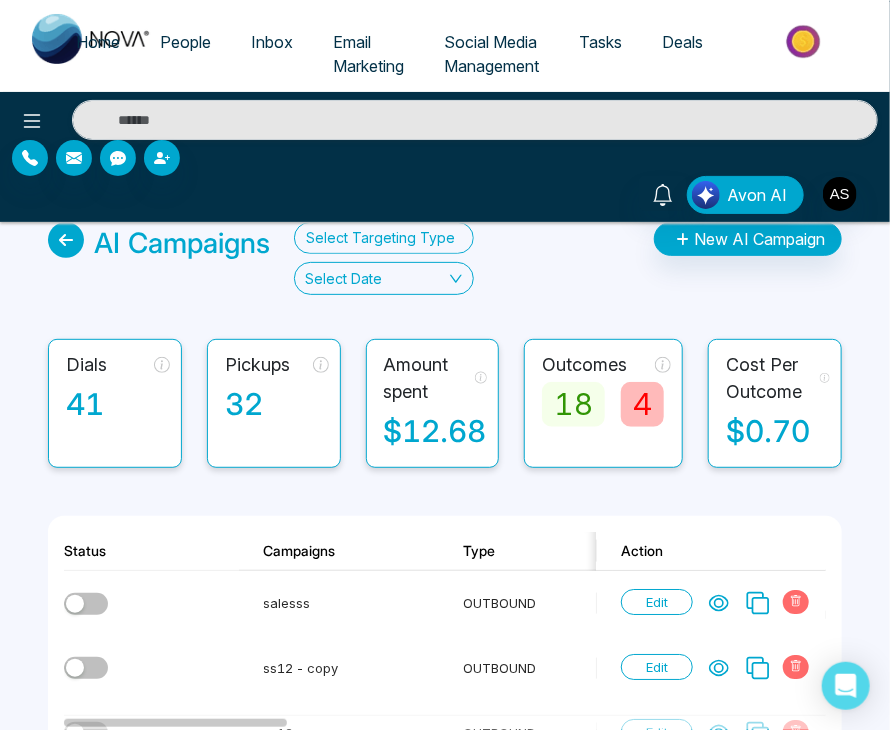 scroll, scrollTop: 0, scrollLeft: 0, axis: both 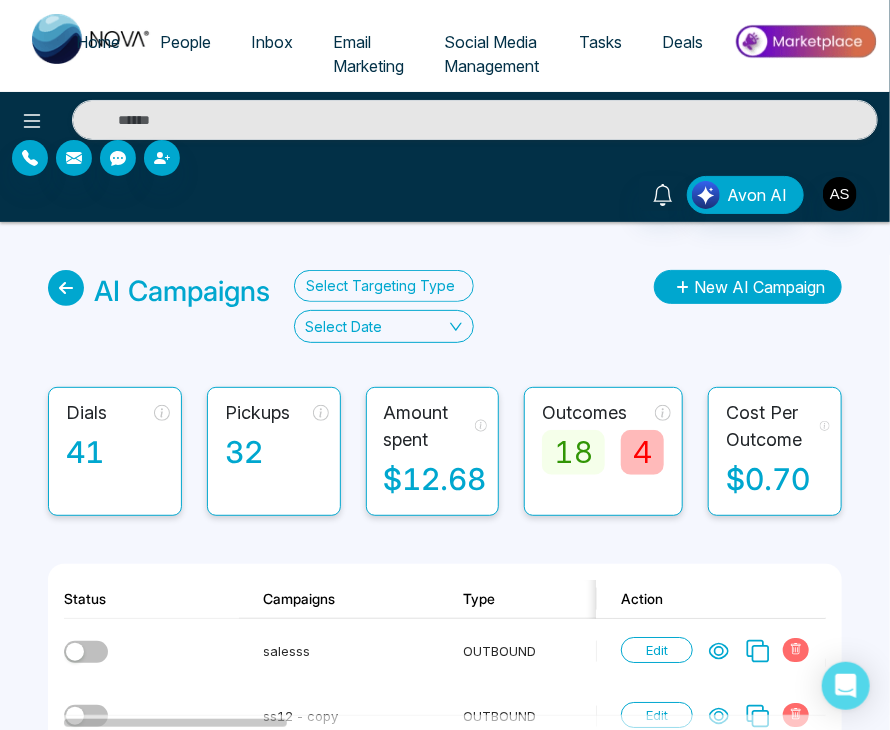 click on "New AI Campaign" at bounding box center (748, 287) 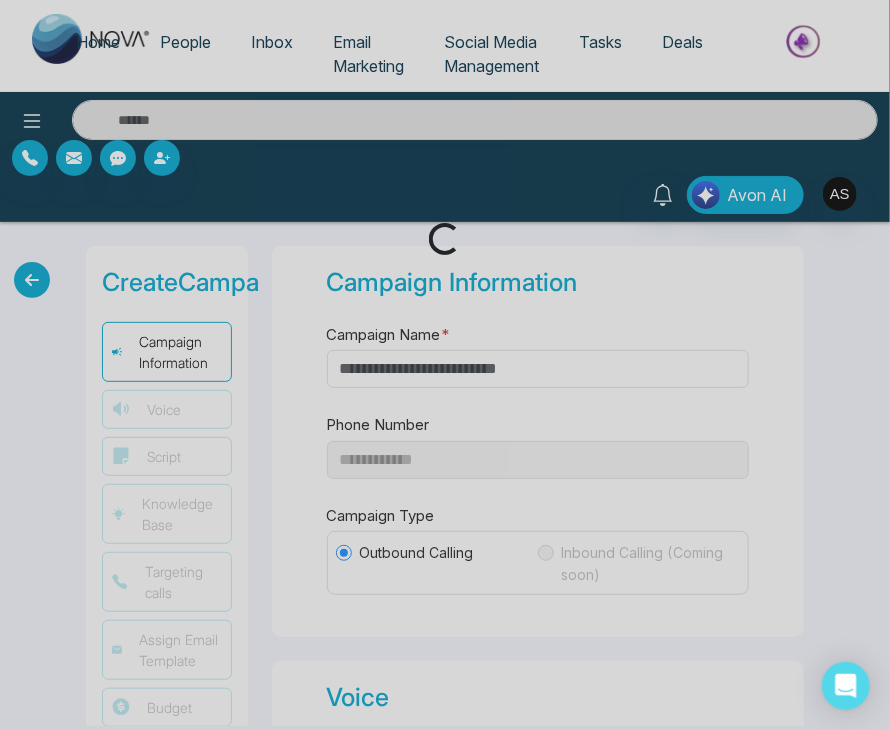 scroll, scrollTop: 85, scrollLeft: 0, axis: vertical 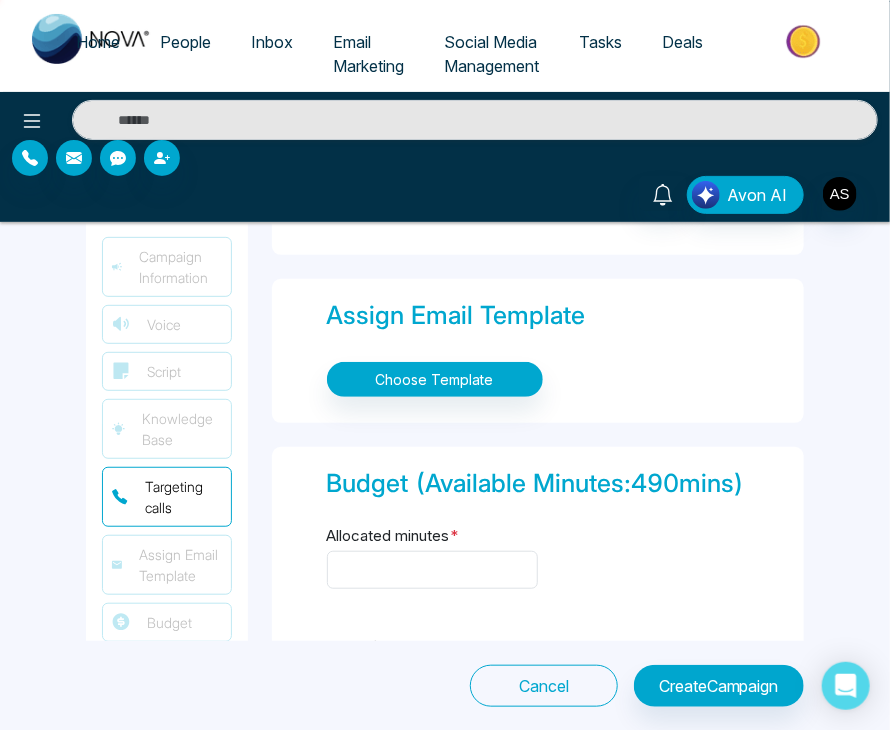 click on "Cancel" at bounding box center [544, 686] 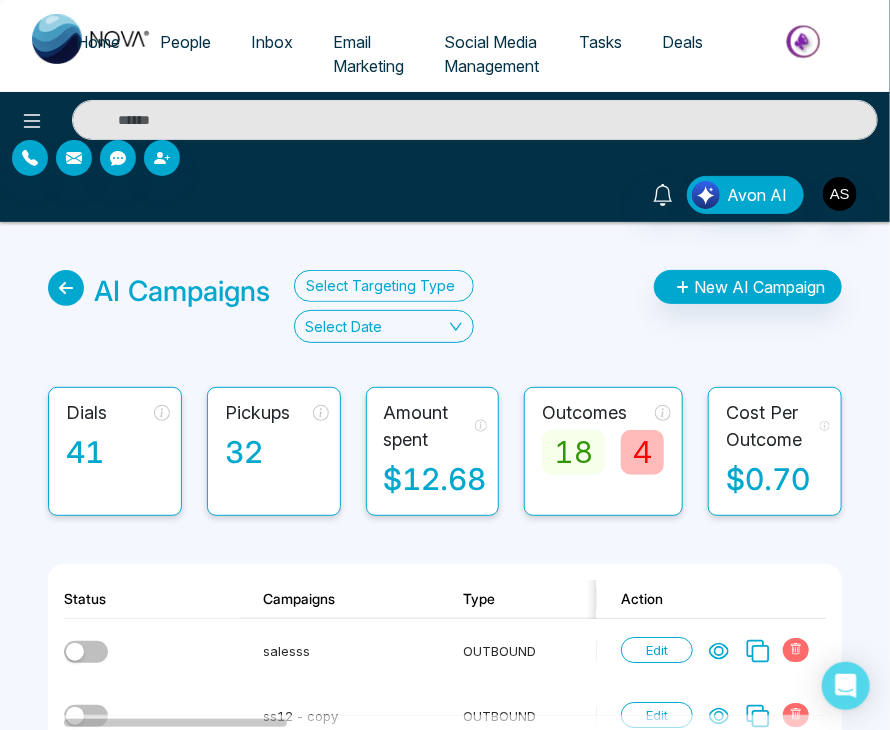 scroll, scrollTop: 0, scrollLeft: 0, axis: both 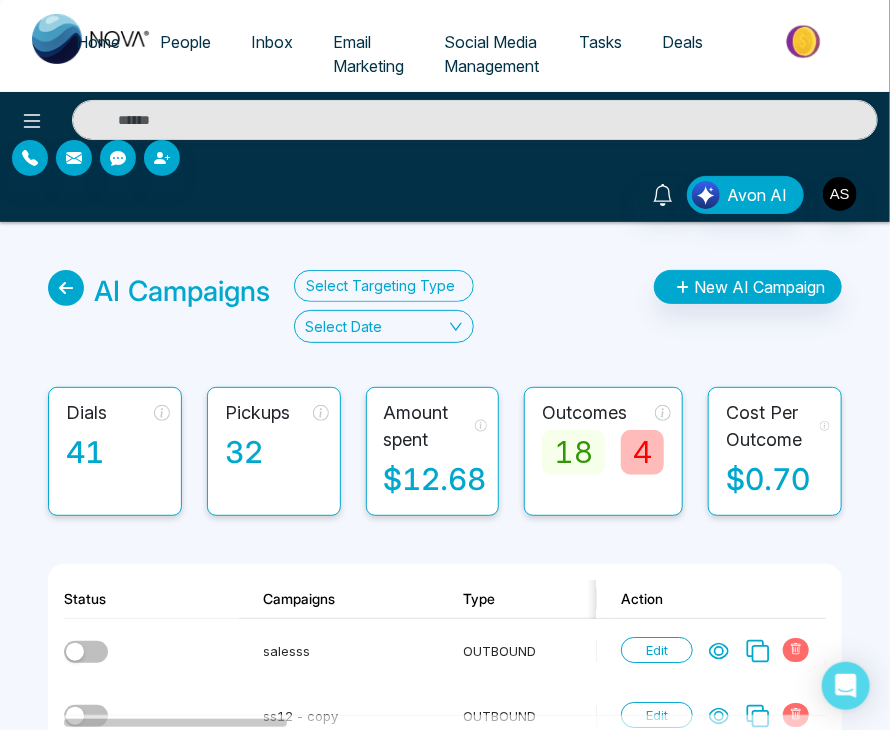 click on "AI Campaigns   Select Targeting Type Select Date  New AI Campaign Dials 41 Pickups 32 Amount spent $12.68 Outcomes 18 4 7 Cost Per Outcome $0.70 Status Campaigns Type Uses Total Minutes Total Budget List Agent Dials Pickups In progress Outcomes Cost Per Outcome Action                             salesss OUTBOUND 0 % Used 5  Minutes Left 5 Minutes $1.50 - Nancy 0 0 0 0 0 0 $0 Edit ss12 - copy OUTBOUND 5 % Used 19  Minutes Left 20 Minutes $5.70 - Nancy 1 1 0 1 0 0 $0.16 Edit ss12 - copy - copy - copy - copy OUTBOUND 0 % Used 2  Minutes Left 2 Minutes $0.60 - Nancy 0 0 0 0 0 0 $0 Edit ss12 - copy - copy - copy OUTBOUND 100 % Used 0  Minutes Left 2 Minutes $0 - Nancy 1 1 0 1 0 0 $0.37 Edit ss12 - copy - copy OUTBOUND 100 % Used 0  Minutes Left 2 Minutes $0 - Nancy 1 1 0 0 0 0 $0.47 Edit ss12 OUTBOUND 100 % Used 0  Minutes Left 2 Minutes $0 - Nancy 1 1 0 1 0 0 $0.62 Edit S3 OUTBOUND 100 % Used 0  Minutes Left 2 Minutes $0 - Nancy 1 1 0 1 0 0 $0.39 Edit s2 OUTBOUND 100 % Used 0  Minutes Left $0 - 1 1" at bounding box center (445, 1562) 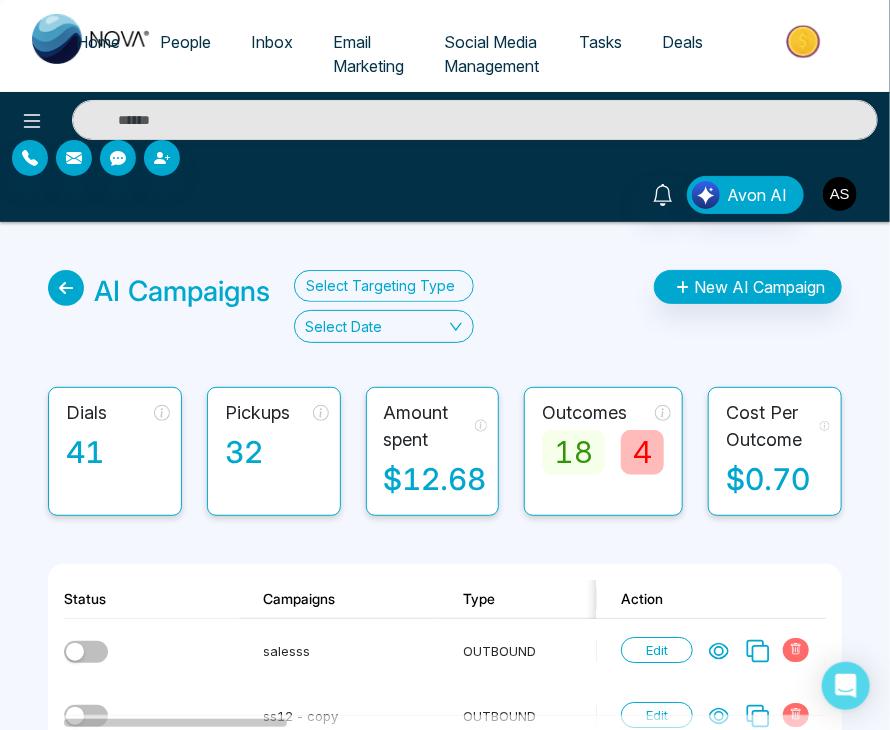 click at bounding box center [840, 194] 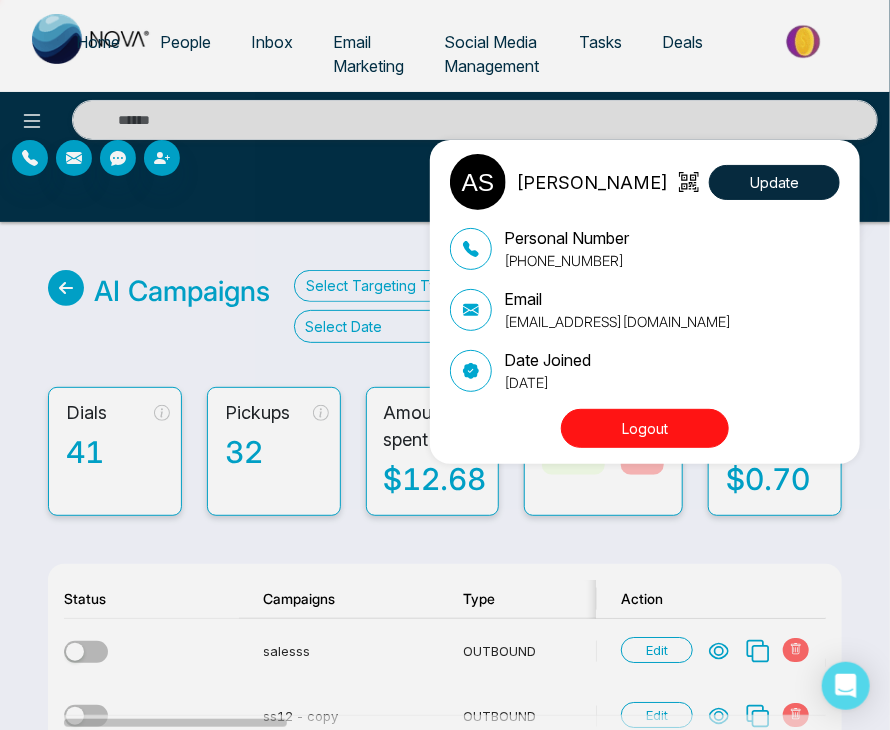 click on "testing@novacrm.ca" at bounding box center (617, 321) 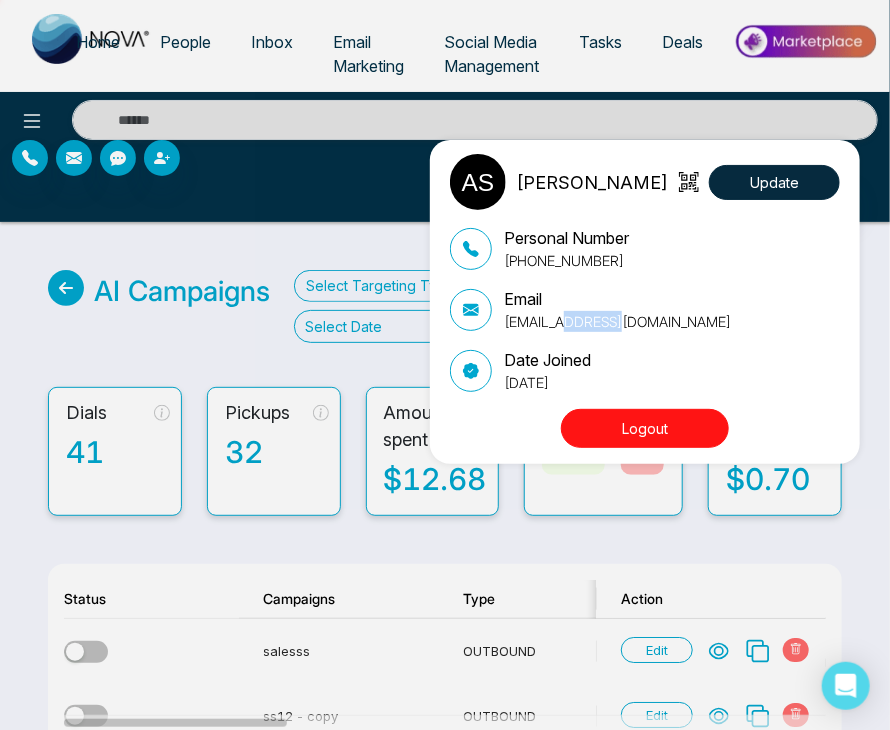 click on "testing@novacrm.ca" at bounding box center (617, 321) 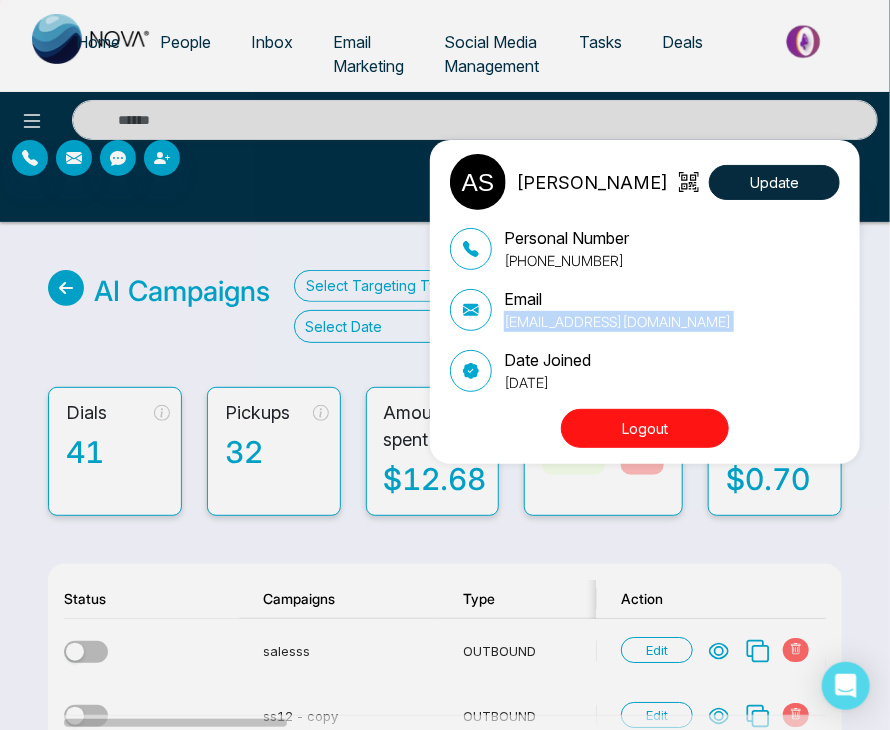 click on "testing@novacrm.ca" at bounding box center (617, 321) 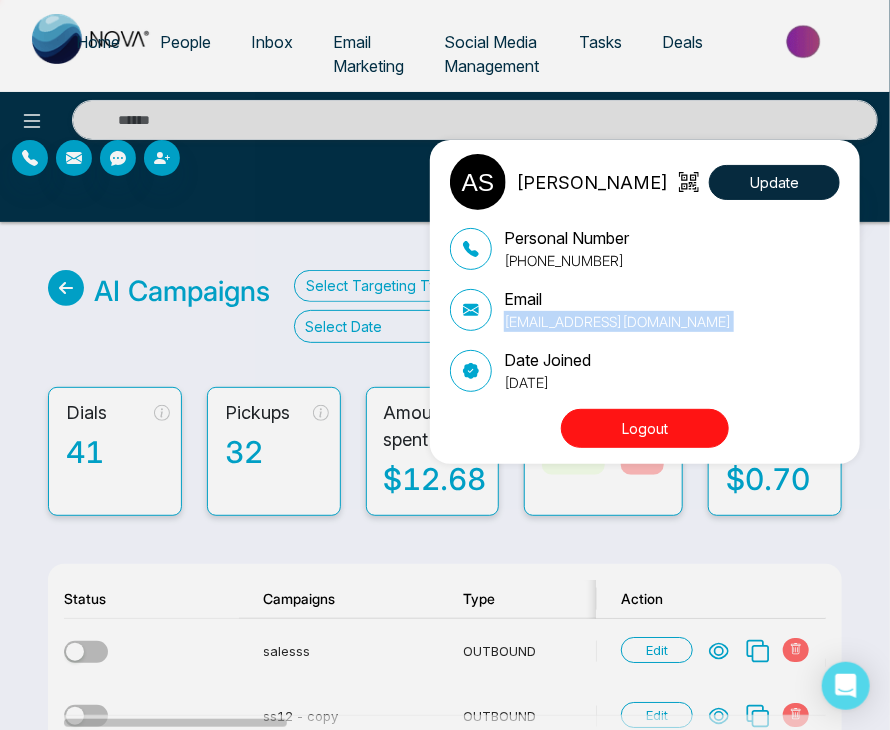 click on "Email testing@novacrm.ca" at bounding box center [645, 309] 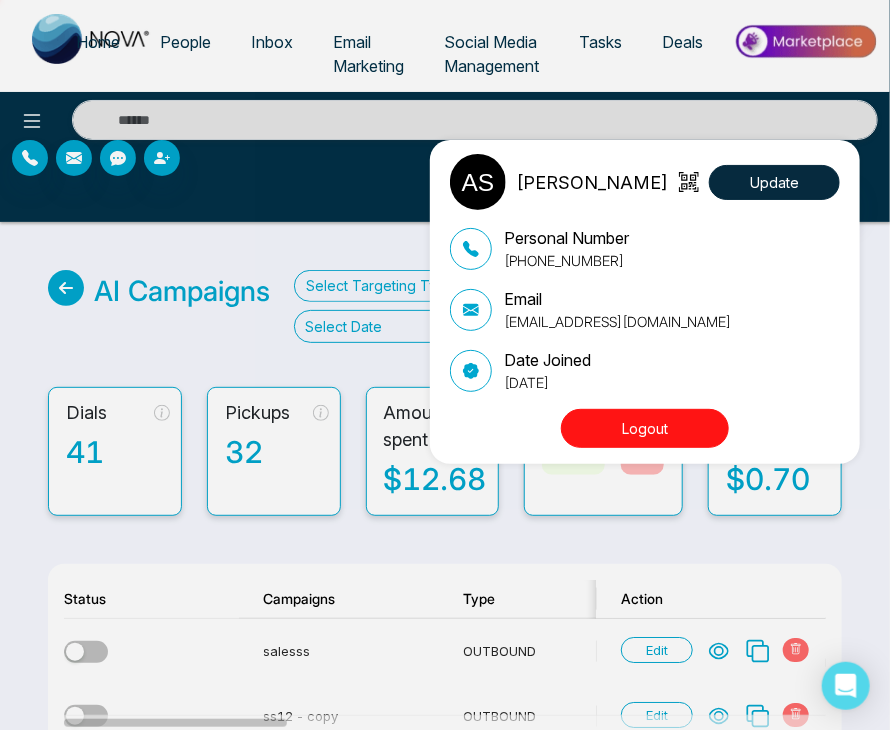 click on "testing@novacrm.ca" at bounding box center [617, 321] 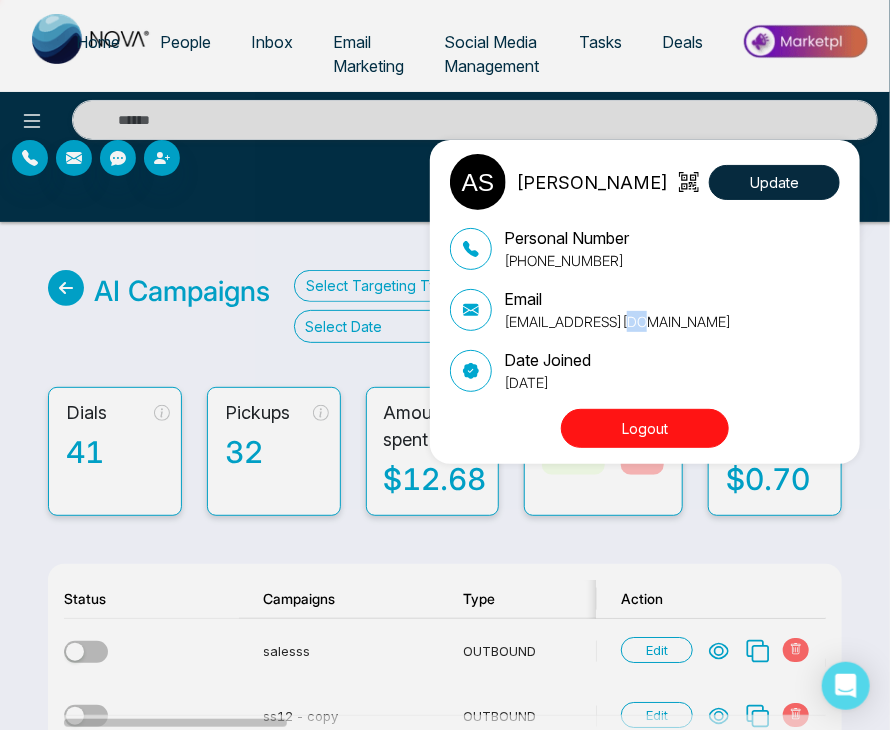 click on "testing@novacrm.ca" at bounding box center (617, 321) 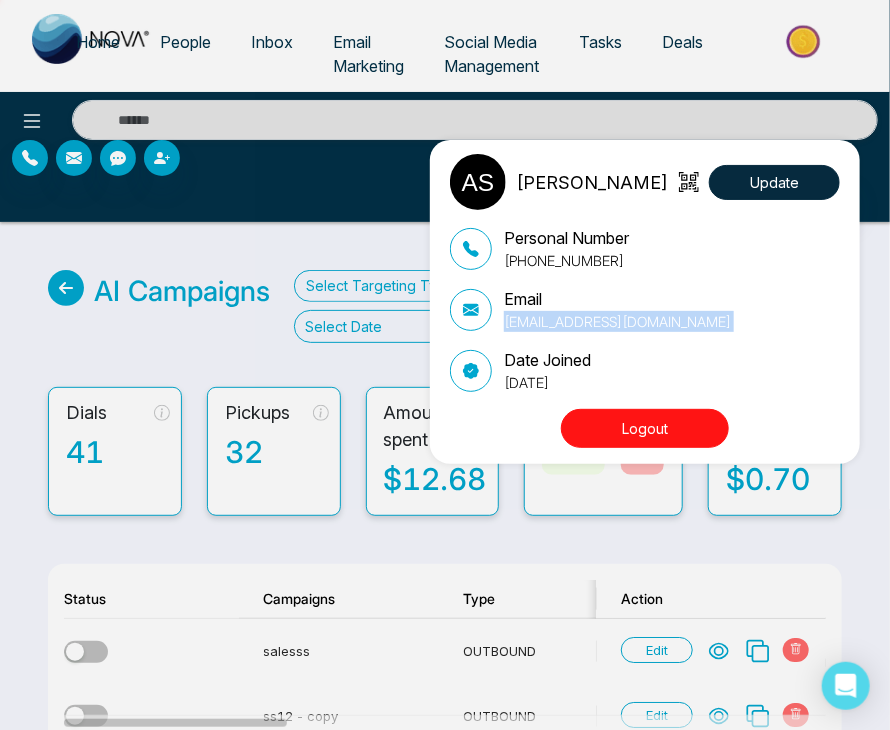 click on "testing@novacrm.ca" at bounding box center [617, 321] 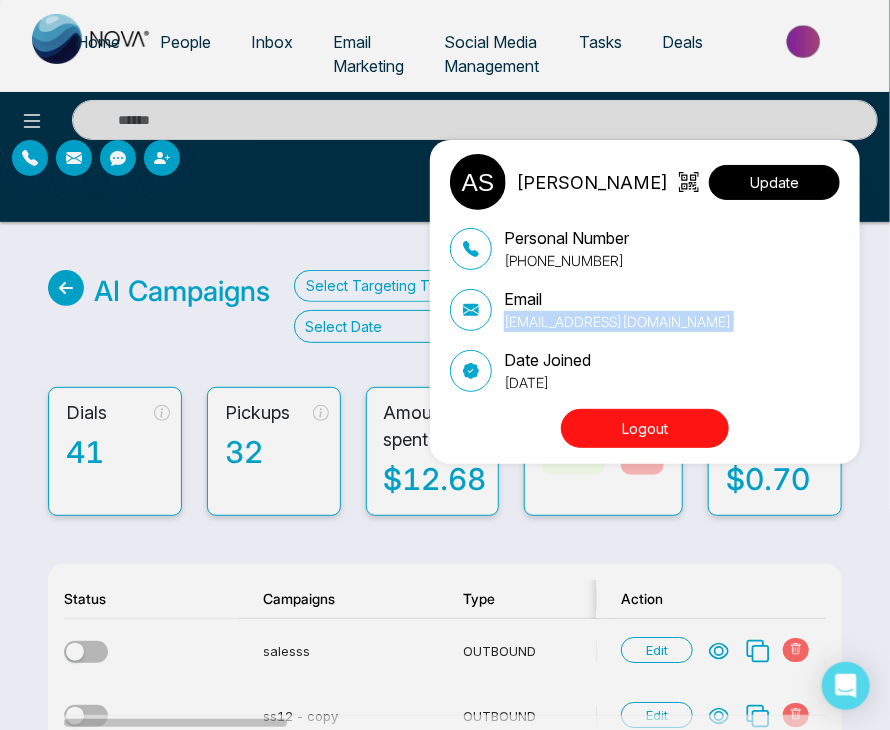 click on "Update" at bounding box center [774, 182] 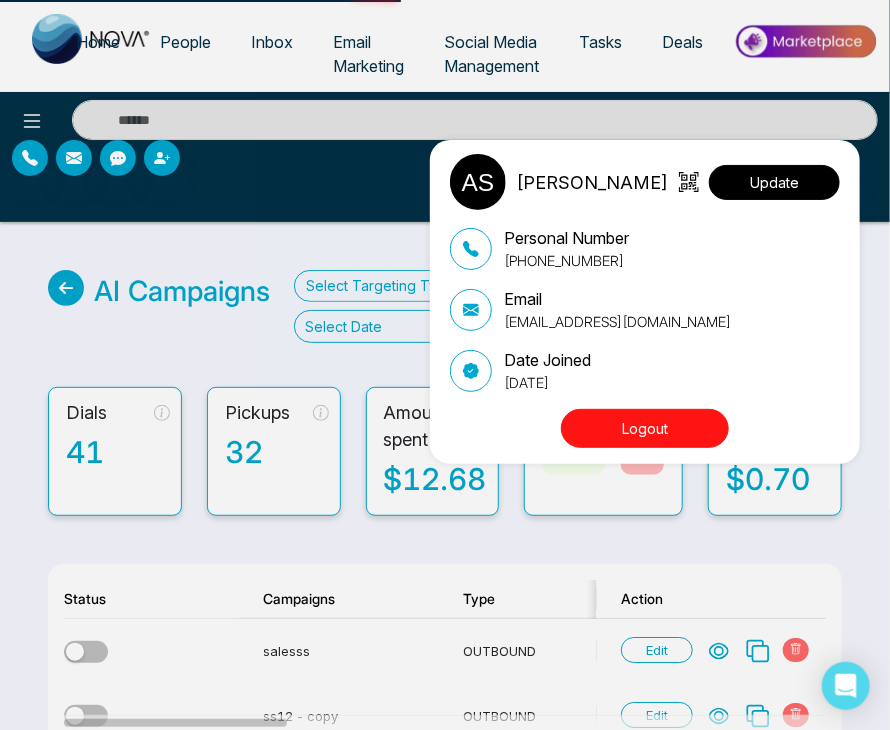 select on "***" 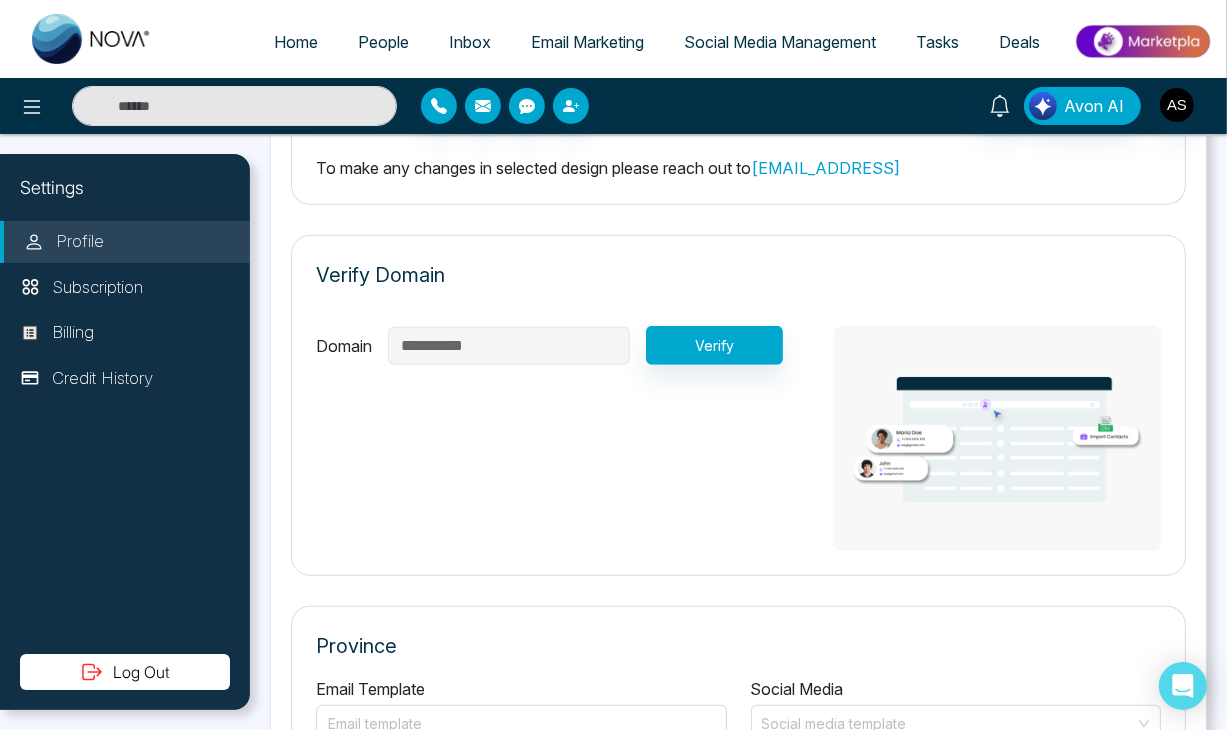 scroll, scrollTop: 1045, scrollLeft: 0, axis: vertical 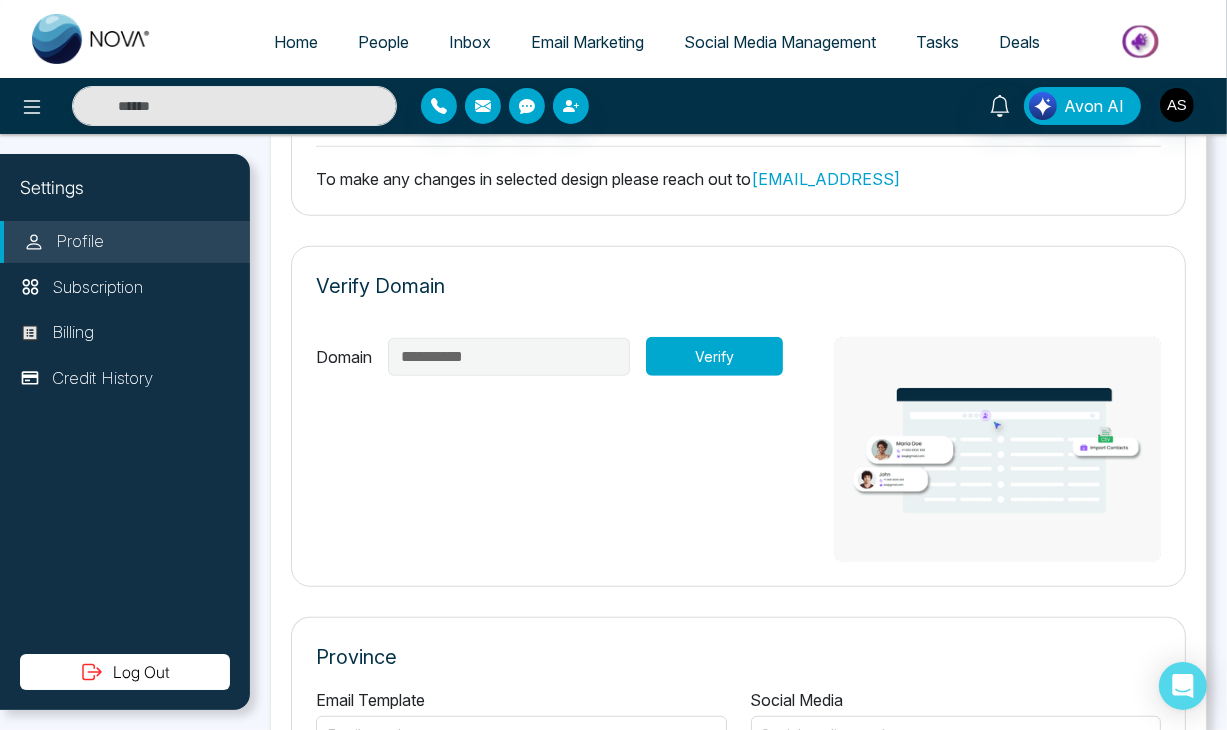 click on "Verify" at bounding box center [714, 356] 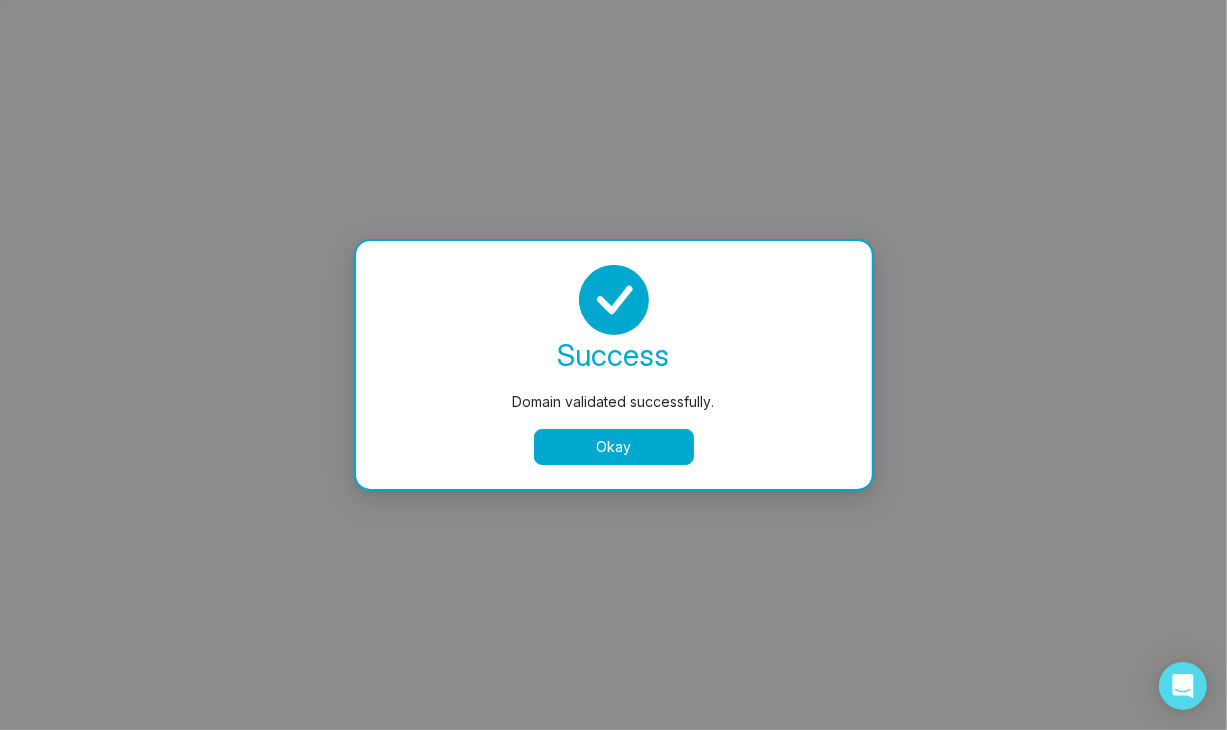 click on "Okay" at bounding box center (614, 447) 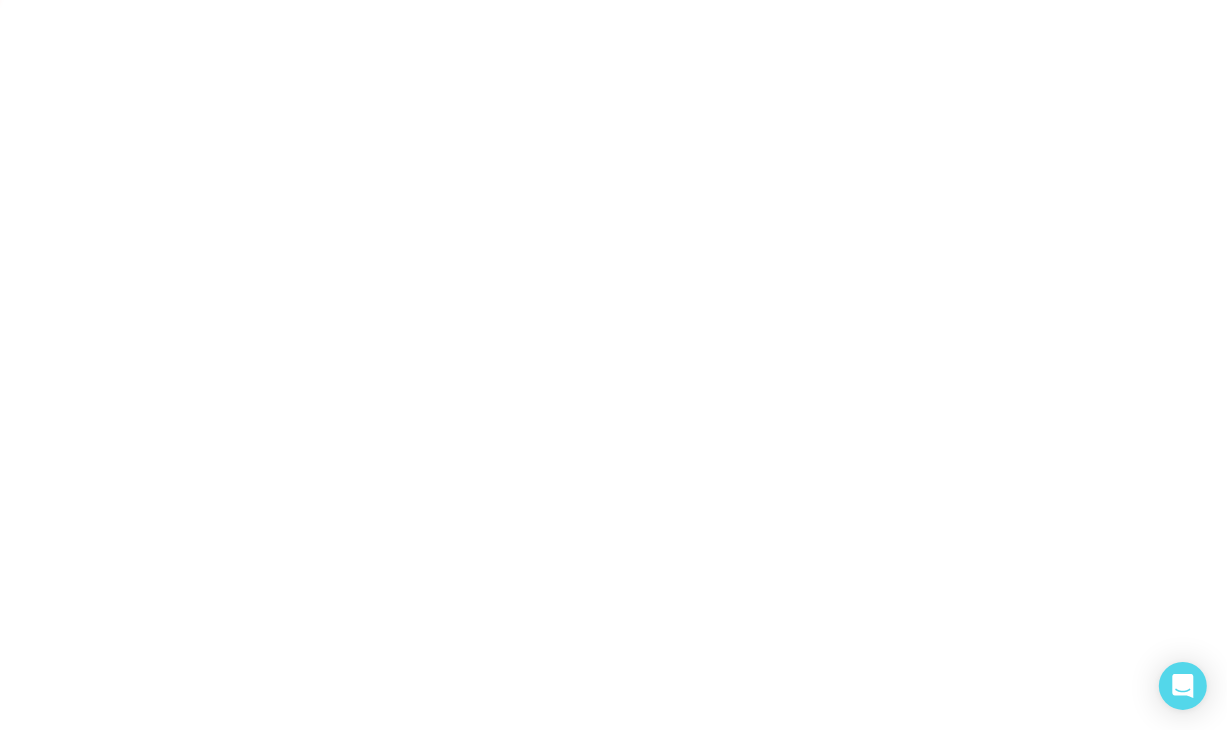 select on "***" 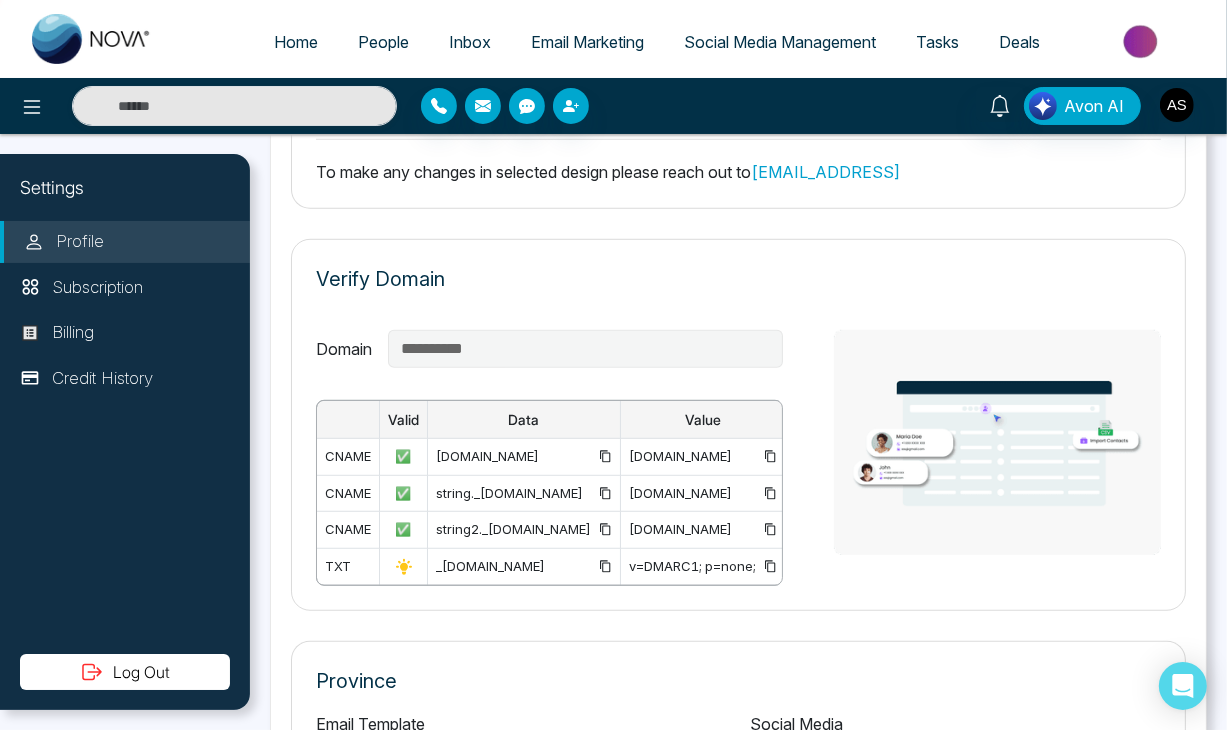 scroll, scrollTop: 1229, scrollLeft: 0, axis: vertical 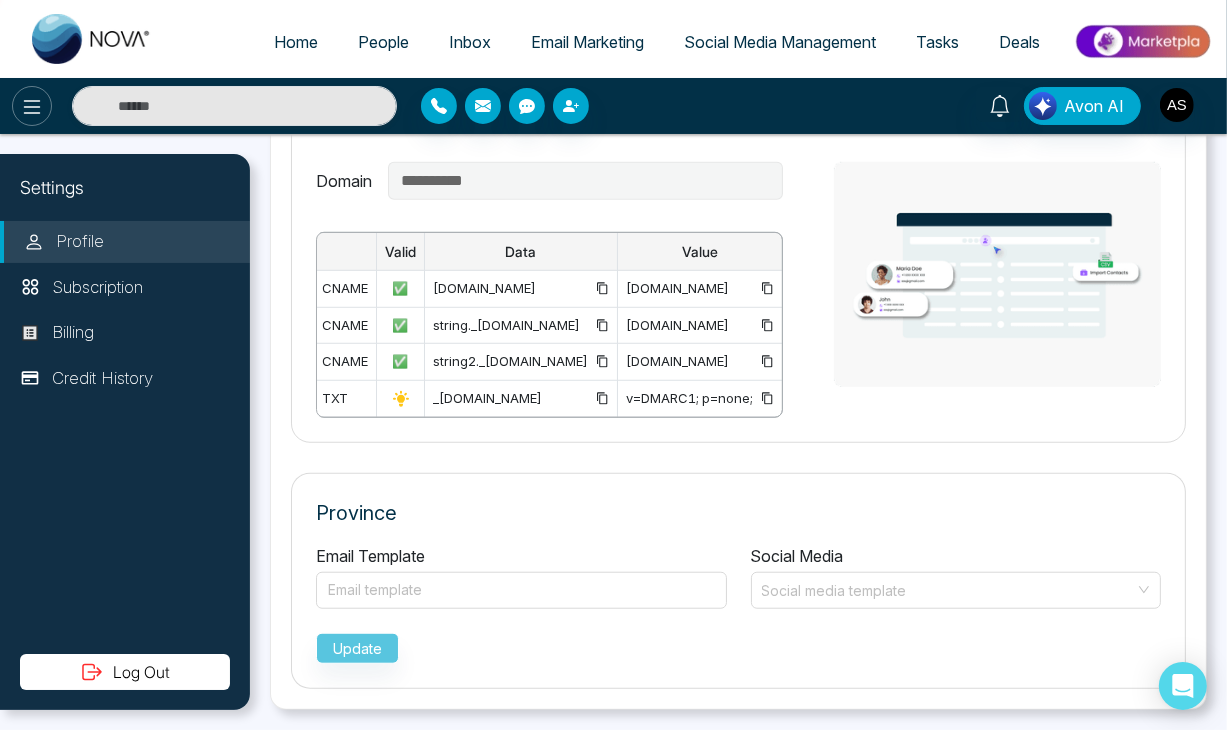 click at bounding box center (32, 106) 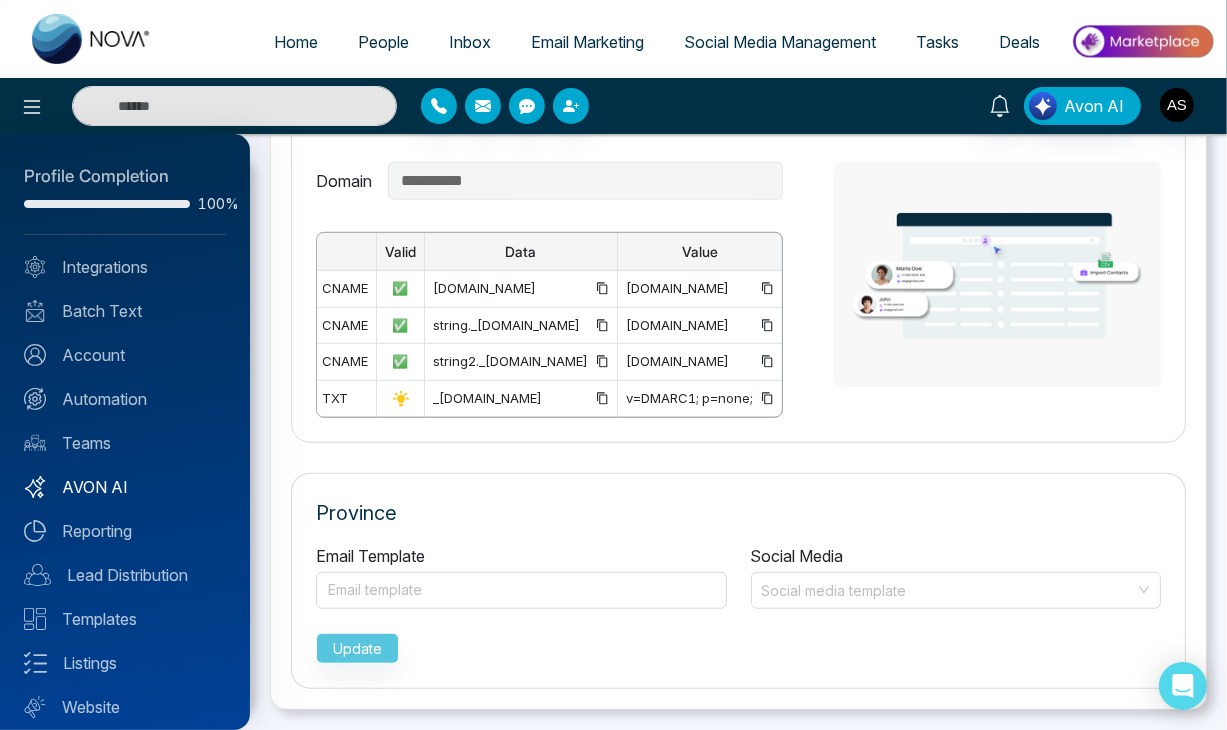 click on "AVON AI" at bounding box center [125, 487] 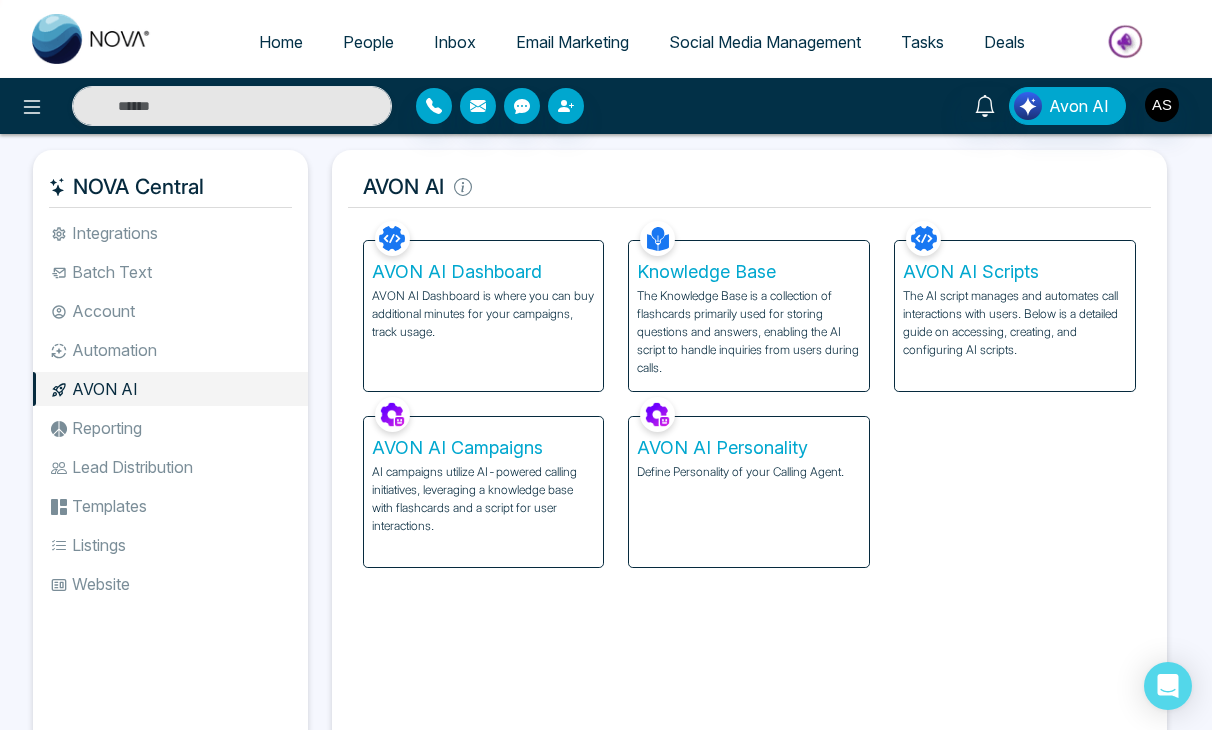 click on "AI campaigns utilize AI-powered calling initiatives, leveraging a knowledge base with flashcards and a script for user interactions." at bounding box center [484, 499] 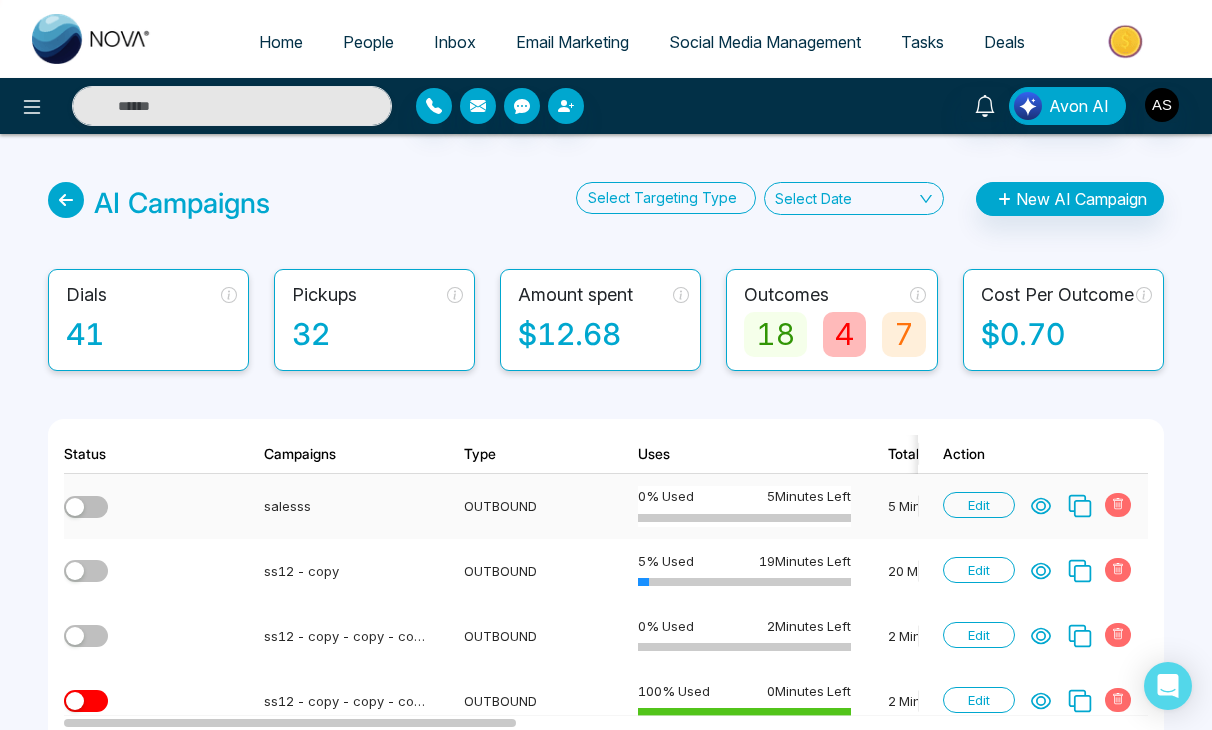 click on "Edit" at bounding box center (979, 505) 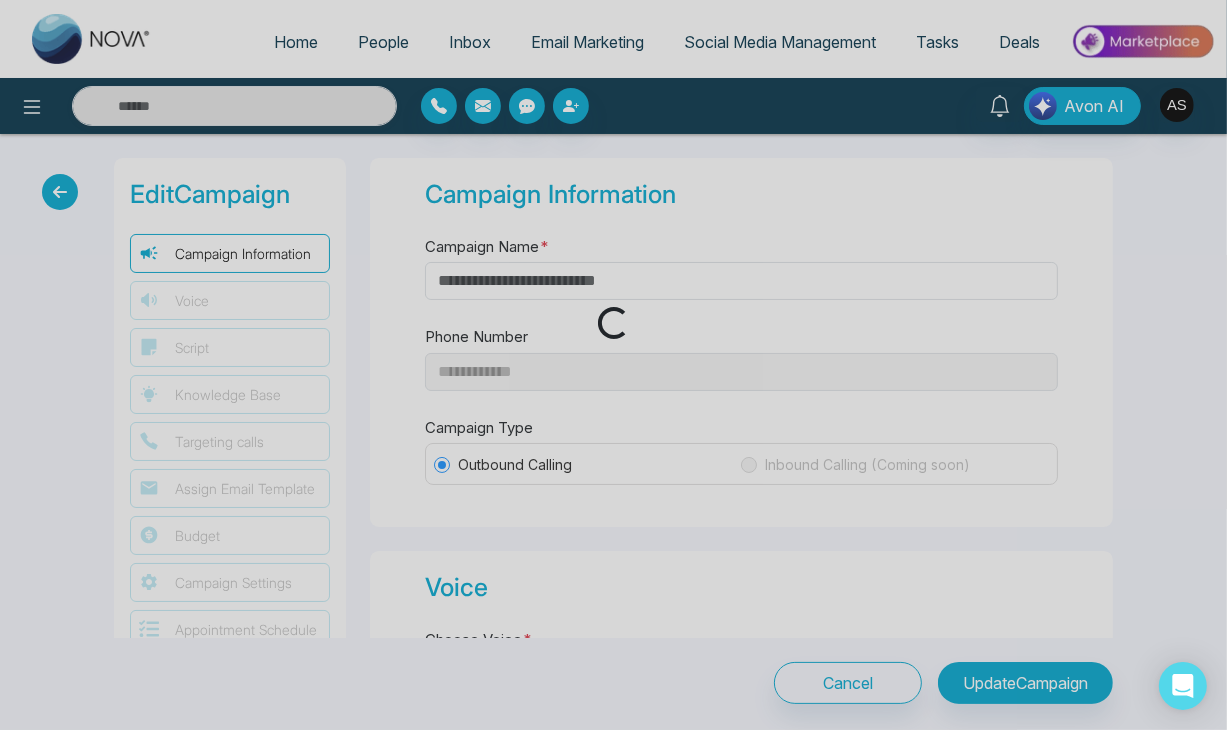 type on "*******" 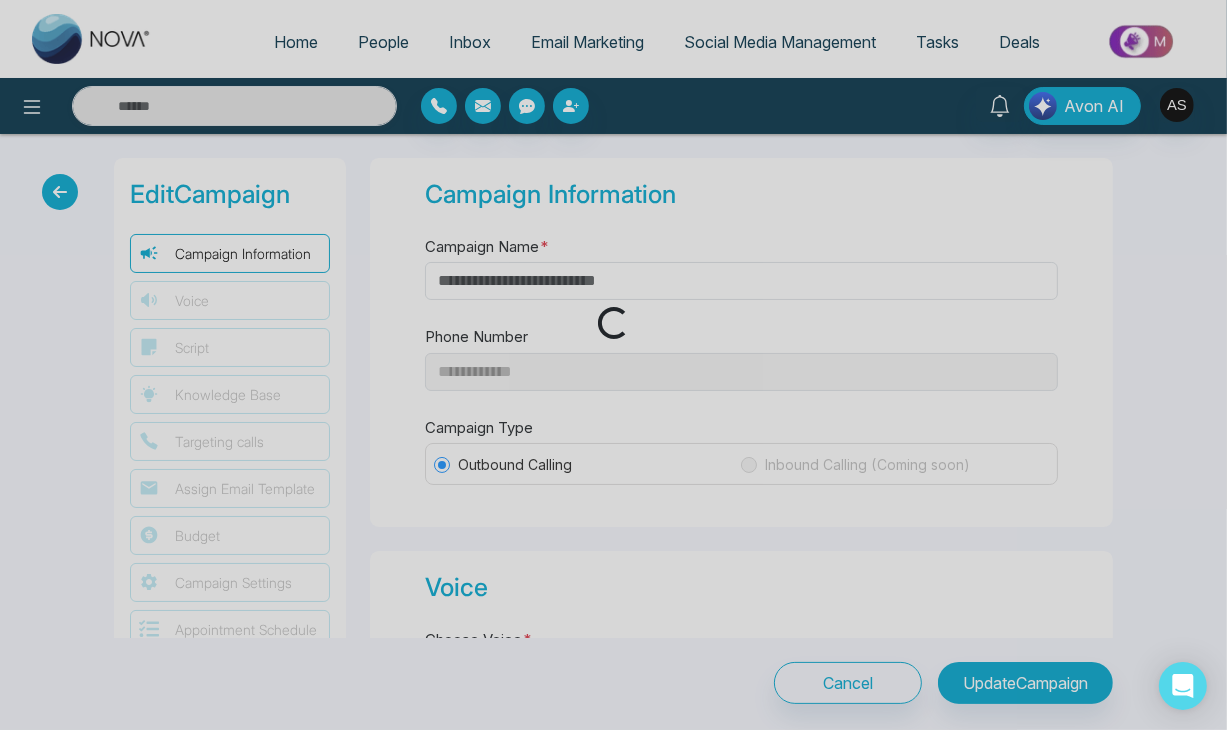 type on "*" 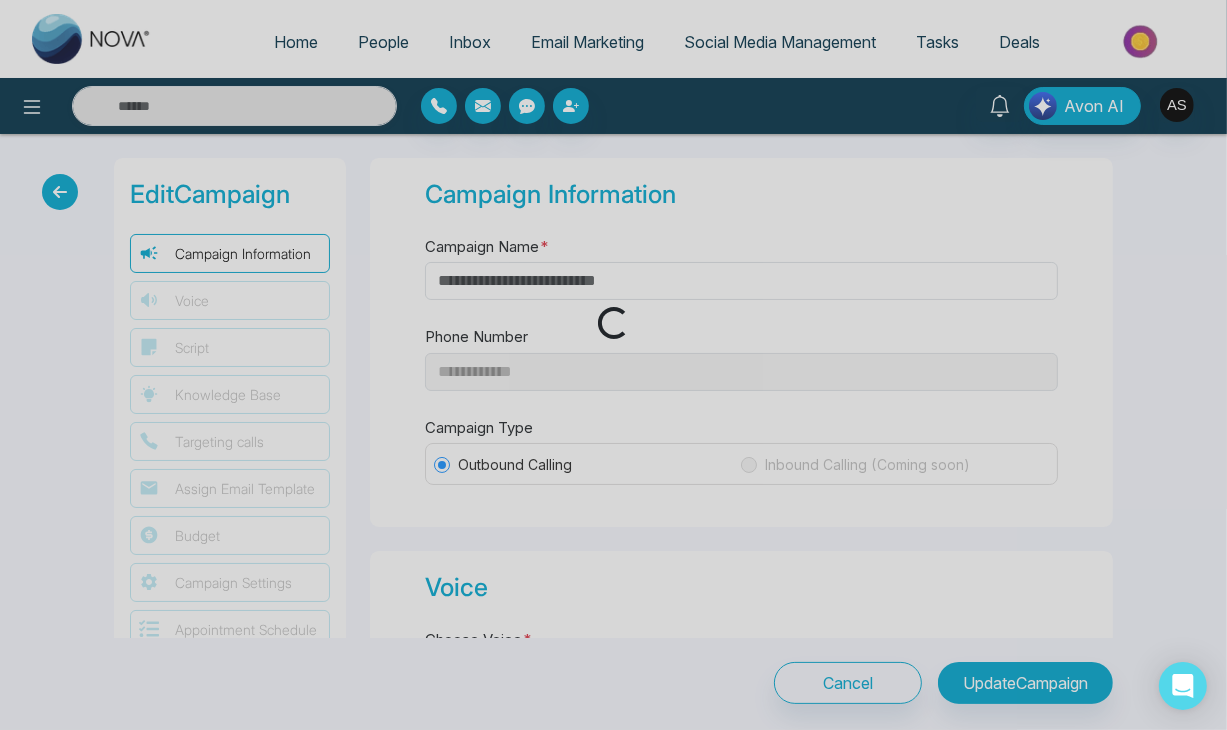 type on "*" 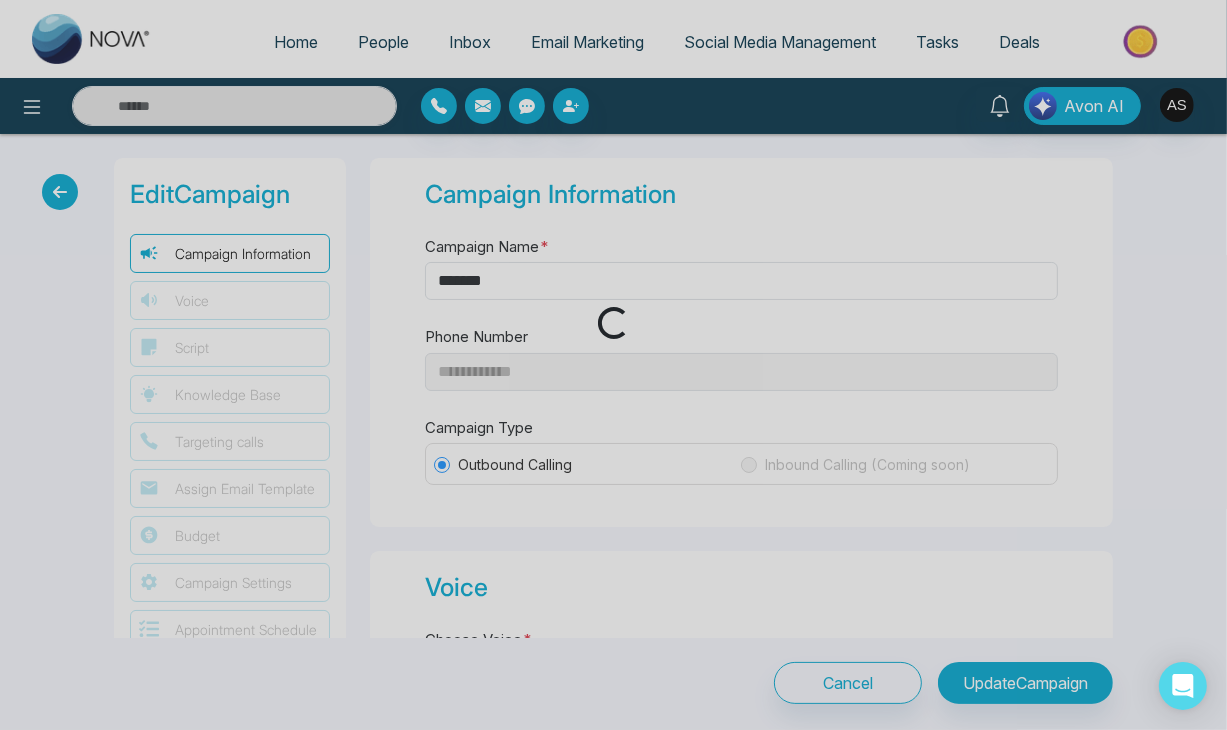 select on "***" 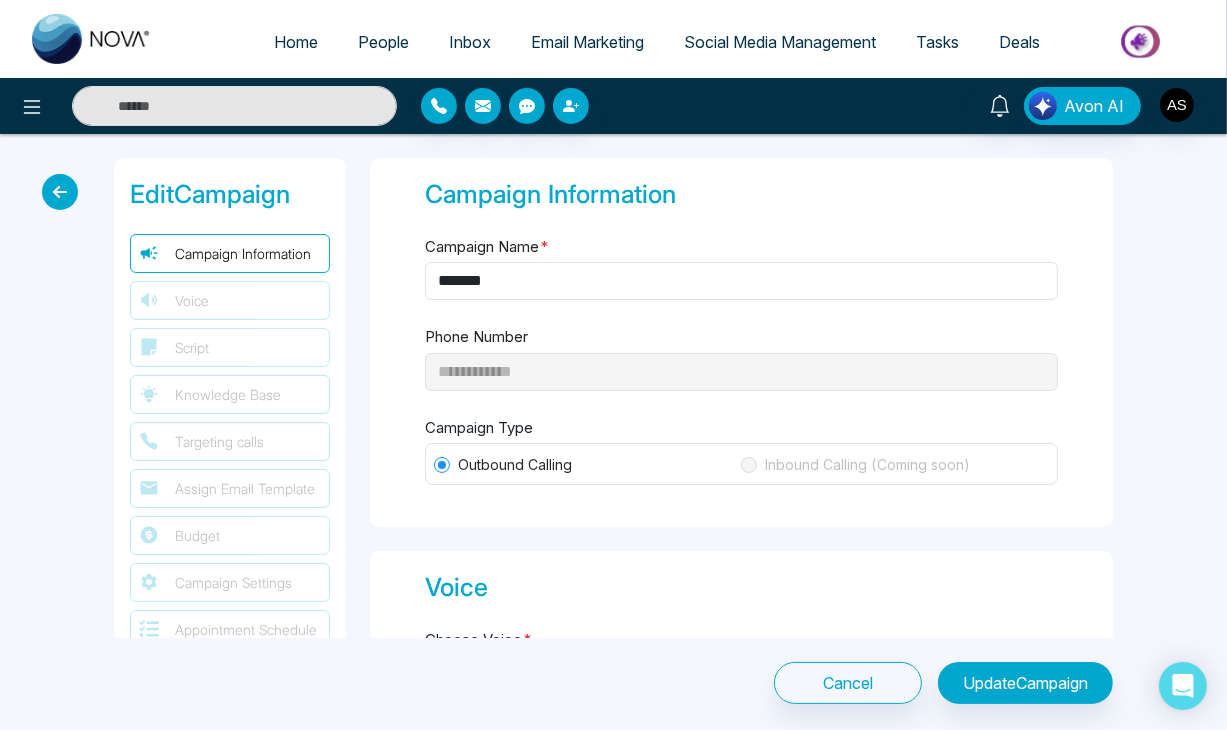 select on "***" 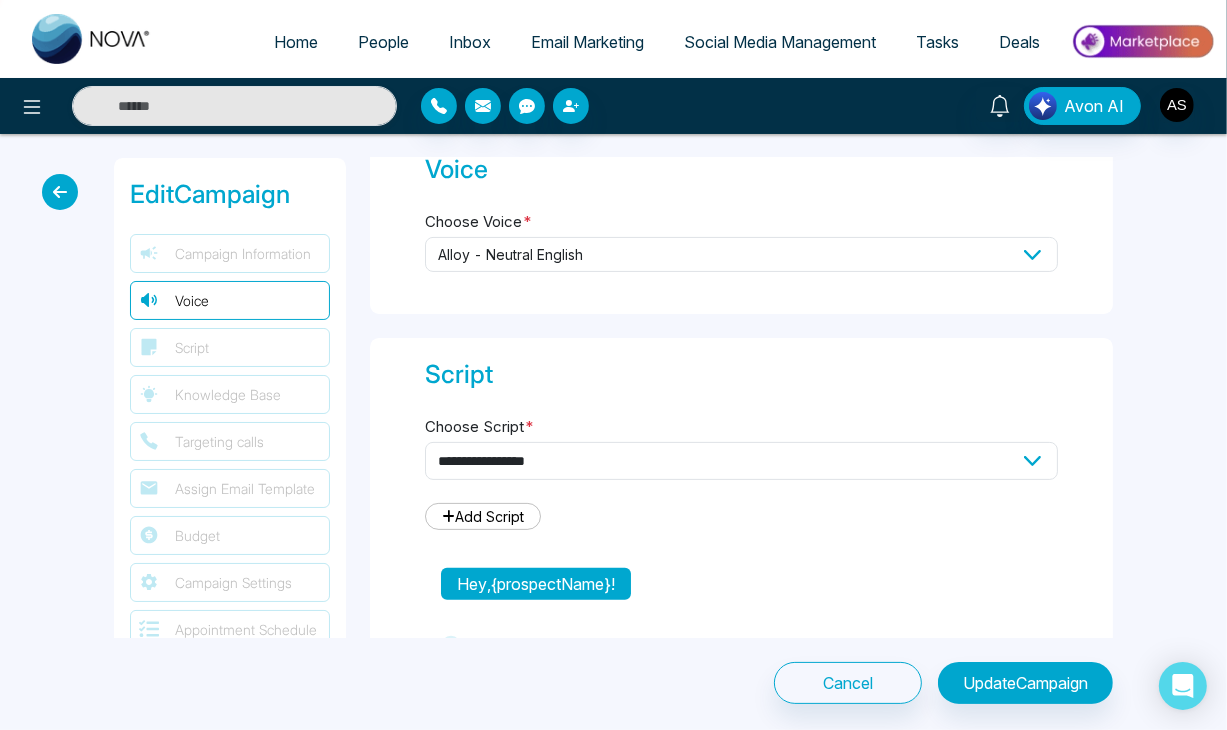 select on "*****" 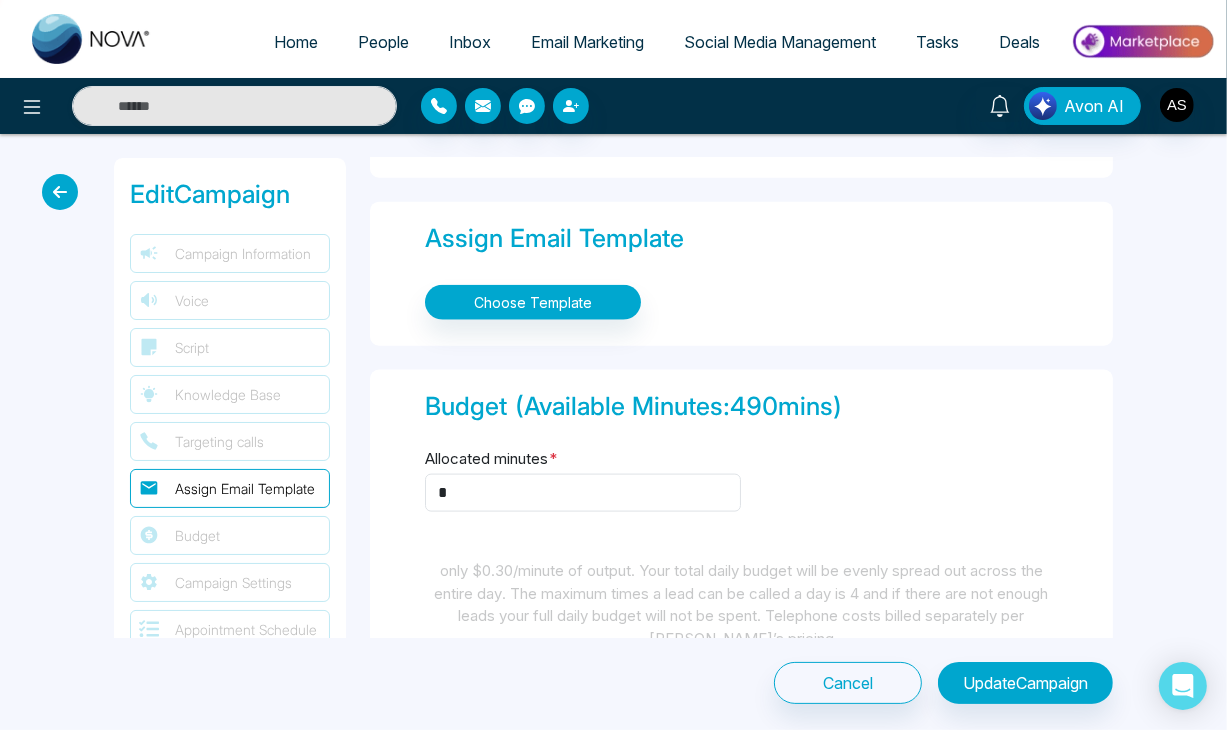 scroll, scrollTop: 2092, scrollLeft: 0, axis: vertical 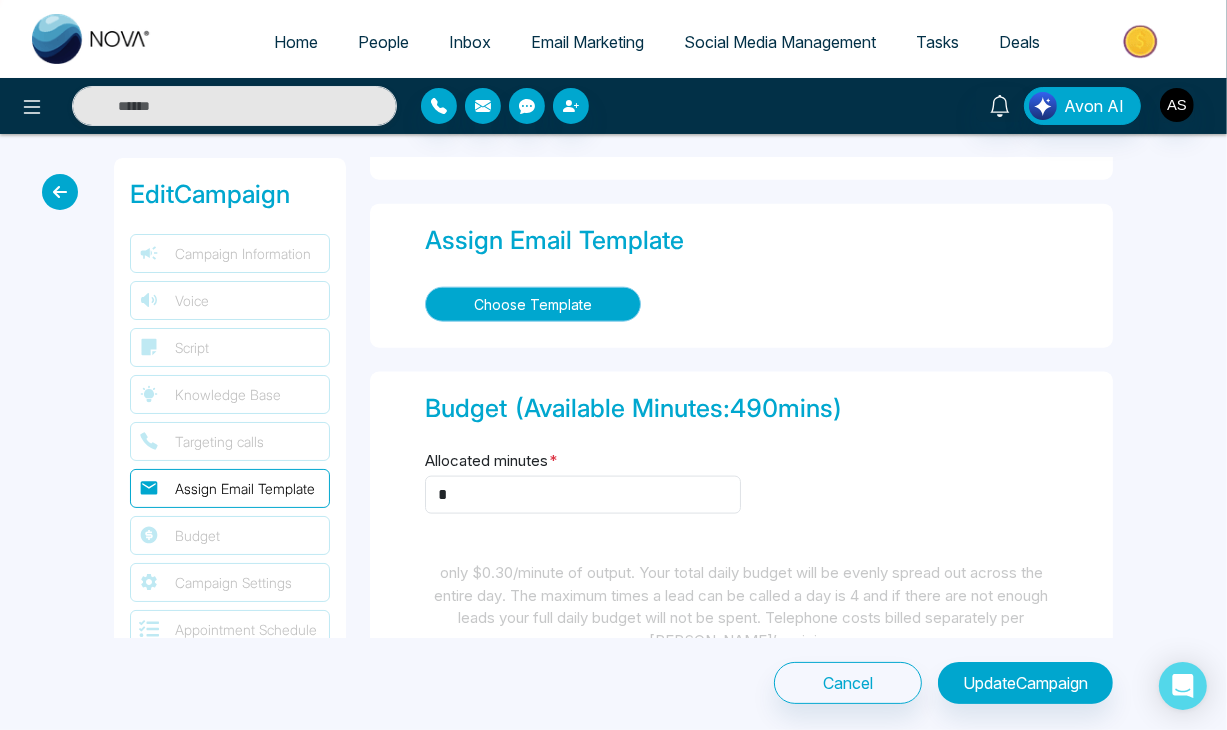 click on "Choose Template" at bounding box center [533, 304] 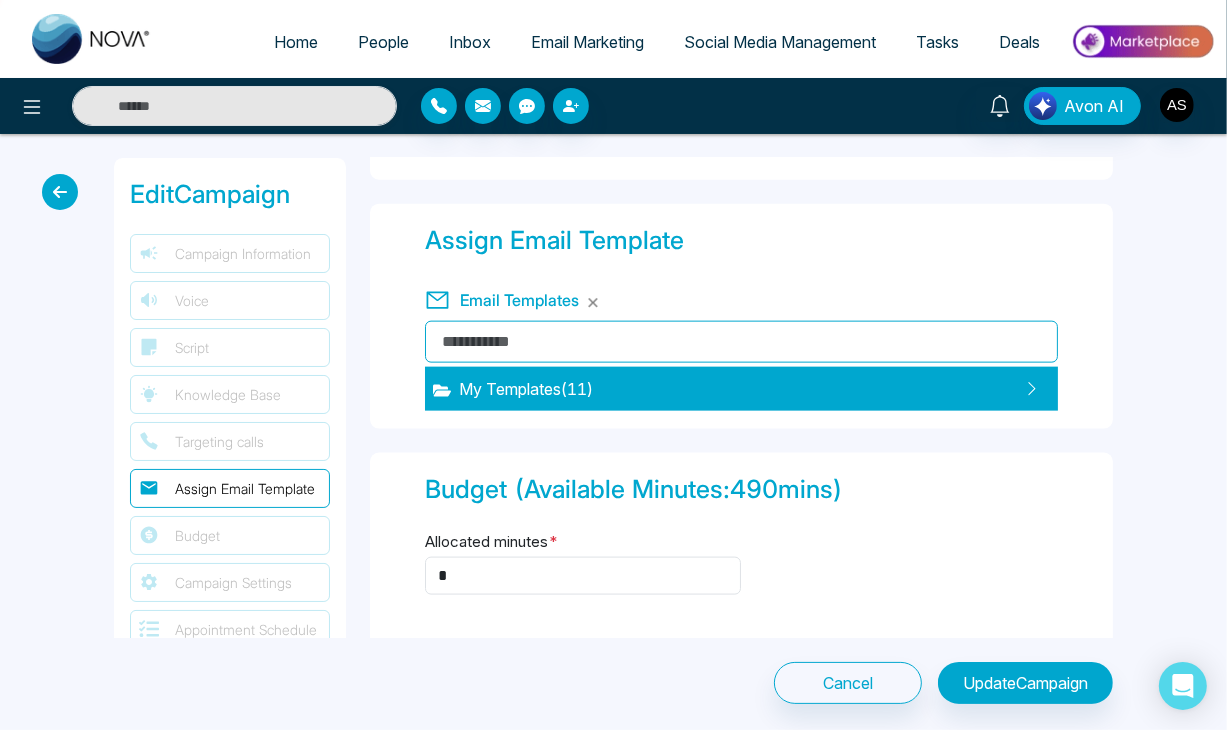 click on "My Templates  ( 11 )" at bounding box center (513, 389) 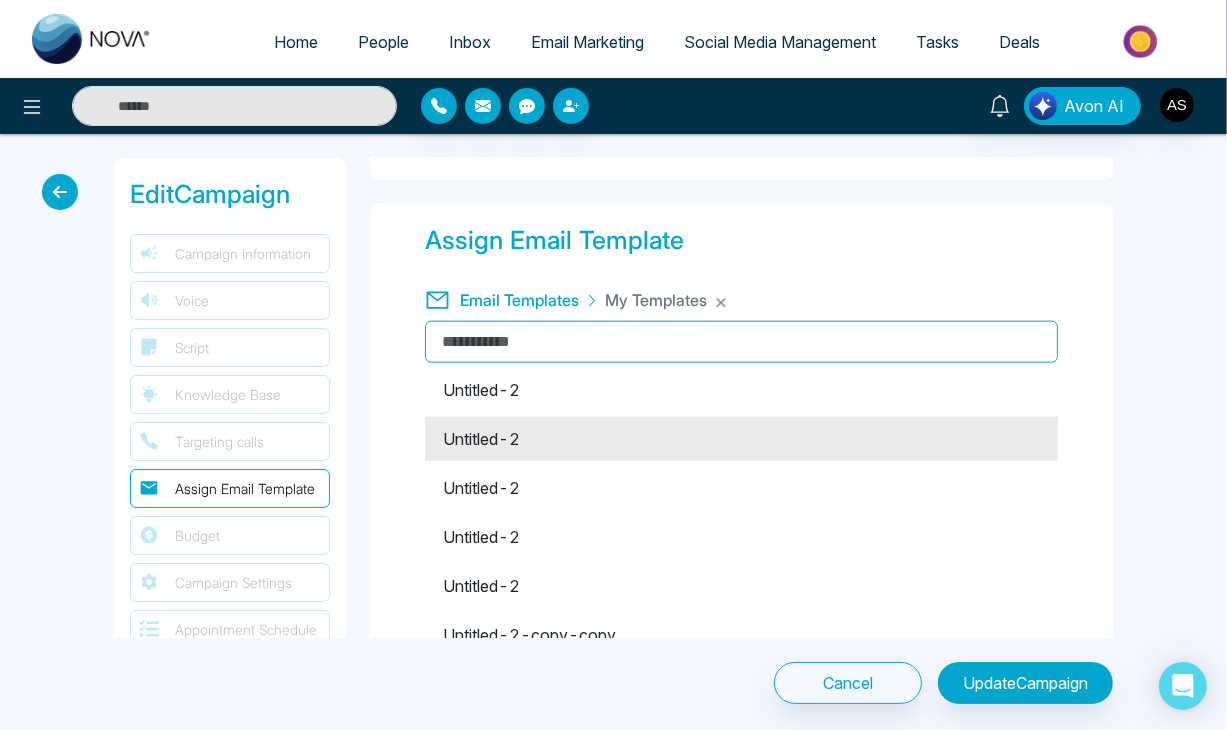 click on "Untitled-2" at bounding box center (741, 439) 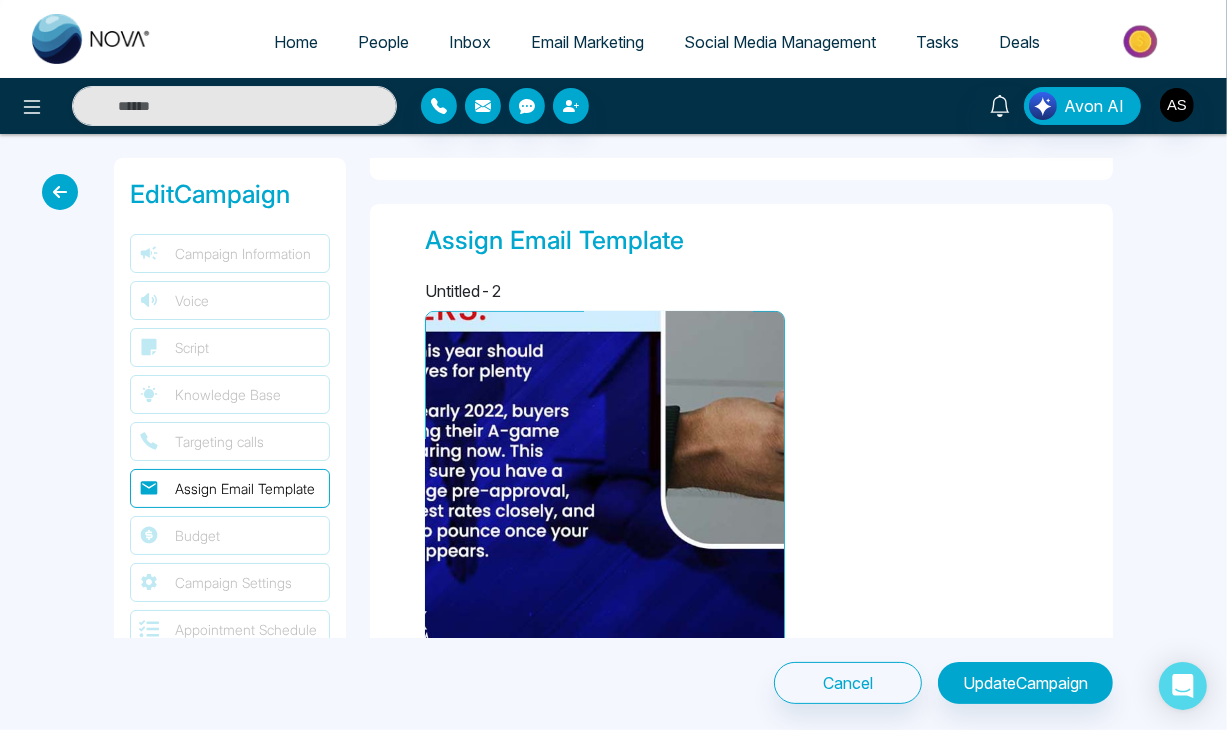 scroll, scrollTop: 358, scrollLeft: 0, axis: vertical 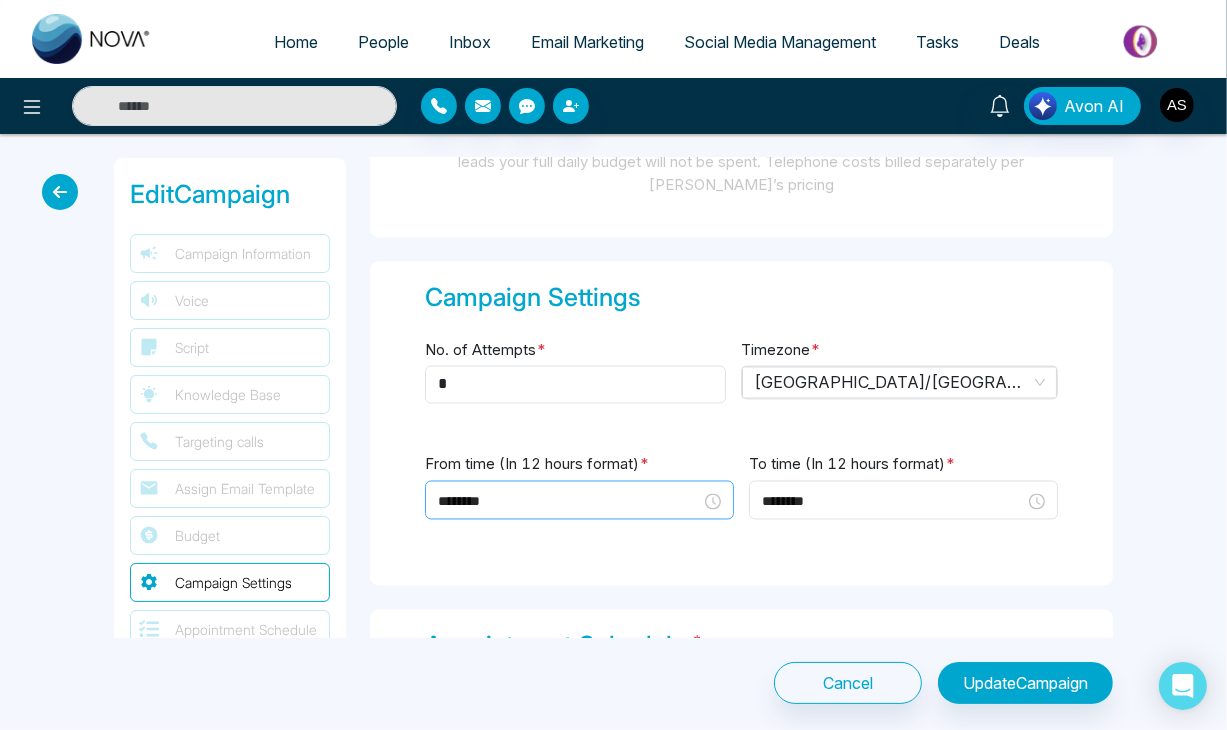 click on "********" at bounding box center (579, 502) 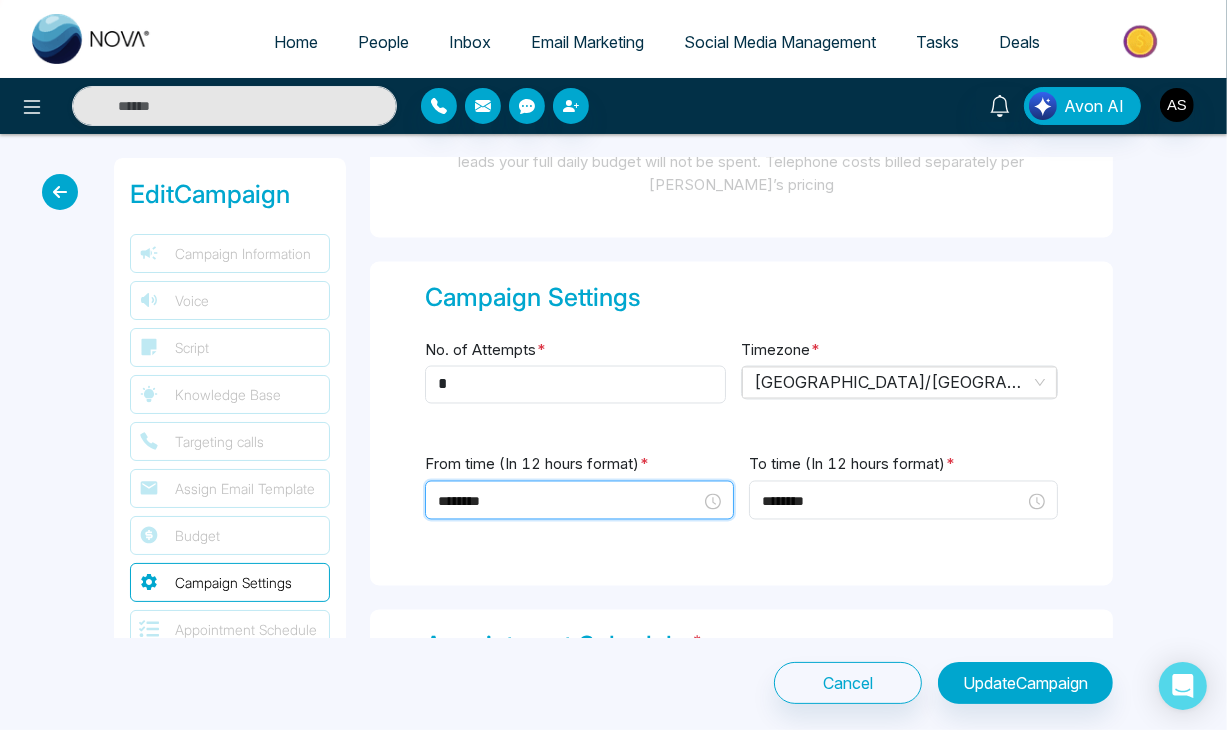scroll, scrollTop: 112, scrollLeft: 0, axis: vertical 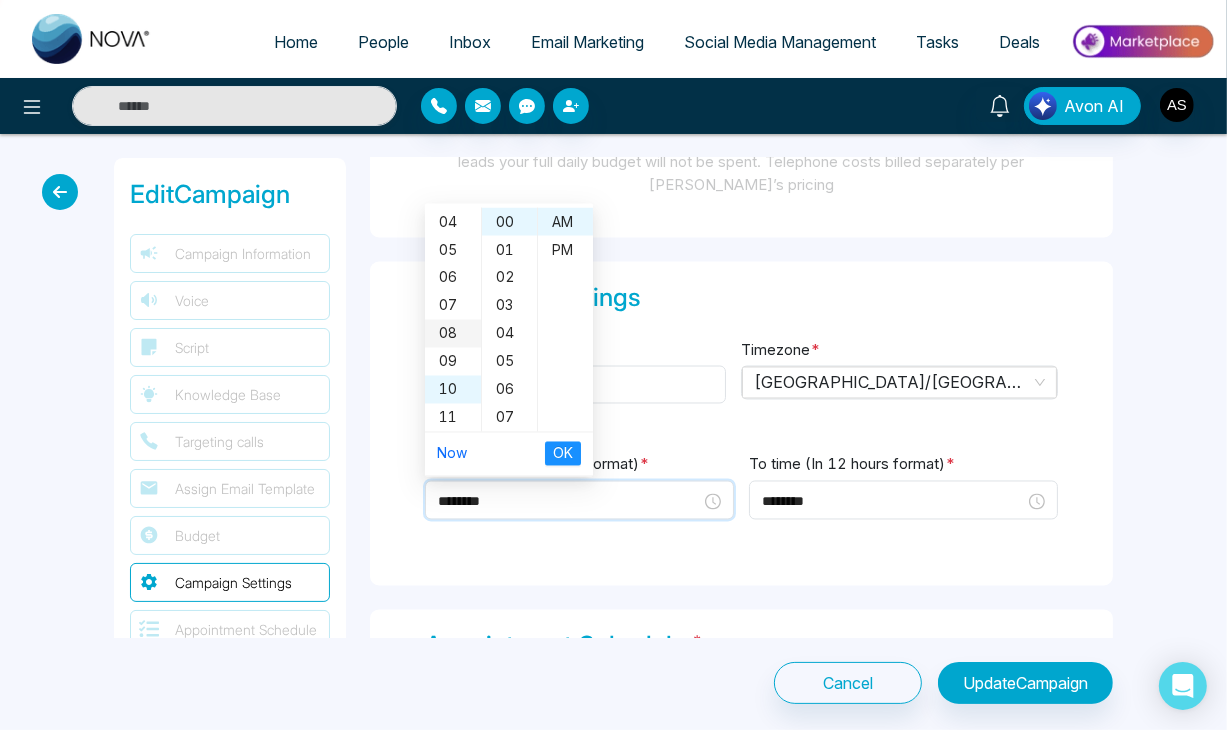 click on "08" at bounding box center (453, 334) 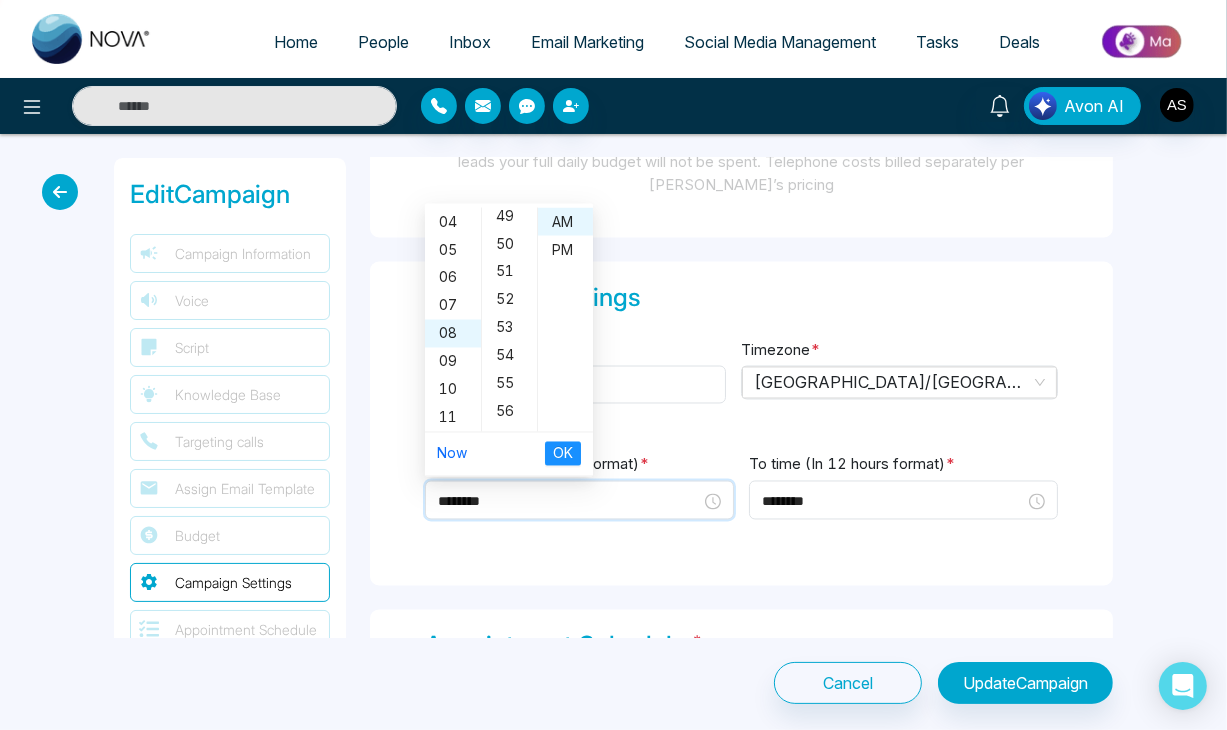 scroll, scrollTop: 1380, scrollLeft: 0, axis: vertical 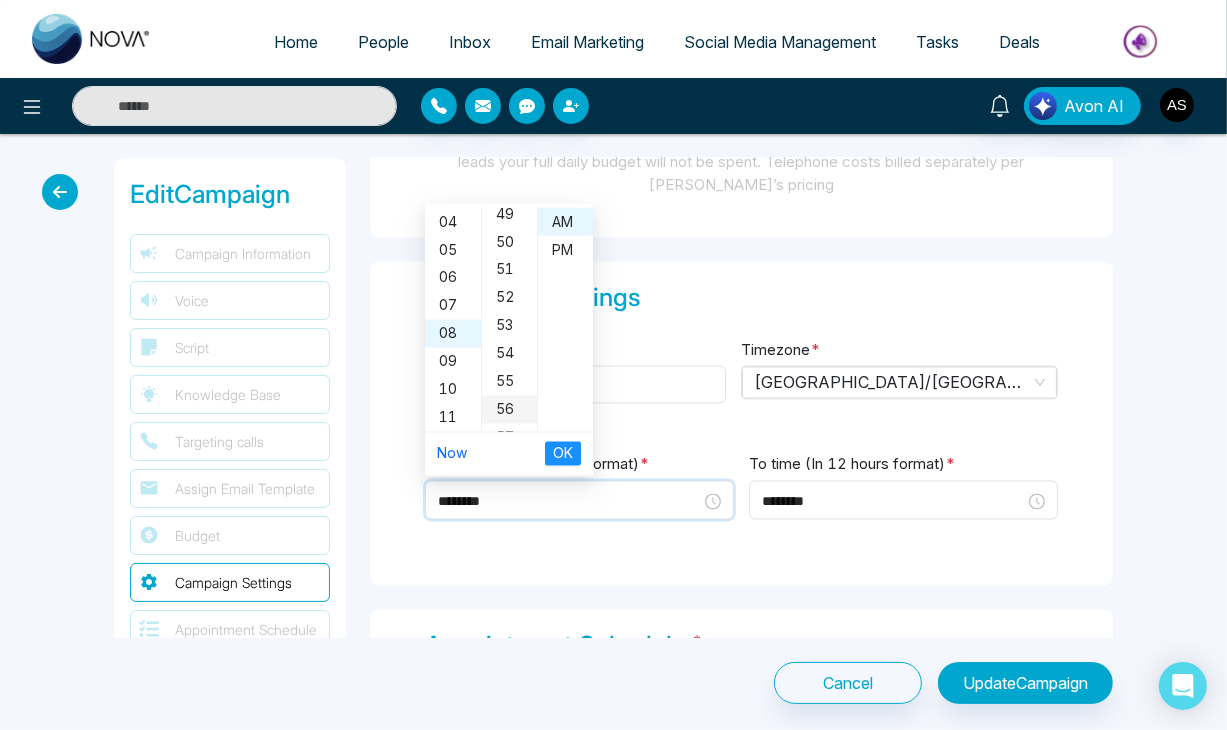 click on "56" at bounding box center (509, 410) 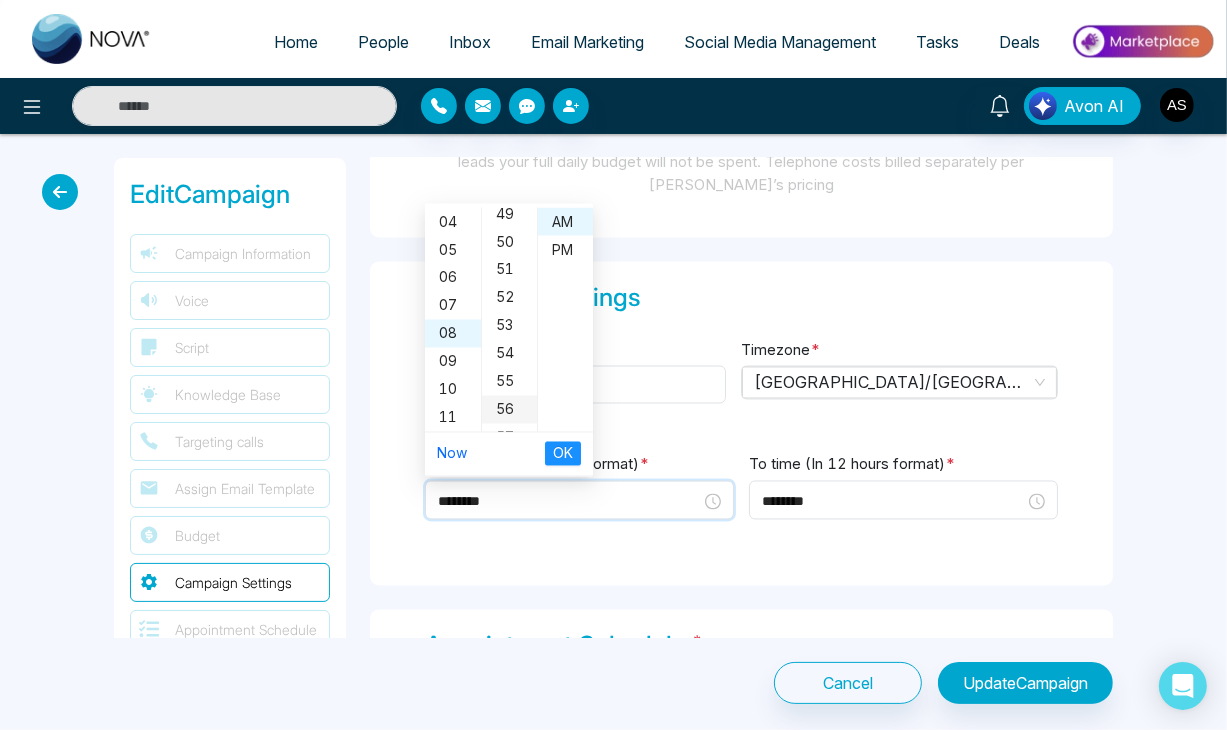 scroll, scrollTop: 1456, scrollLeft: 0, axis: vertical 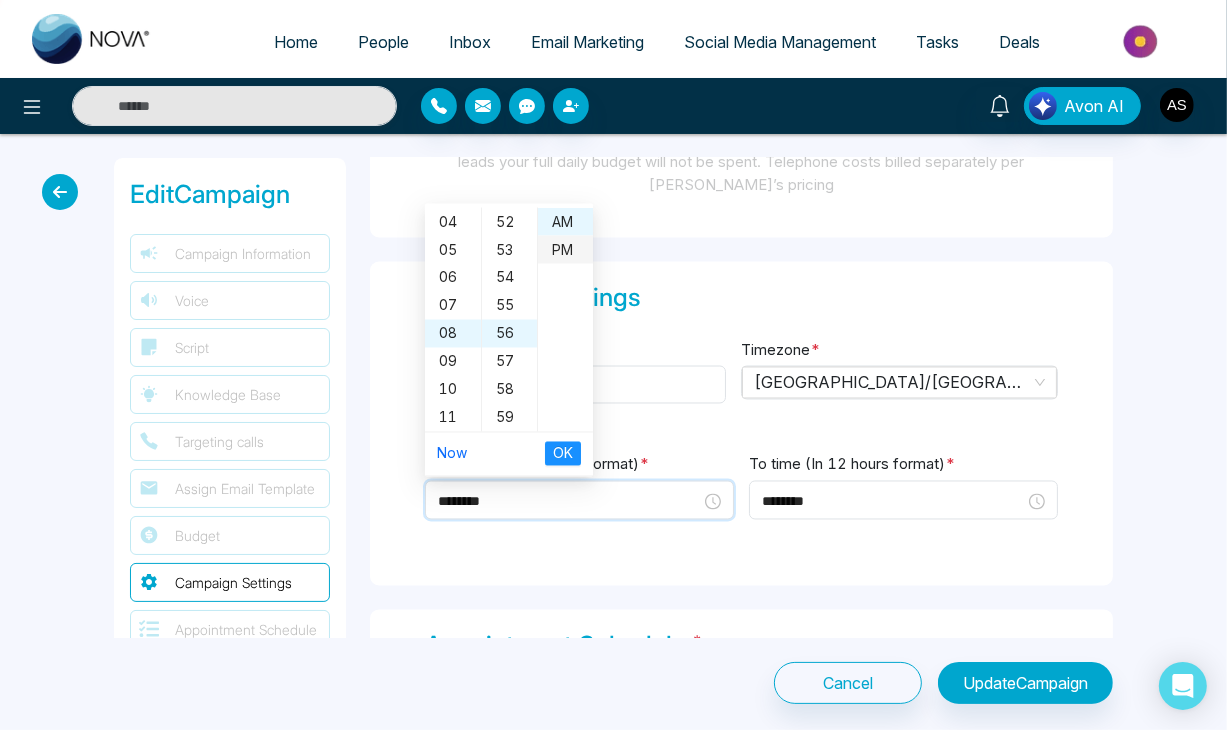 click on "PM" at bounding box center (565, 250) 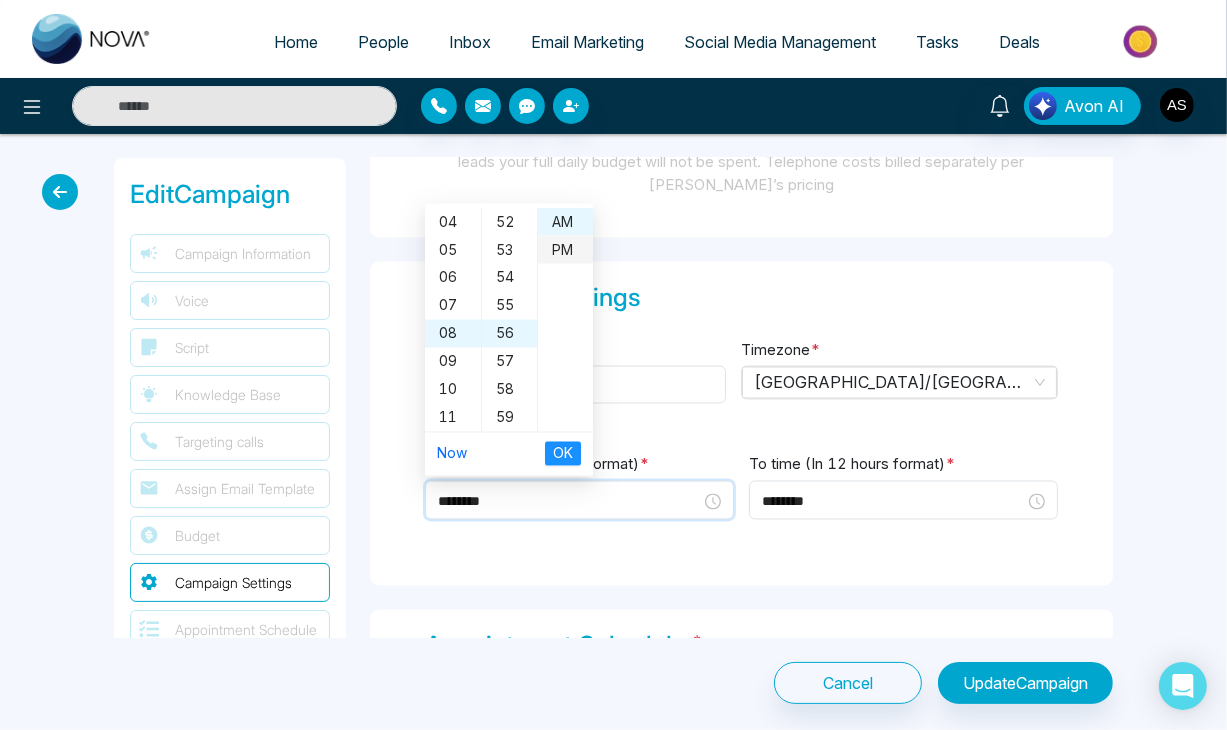 type on "********" 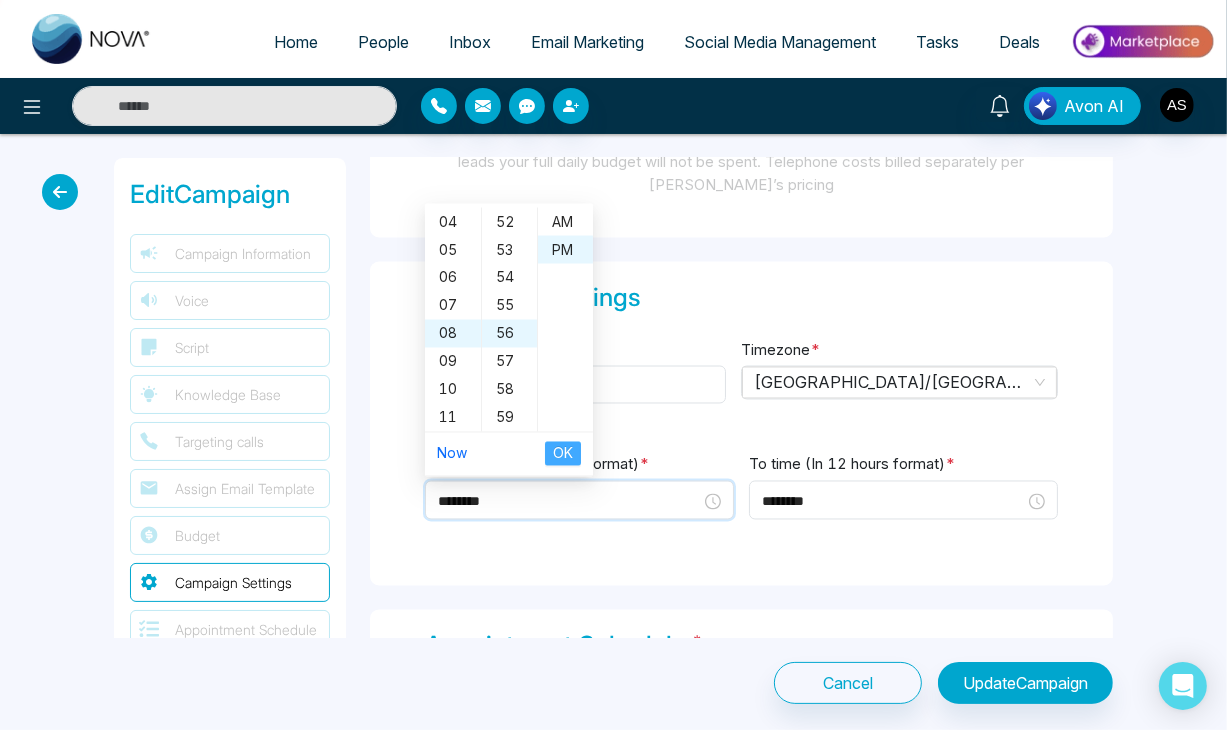click on "OK" at bounding box center [563, 454] 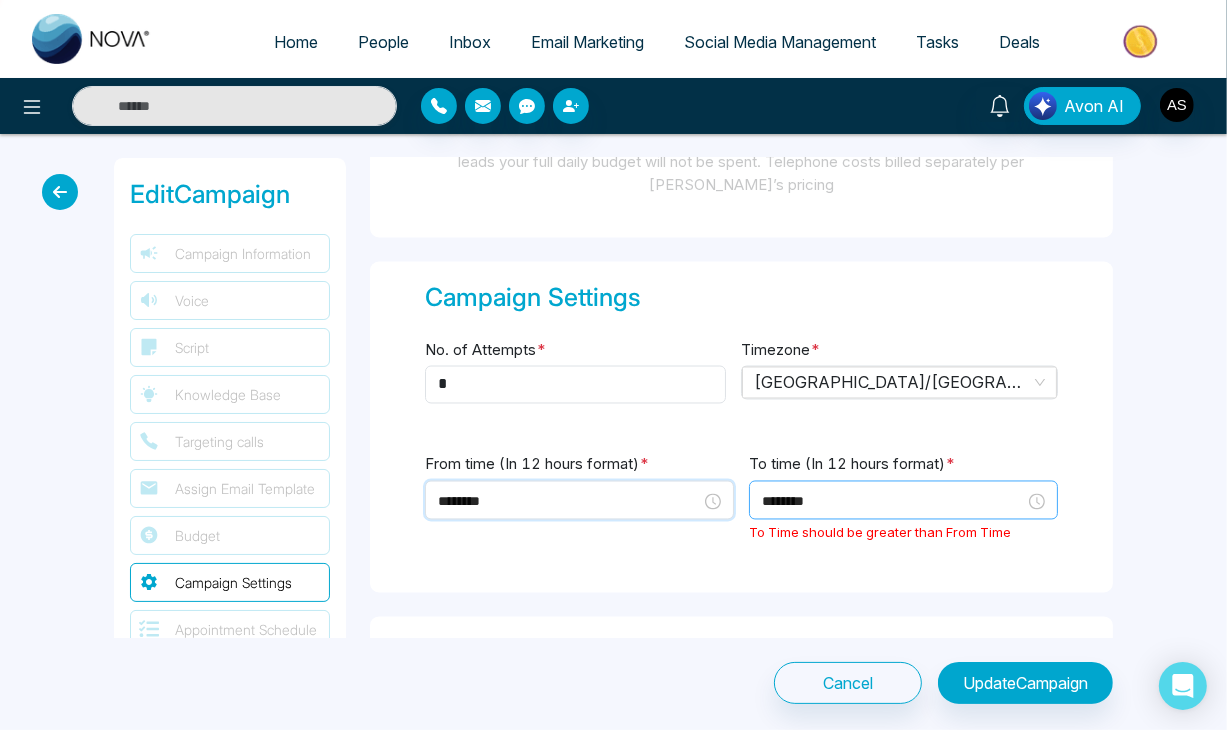 click on "********" at bounding box center (893, 502) 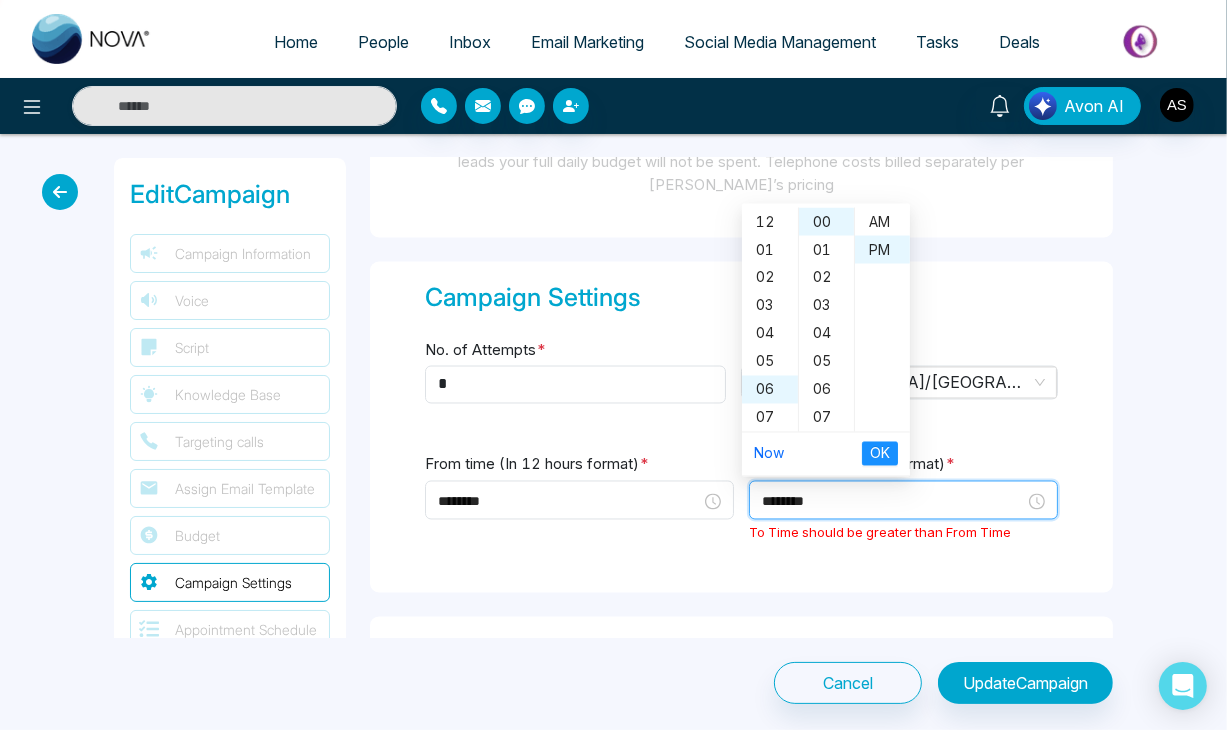 scroll, scrollTop: 112, scrollLeft: 0, axis: vertical 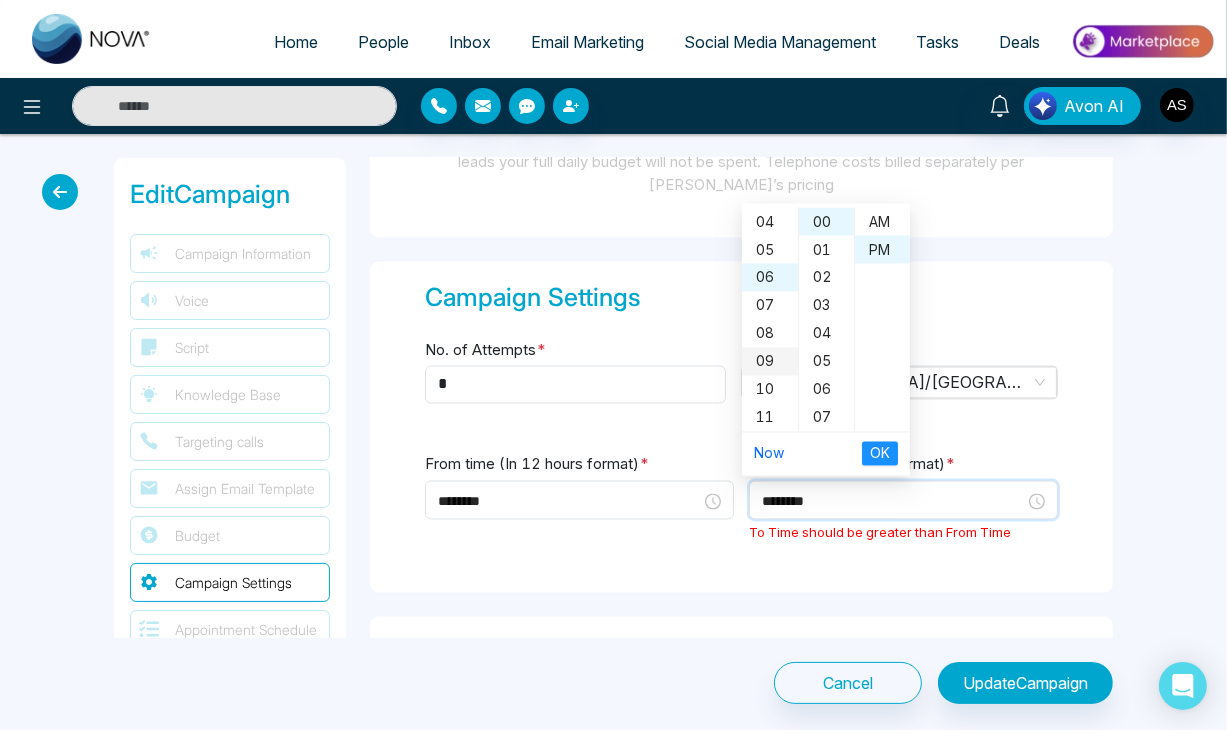 click on "09" at bounding box center [770, 362] 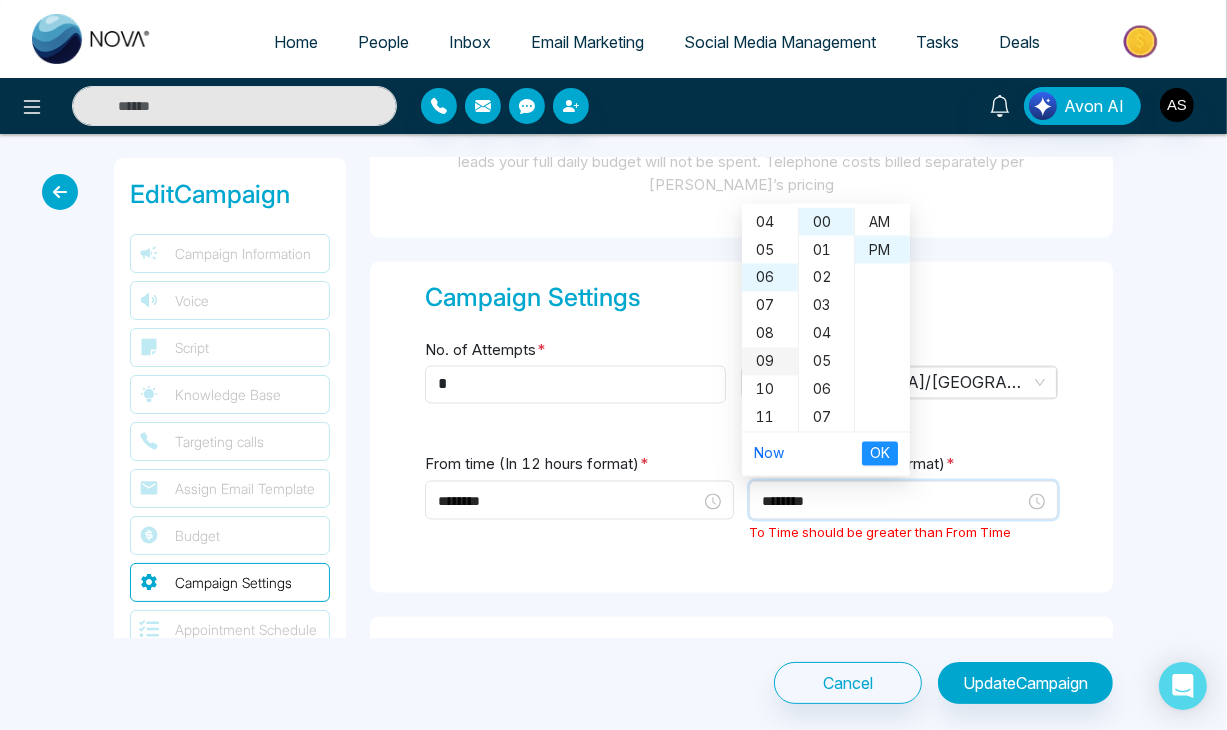 type on "********" 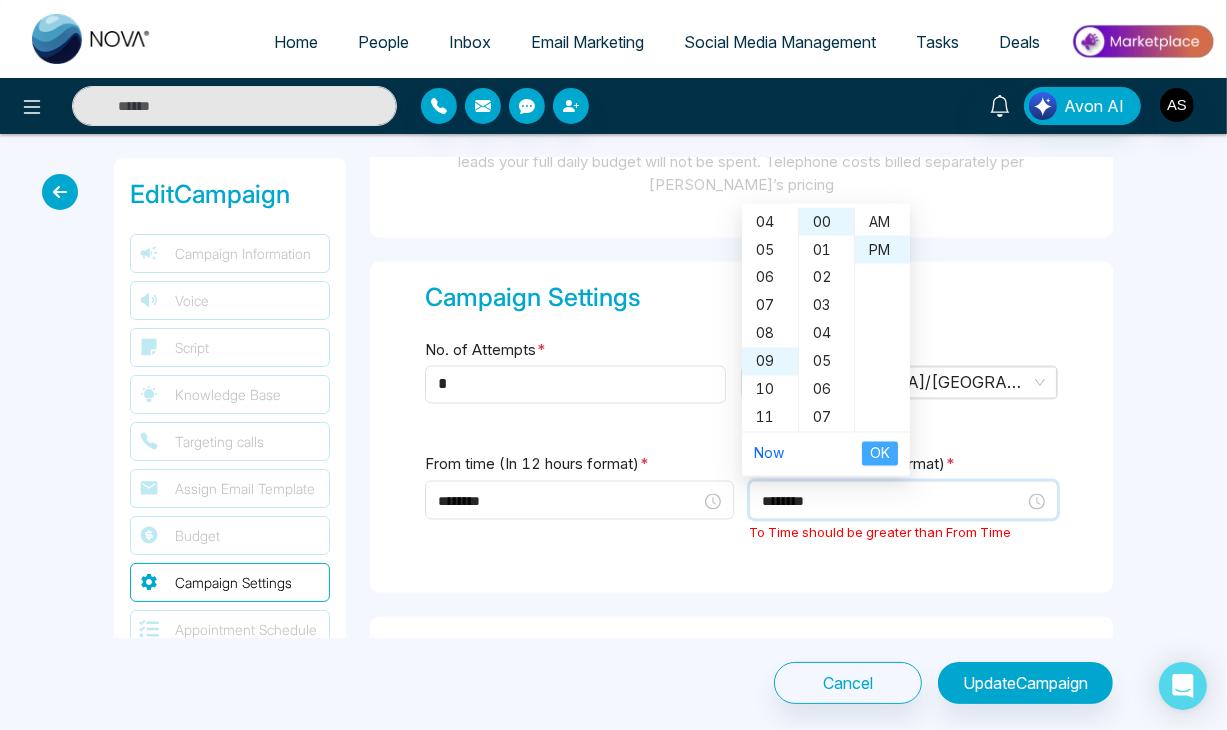 click on "OK" at bounding box center [880, 454] 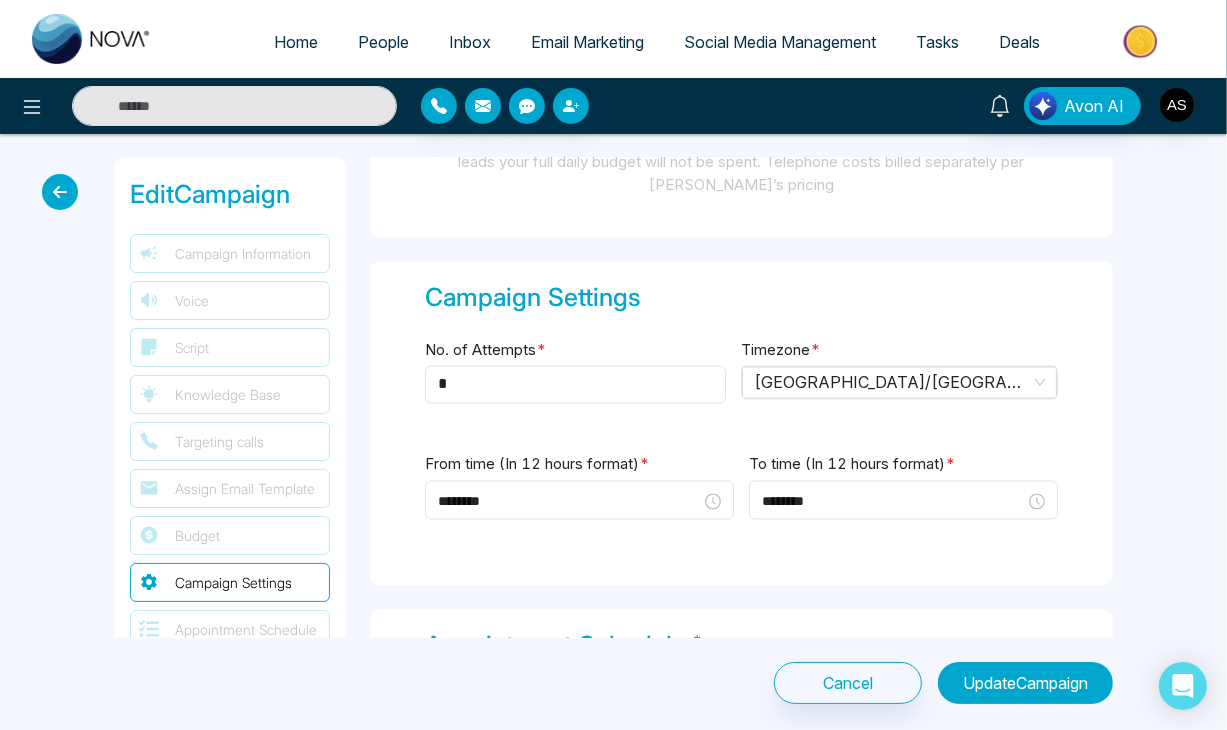 click on "Update  Campaign" at bounding box center [1025, 683] 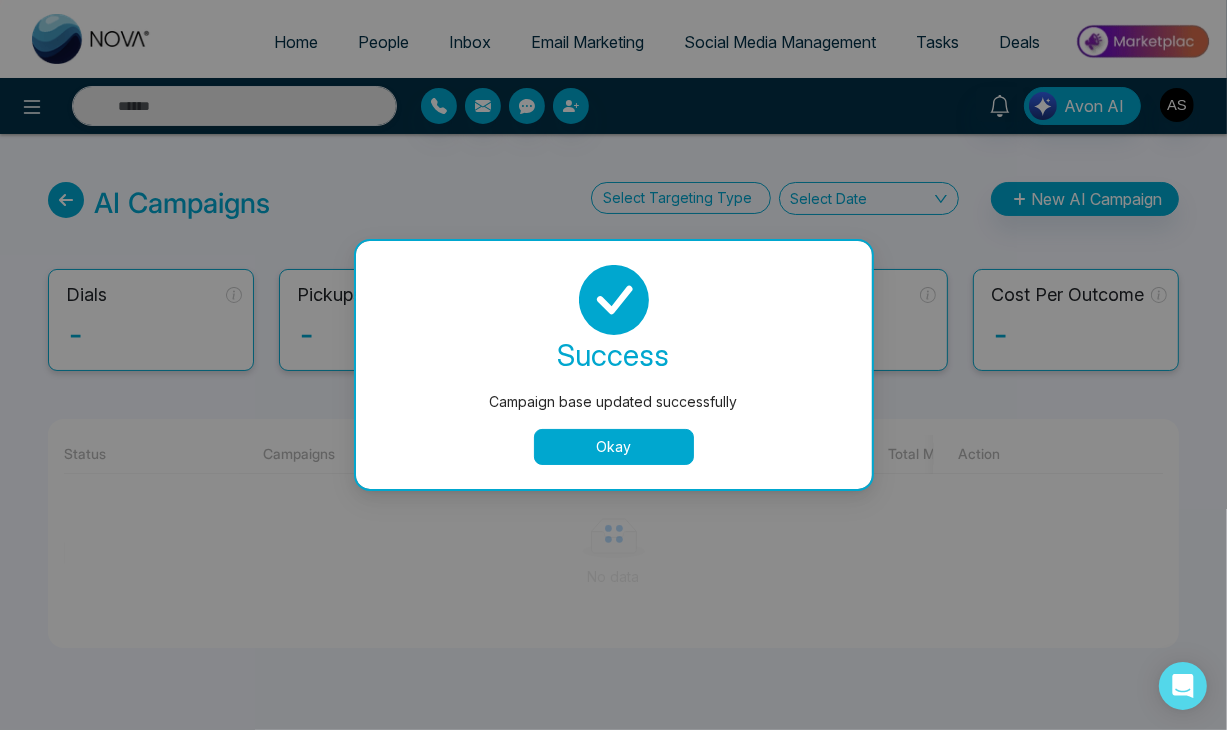 click on "Okay" at bounding box center [614, 447] 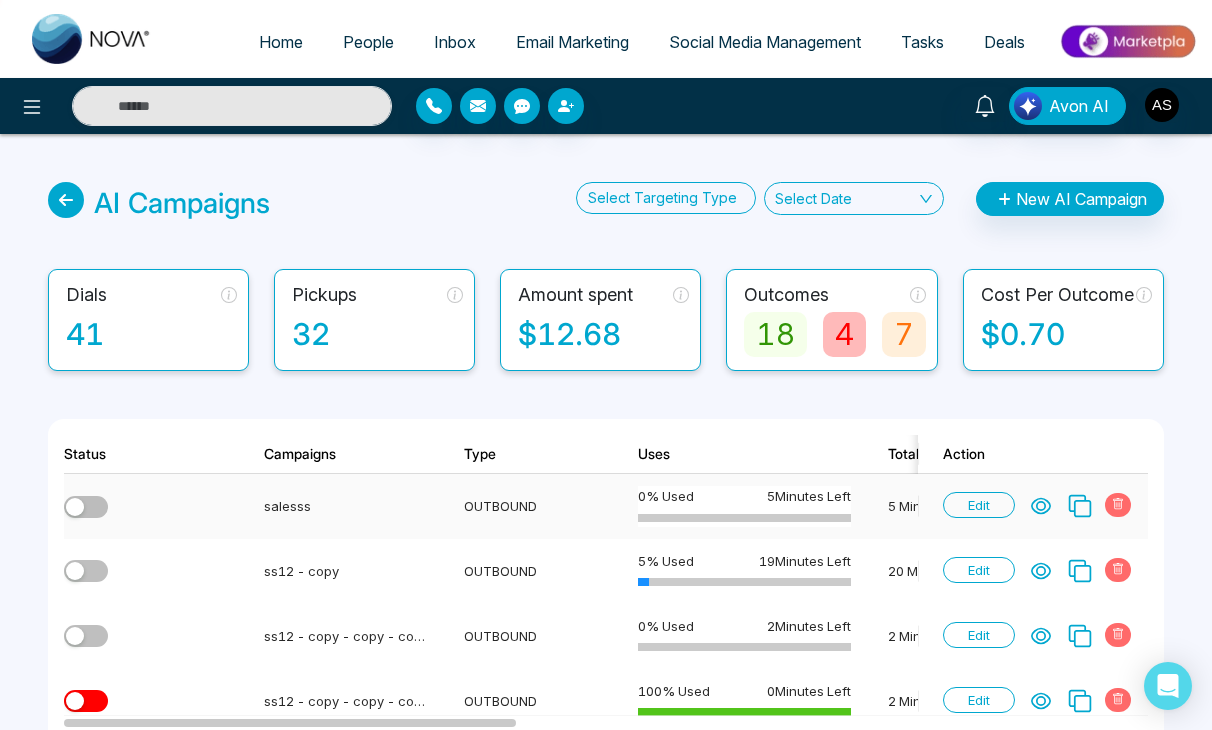 click at bounding box center [86, 507] 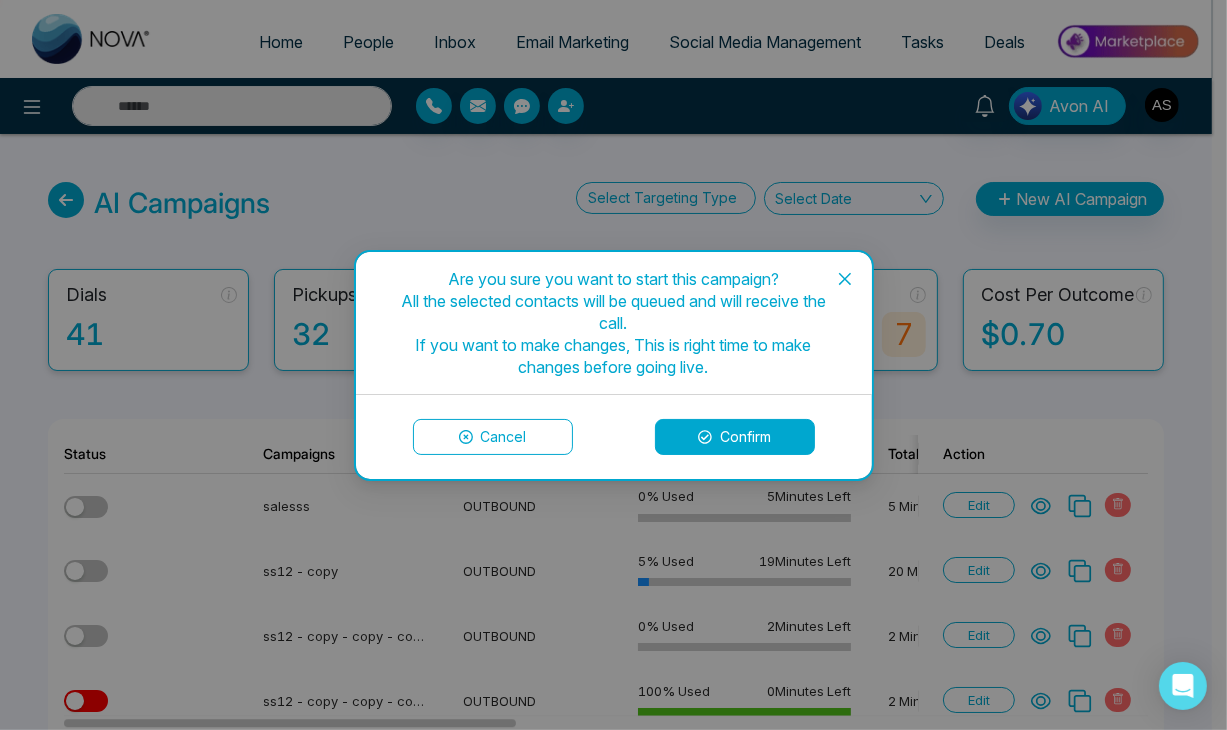 click on "Confirm" at bounding box center (735, 437) 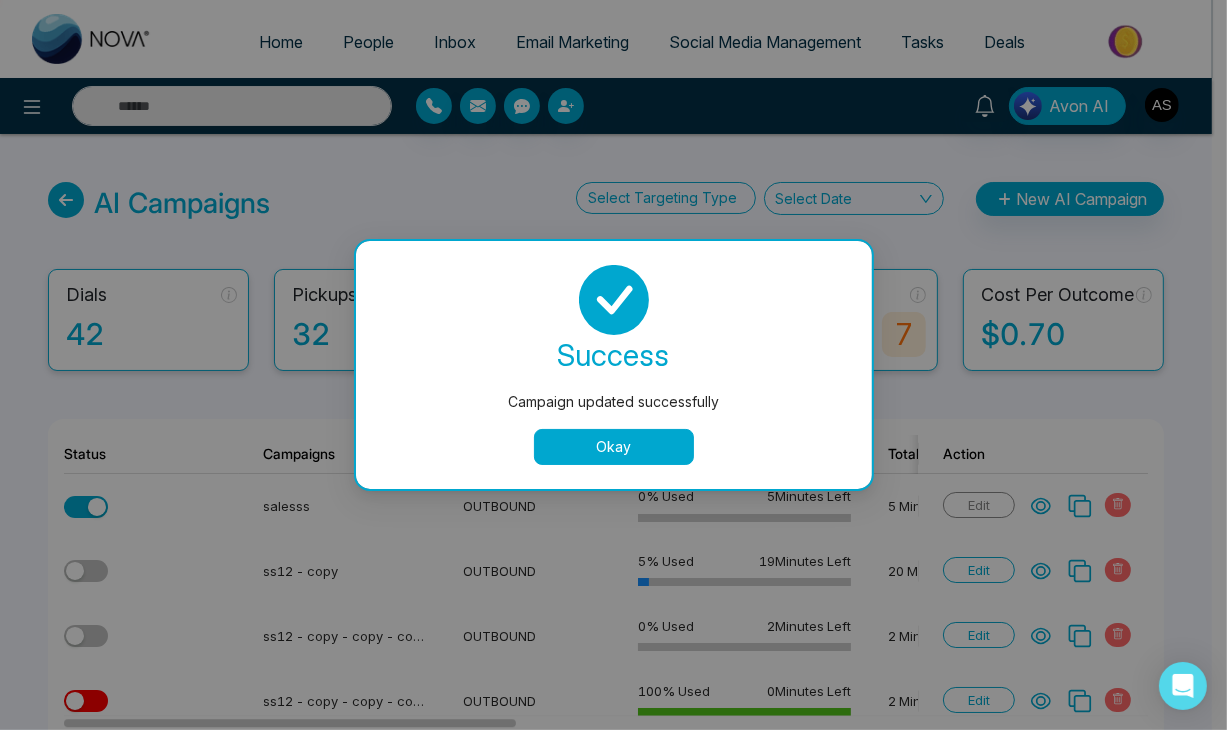 click on "Okay" at bounding box center (614, 447) 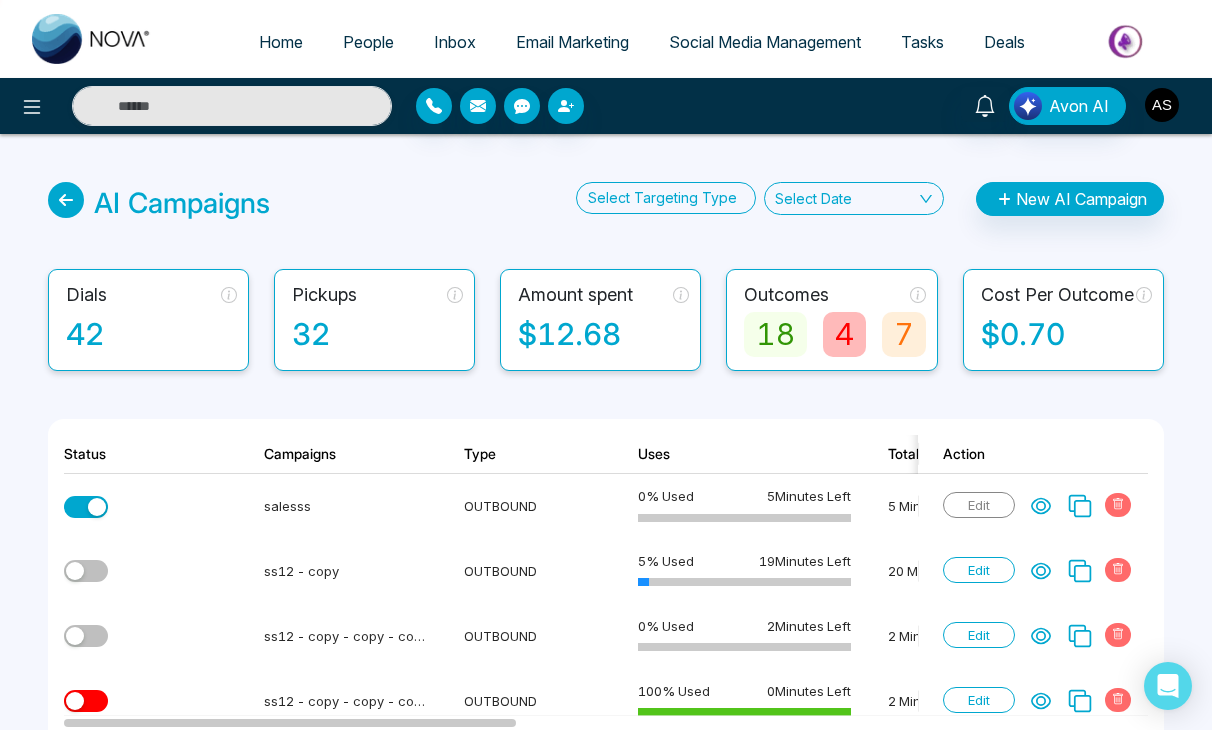 click at bounding box center [1162, 105] 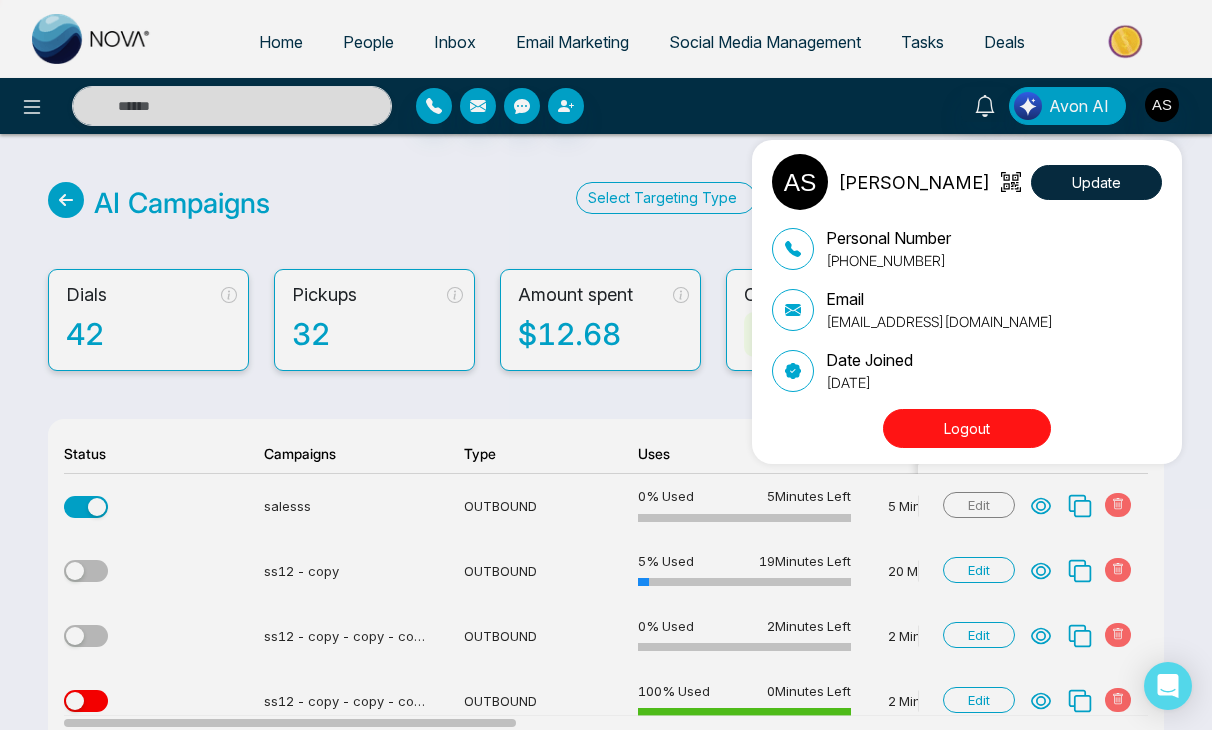 click on "Adarsh Srivastava Update Personal Number +918460937300 Email testing@novacrm.ca Date Joined February 7, 2023 Logout" at bounding box center (606, 365) 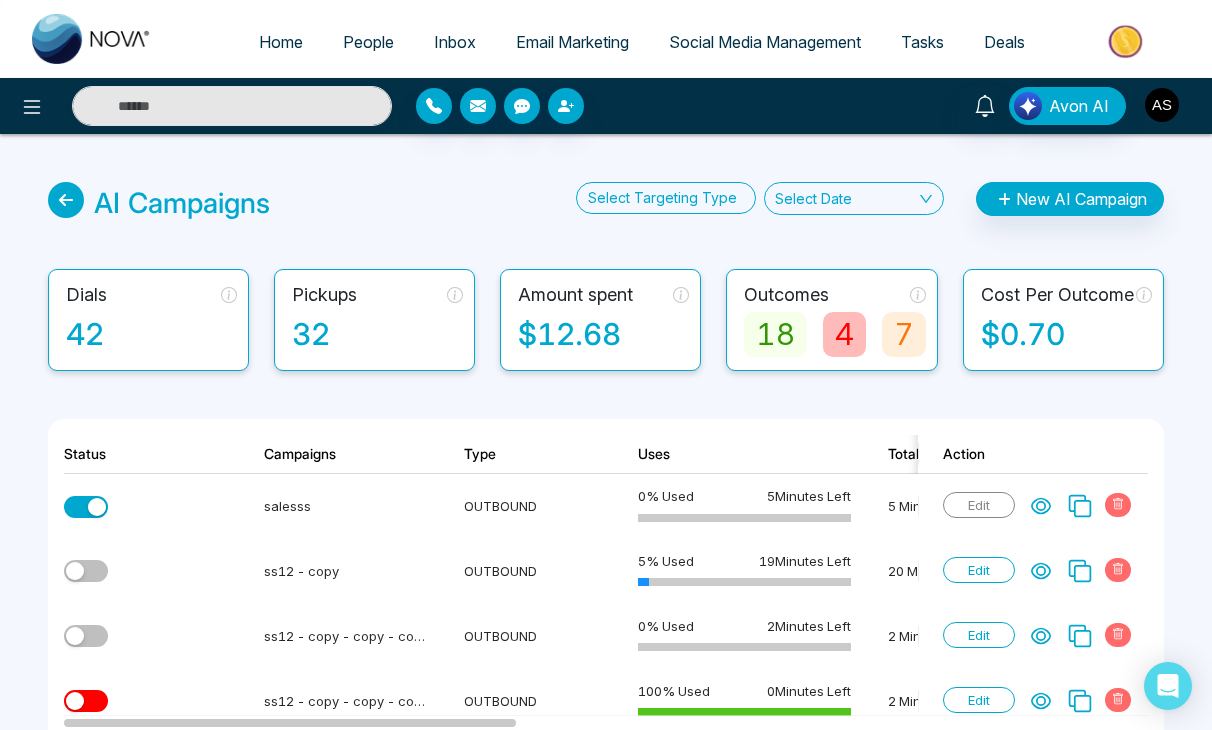click at bounding box center (1162, 105) 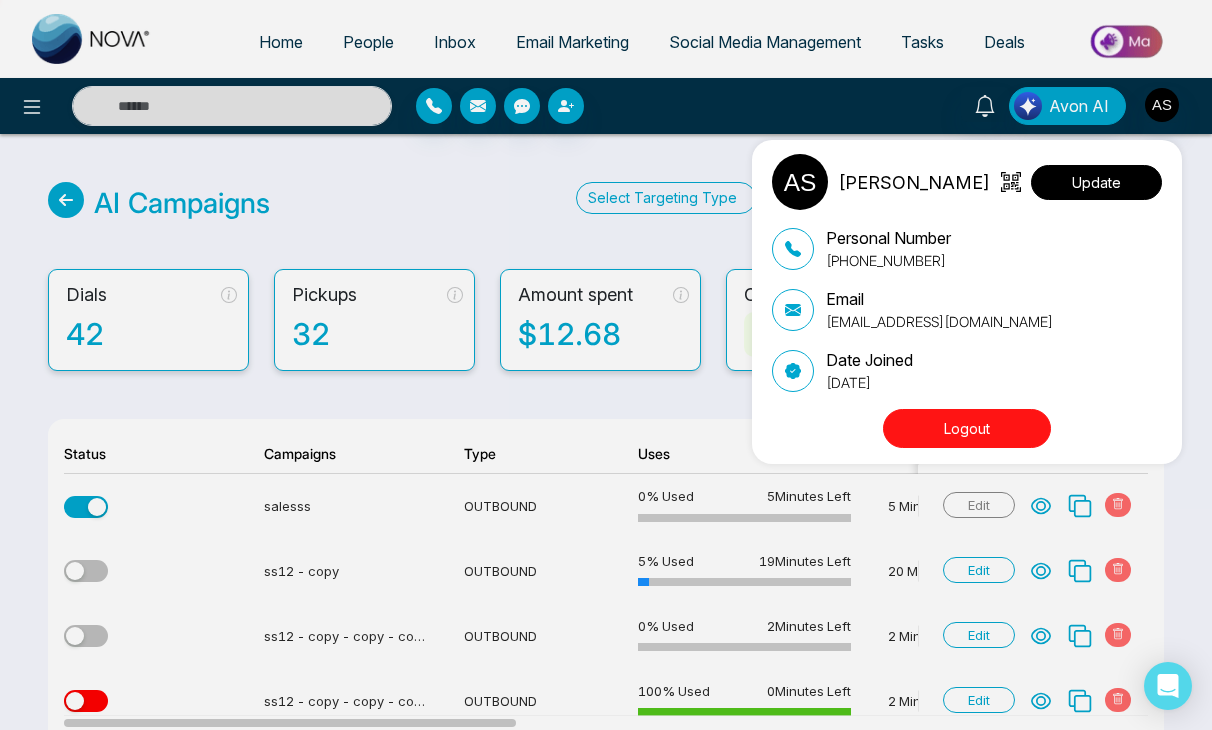 click on "Update" at bounding box center (1096, 182) 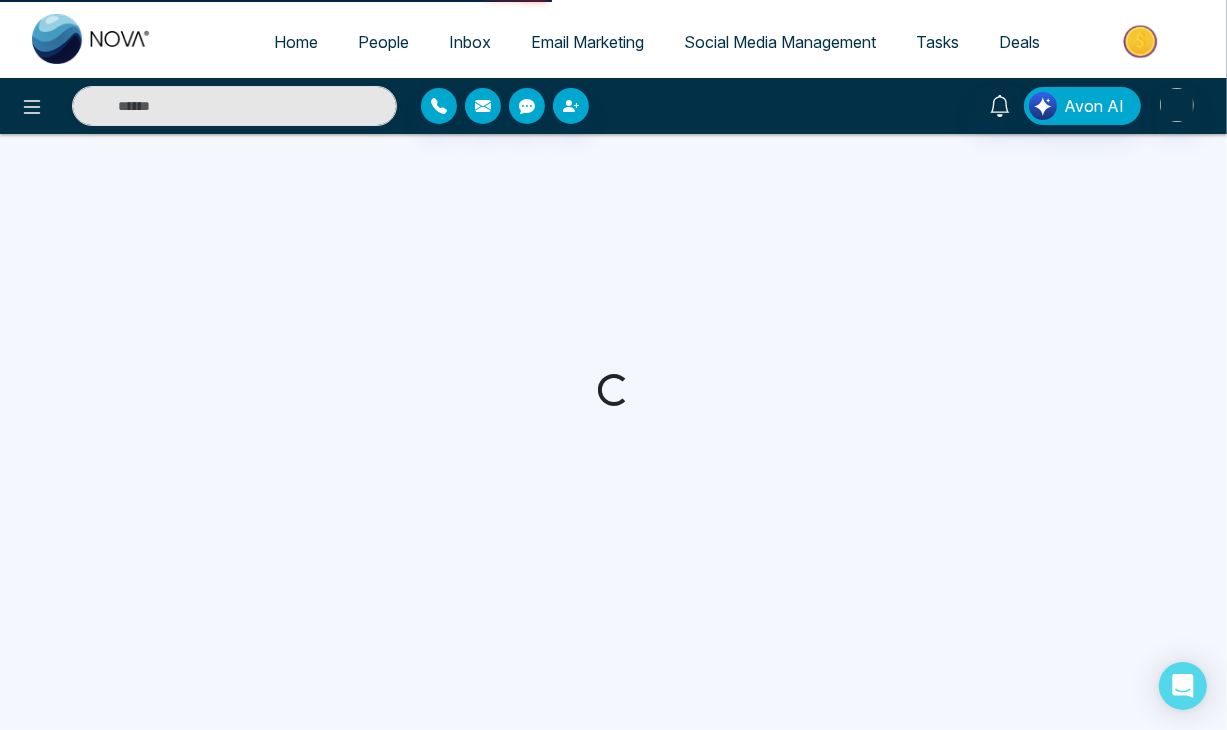 select on "***" 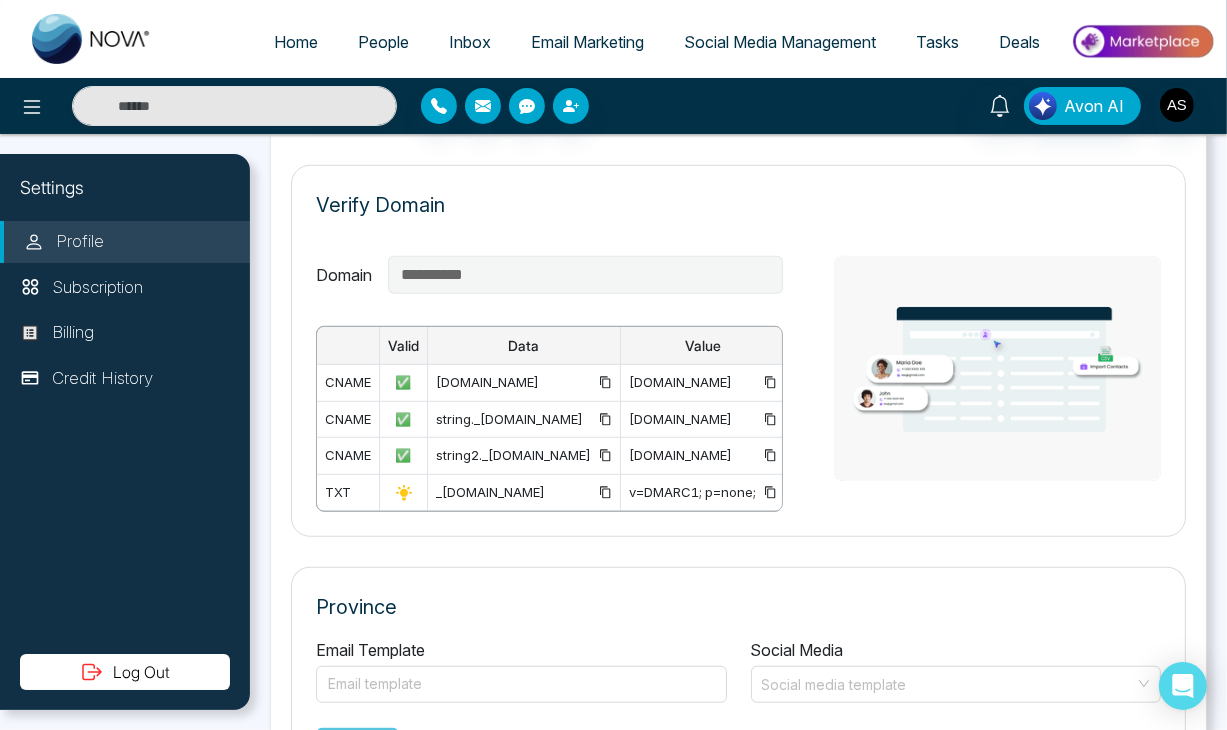 scroll, scrollTop: 1129, scrollLeft: 0, axis: vertical 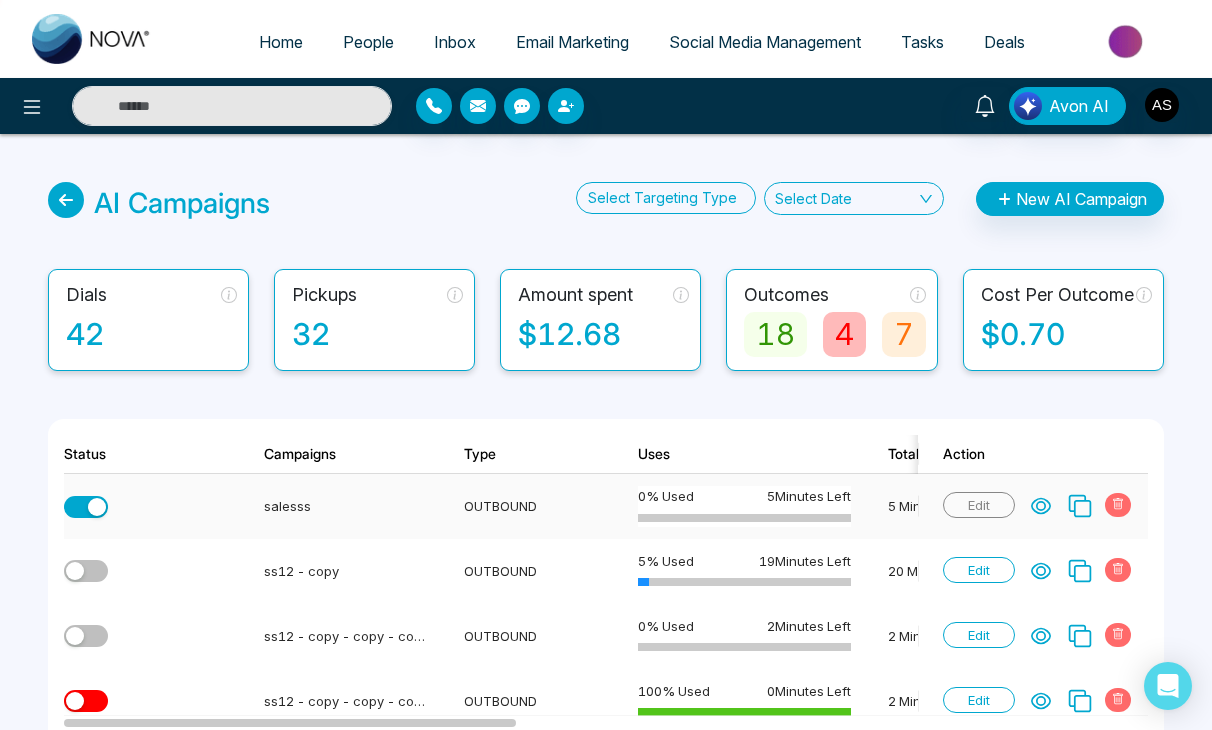click 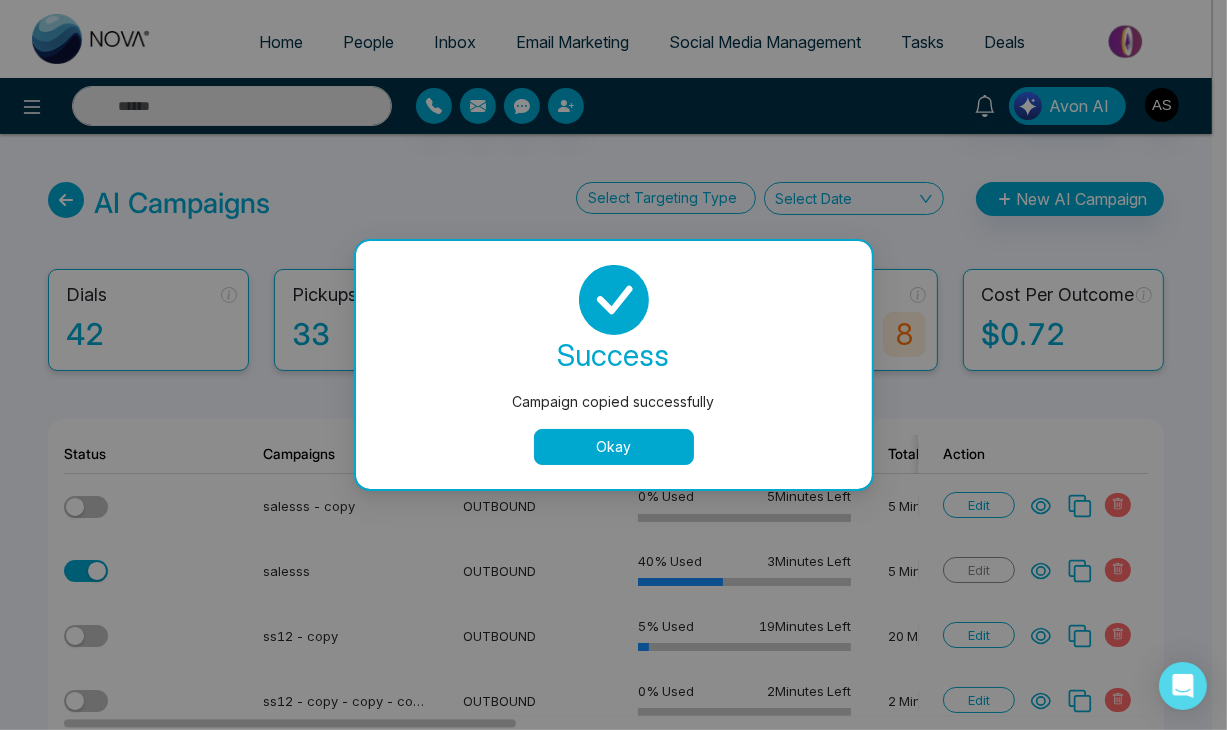 click on "Okay" at bounding box center (614, 447) 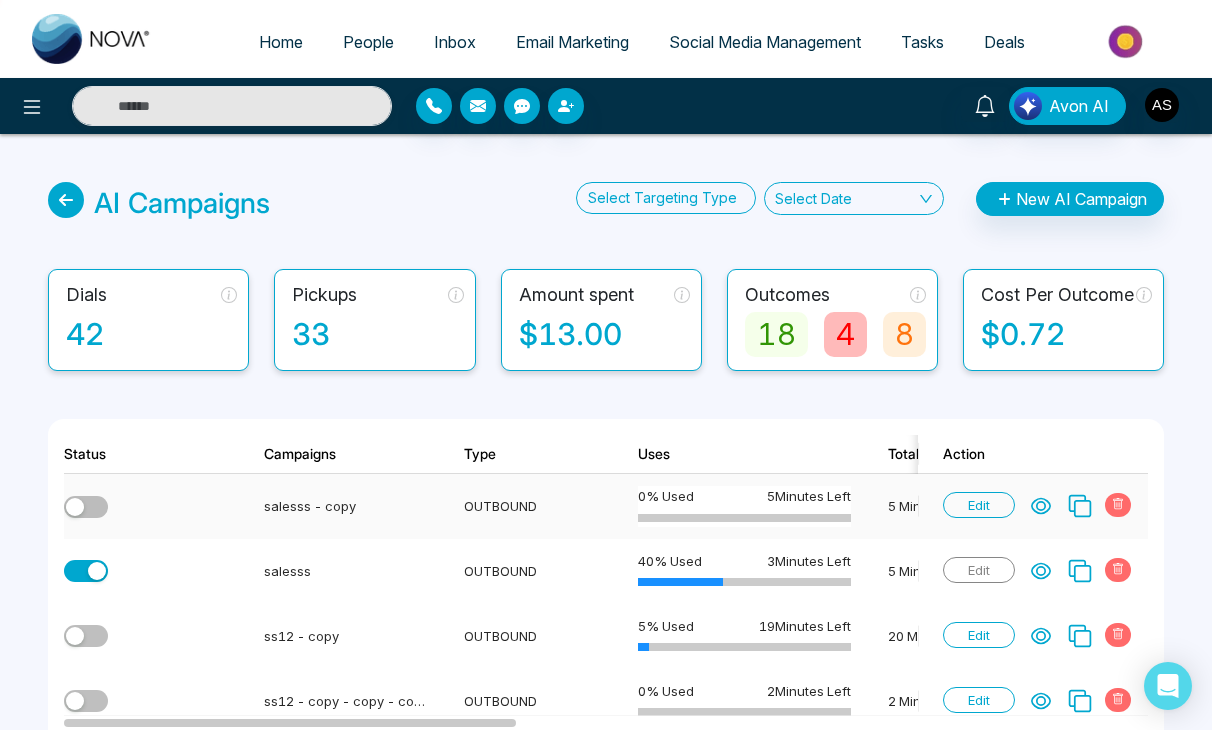 click on "Edit" at bounding box center [979, 505] 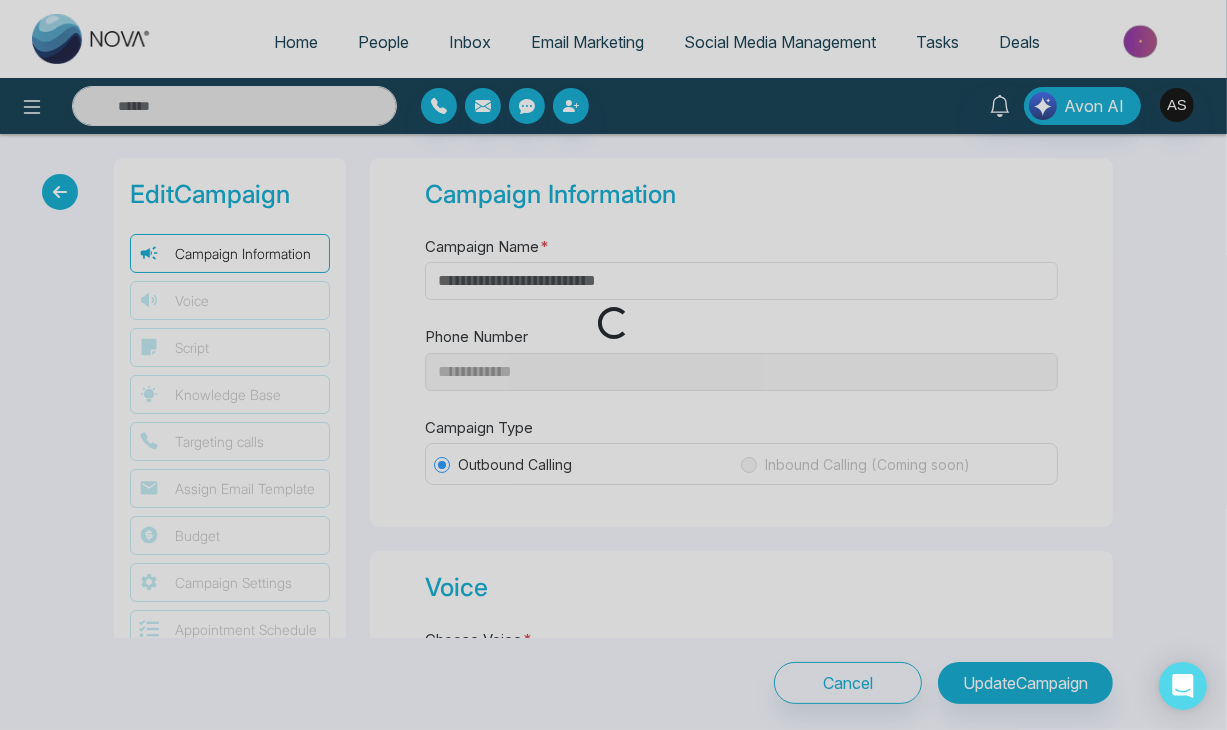 type on "**********" 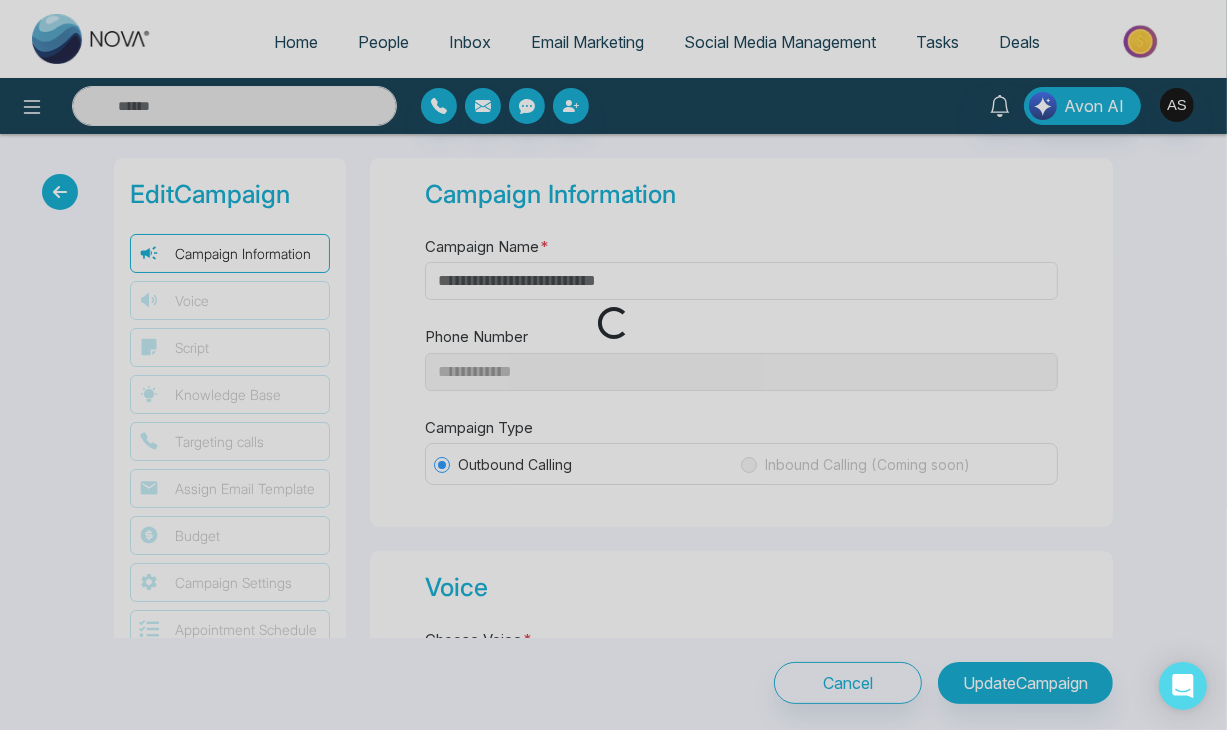 type on "*" 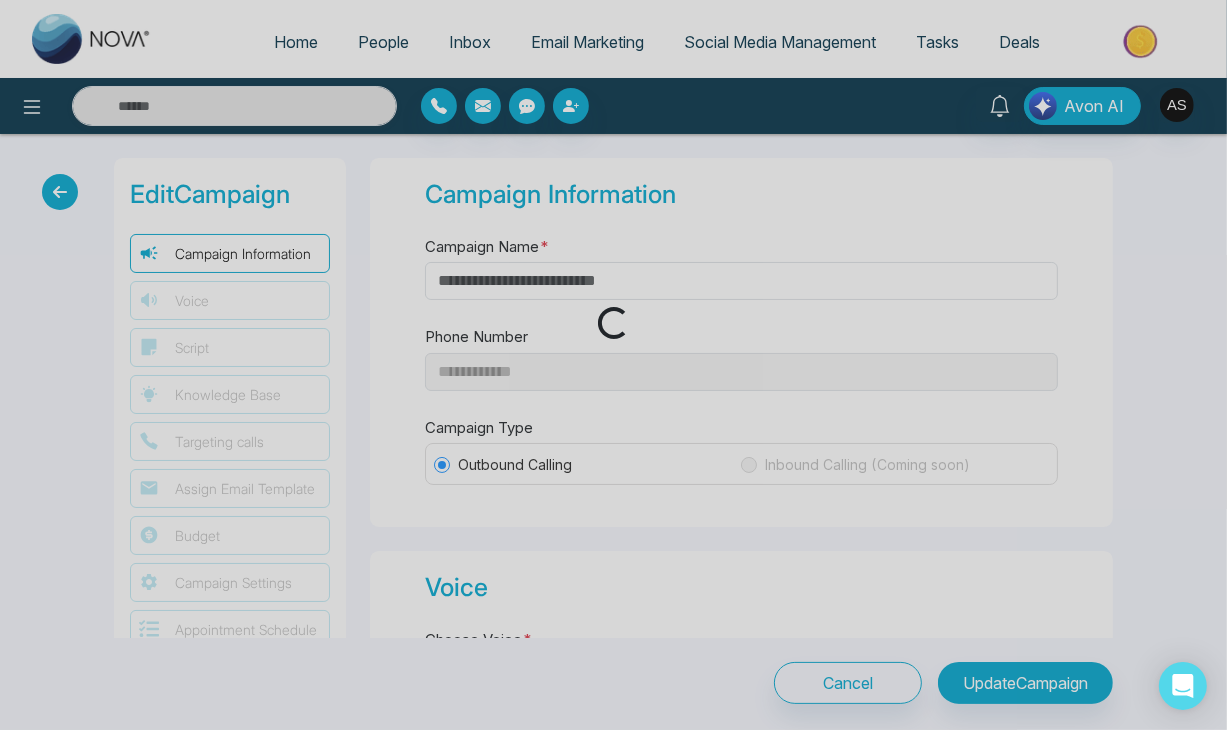 type on "*" 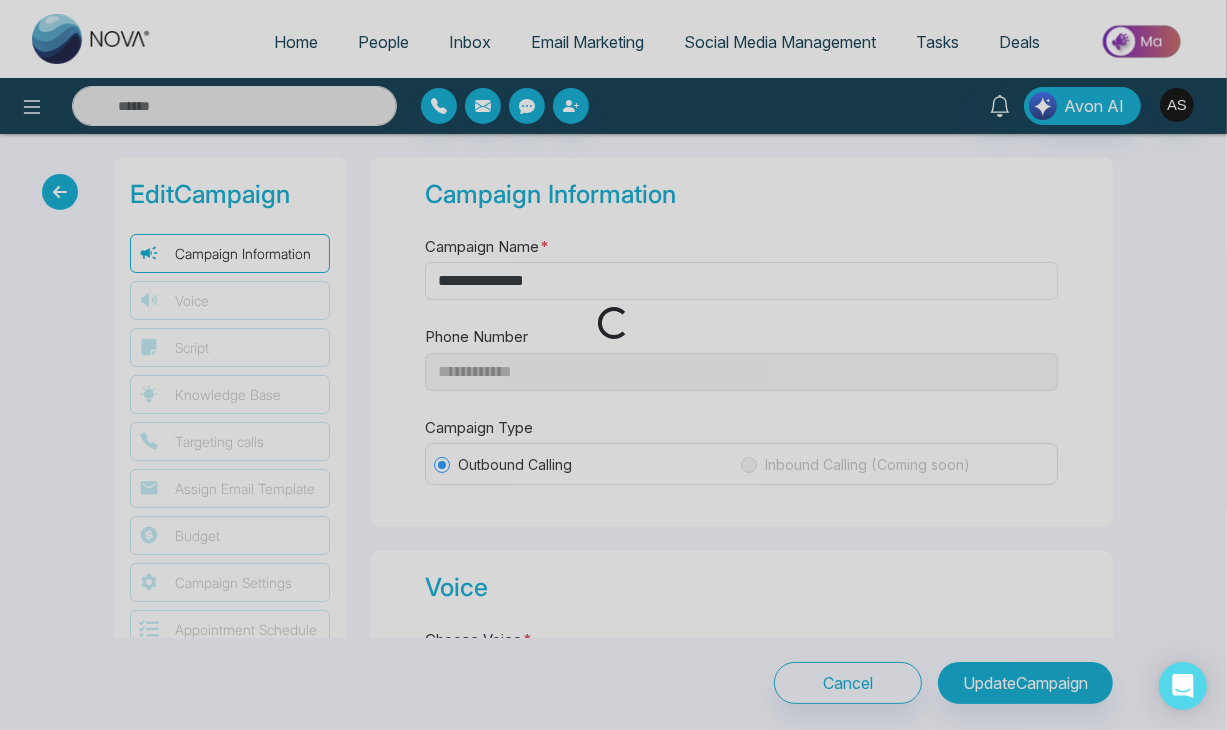 type on "********" 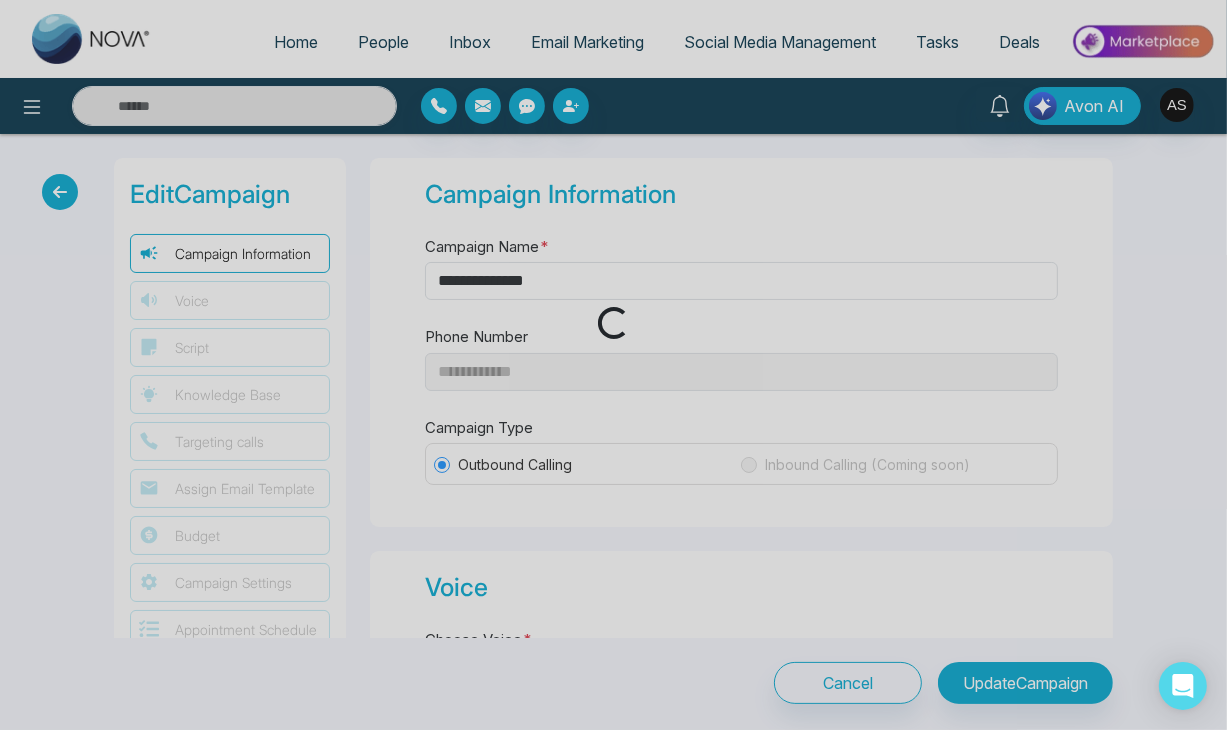 type on "********" 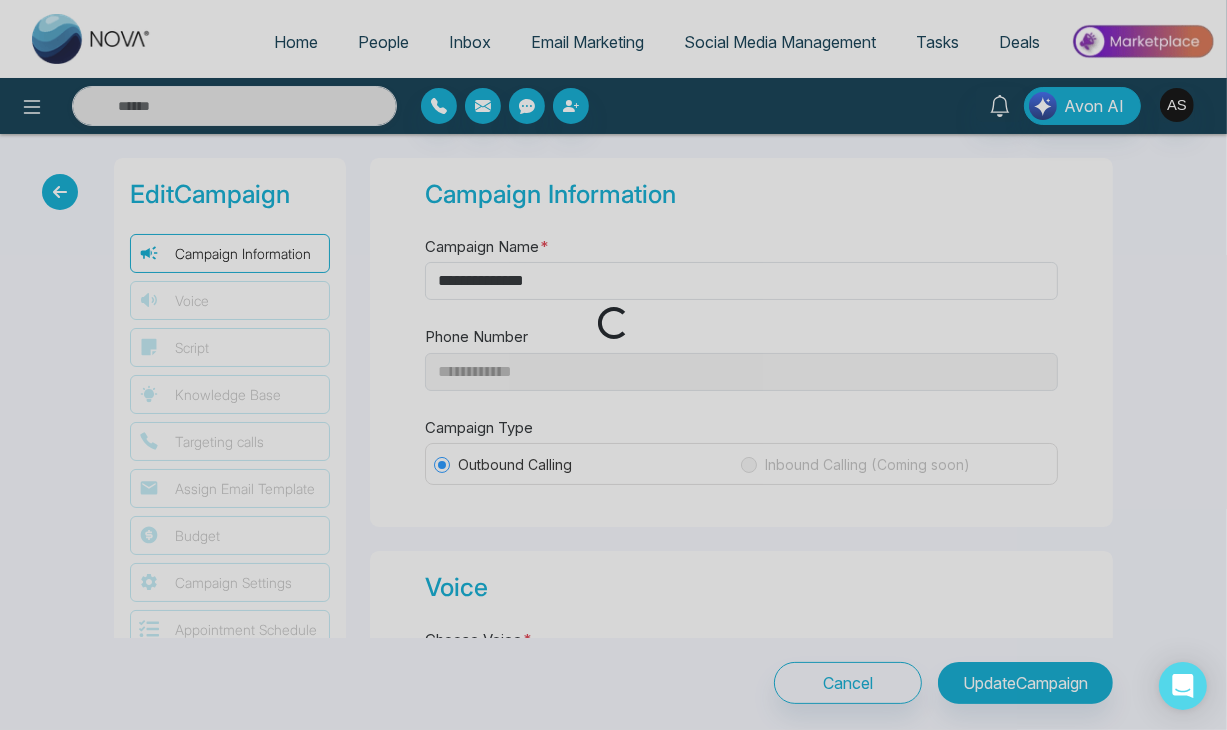 select on "***" 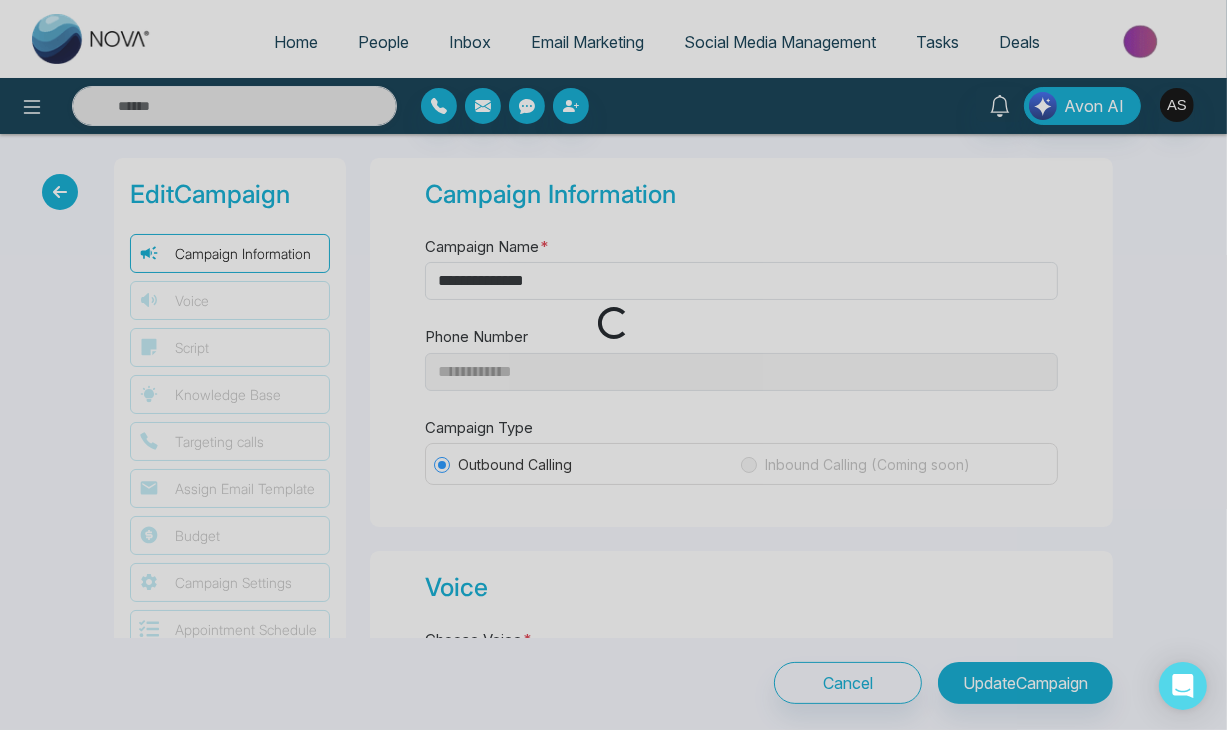 select on "***" 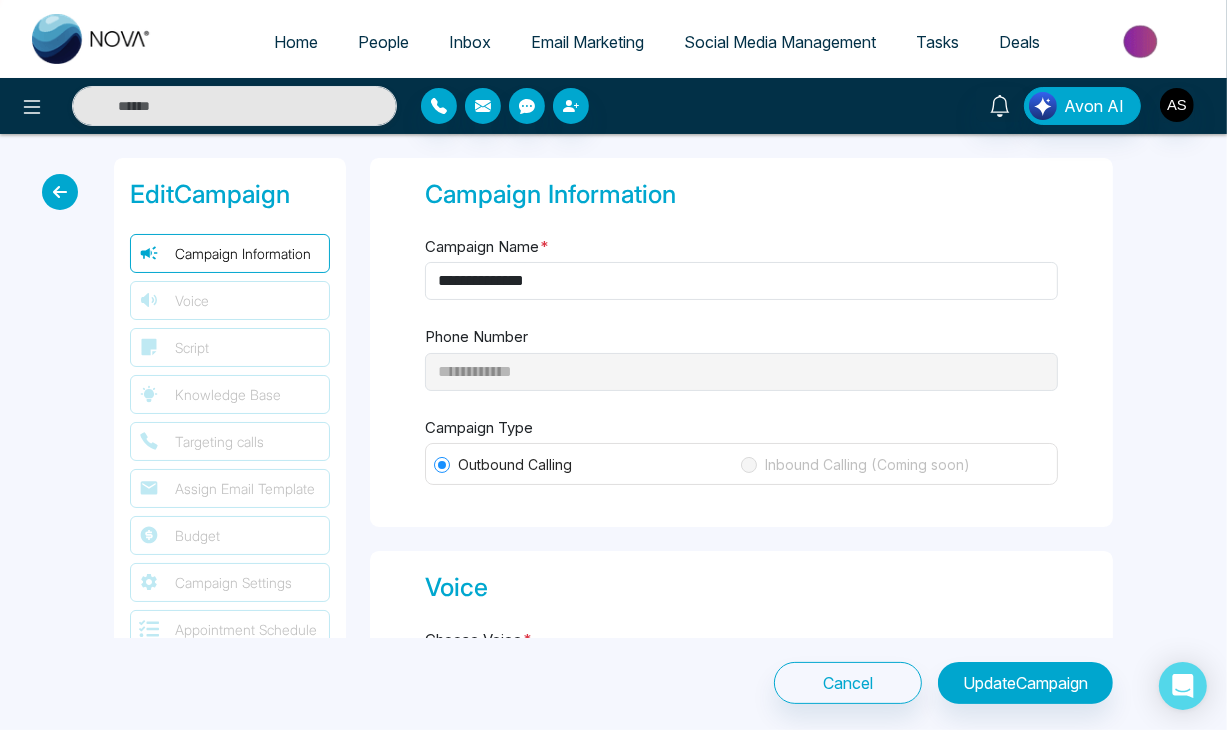 type on "**********" 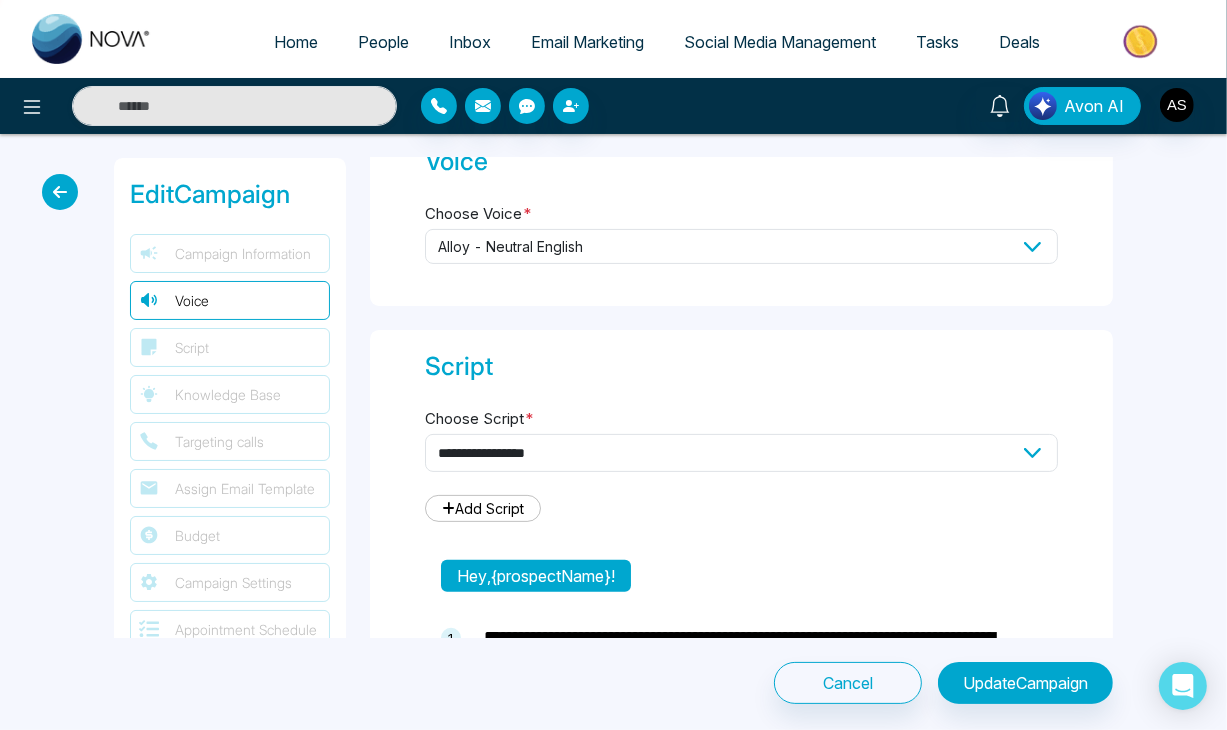 select on "*****" 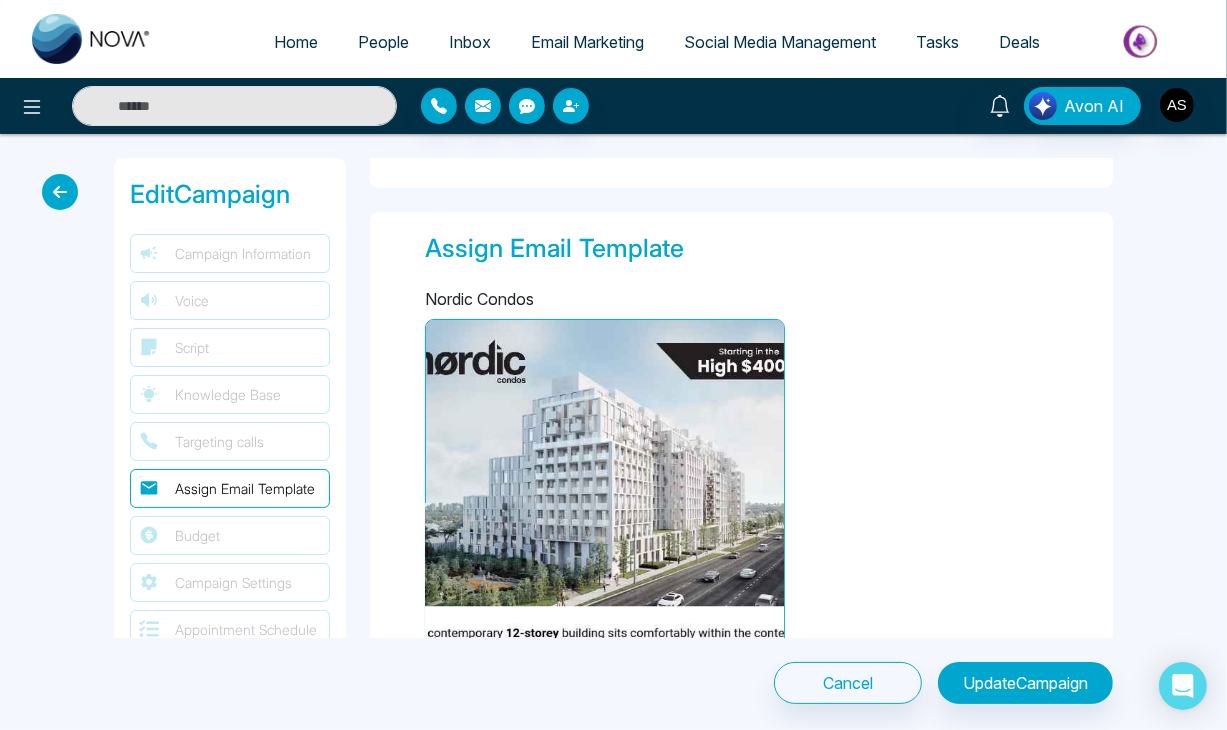 scroll, scrollTop: 2143, scrollLeft: 0, axis: vertical 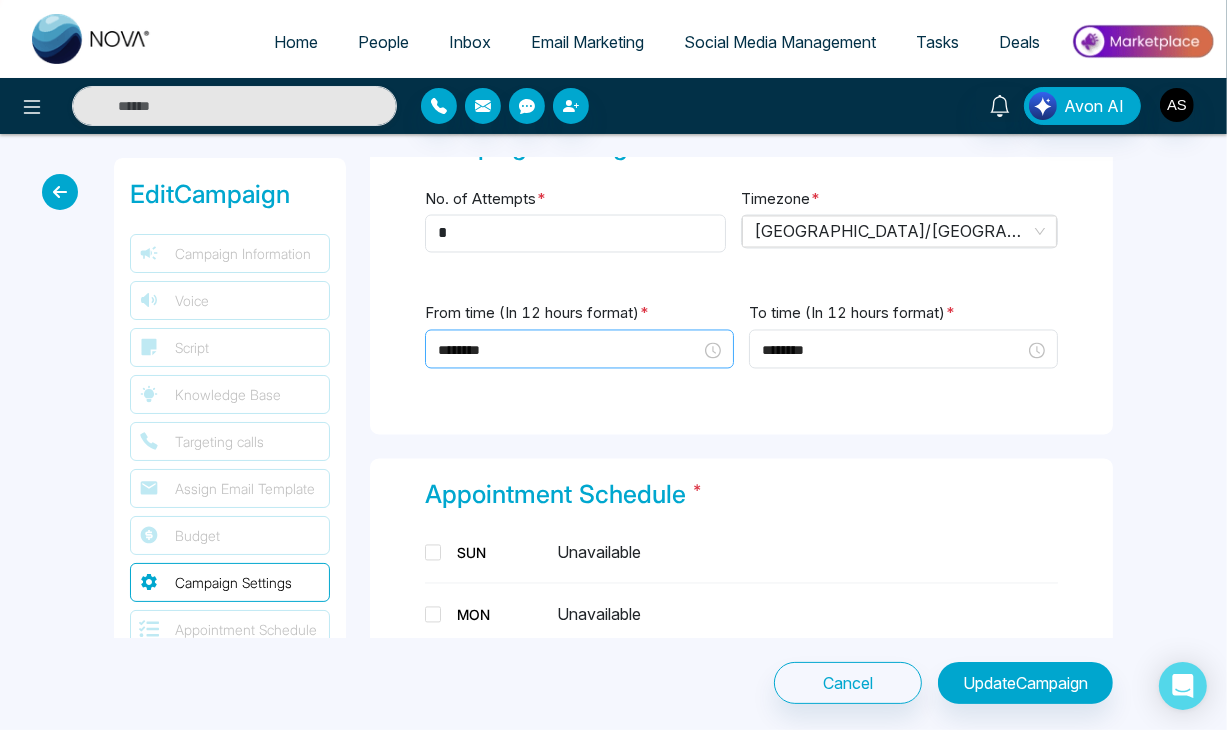 click on "********" at bounding box center [579, 351] 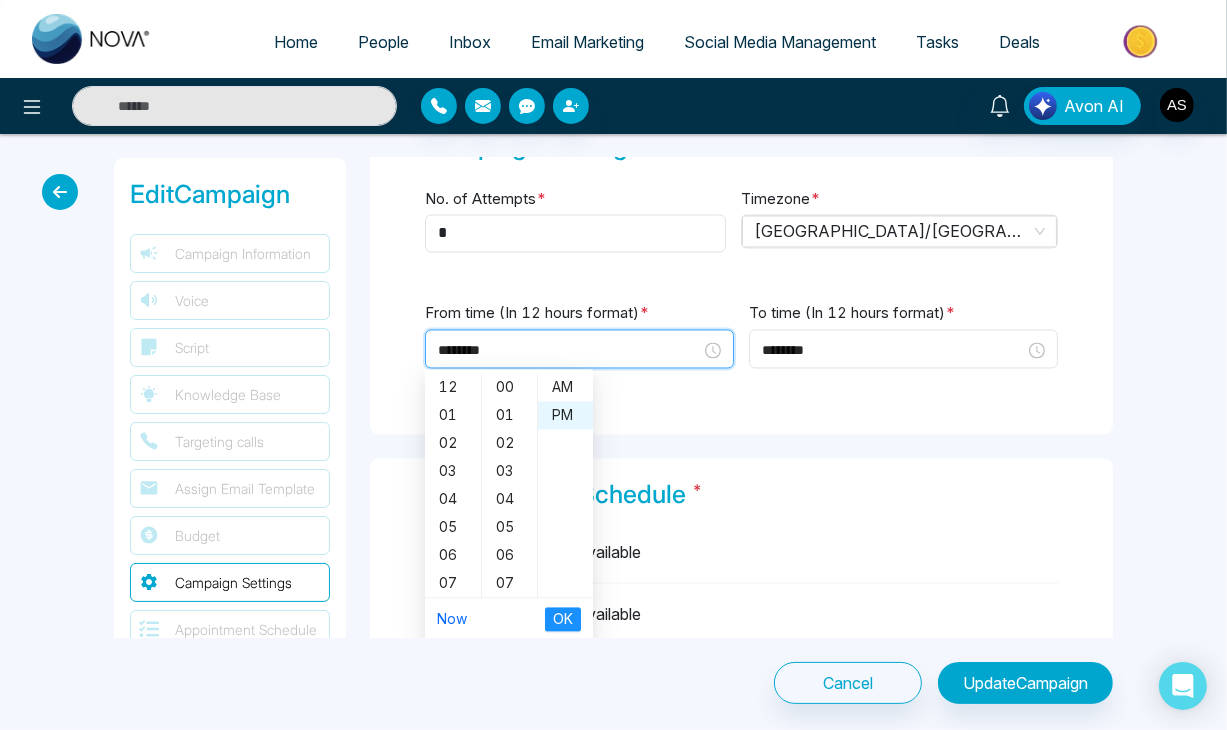 scroll, scrollTop: 112, scrollLeft: 0, axis: vertical 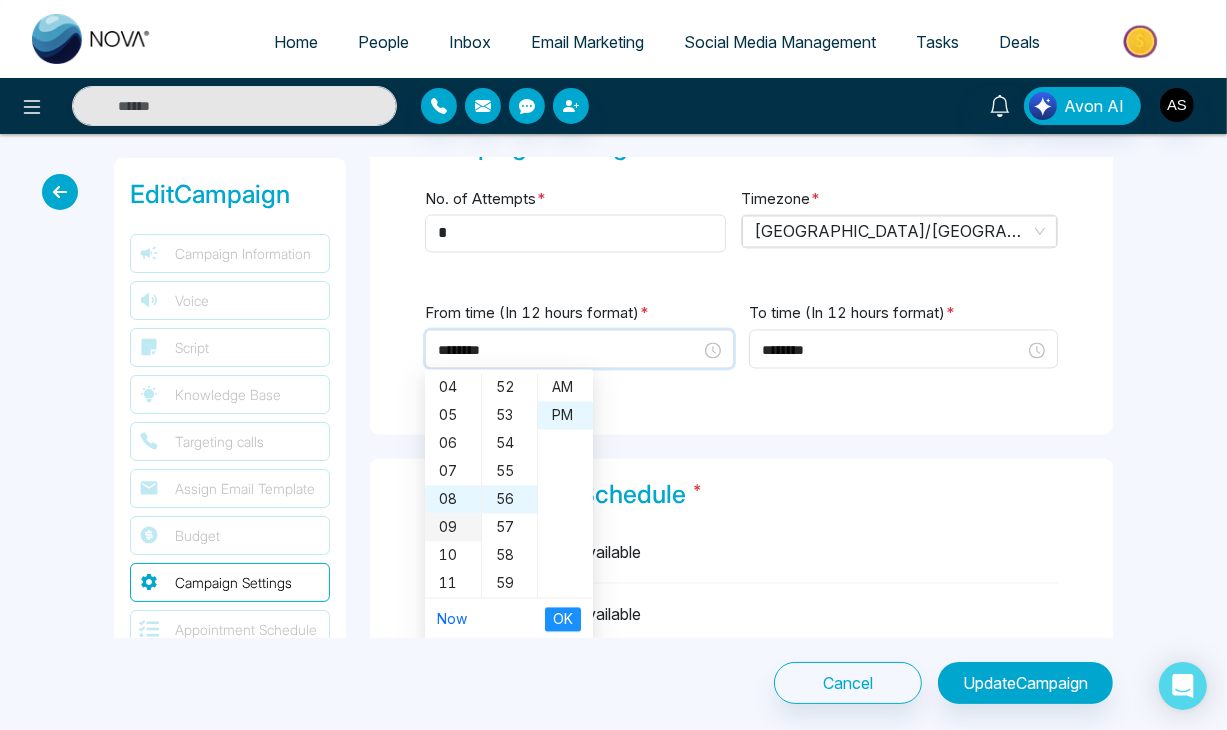 click on "09" at bounding box center [453, 528] 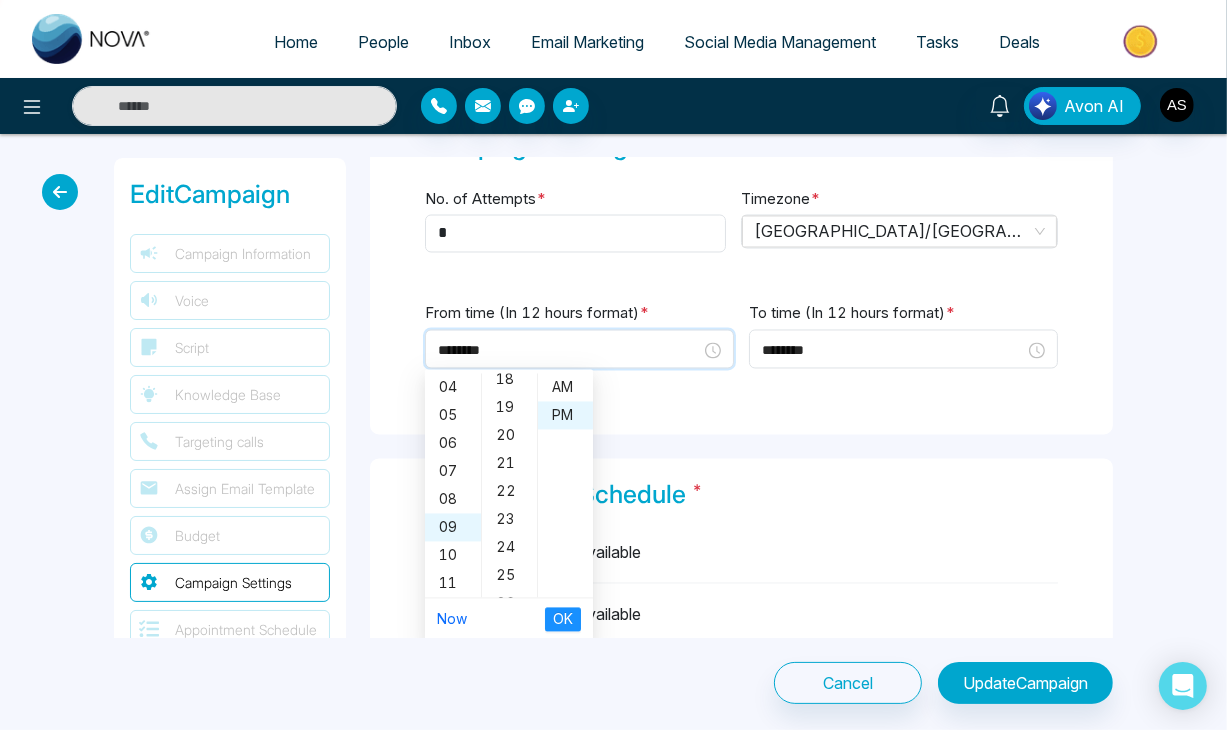 scroll, scrollTop: 0, scrollLeft: 0, axis: both 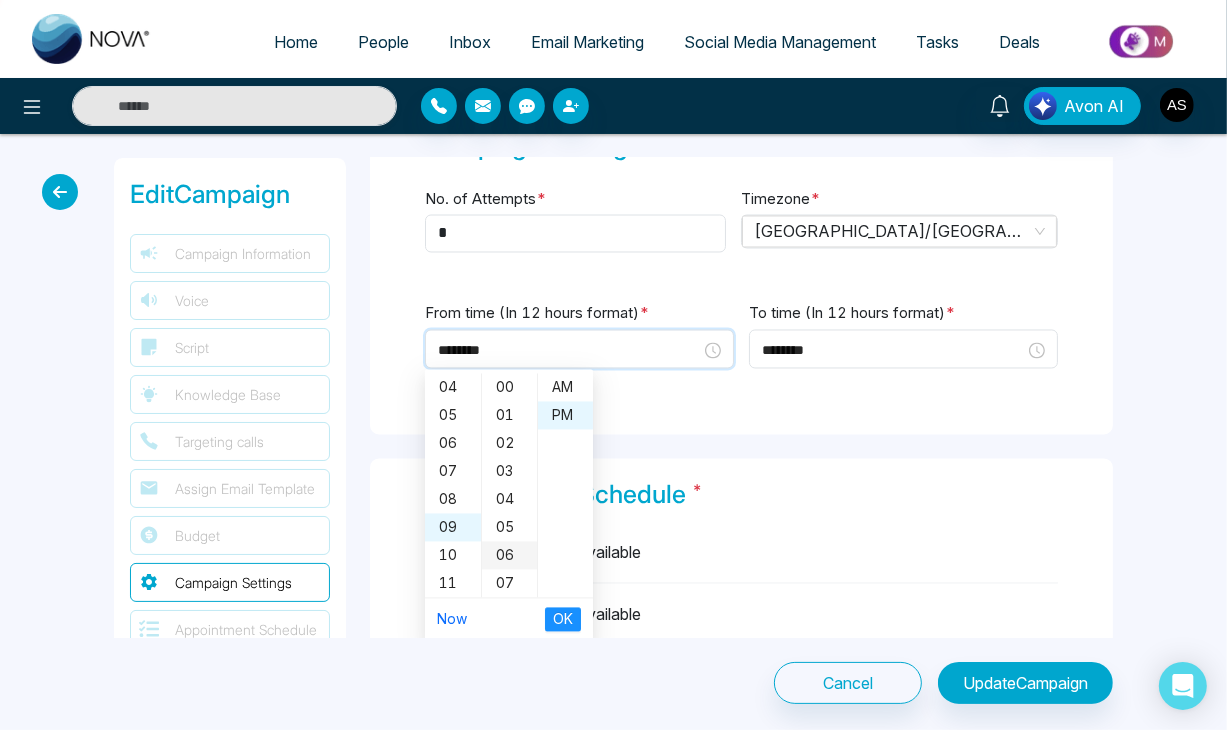 click on "06" at bounding box center [509, 556] 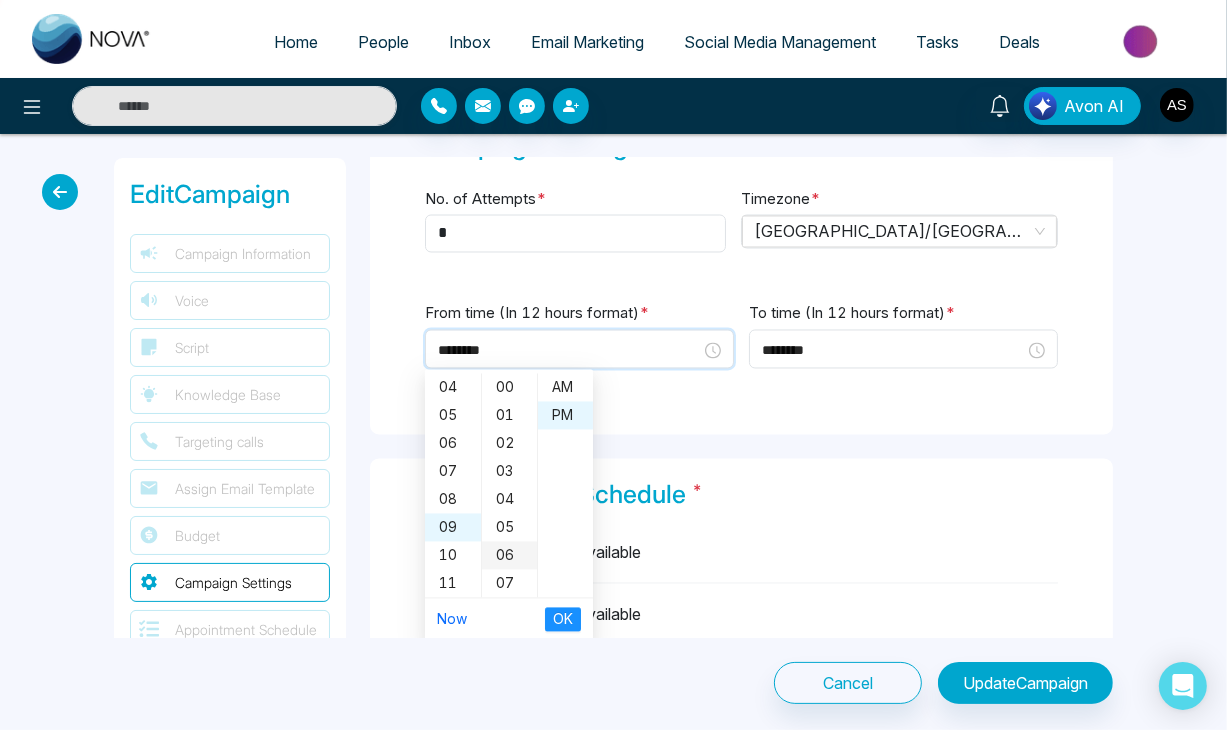 type on "********" 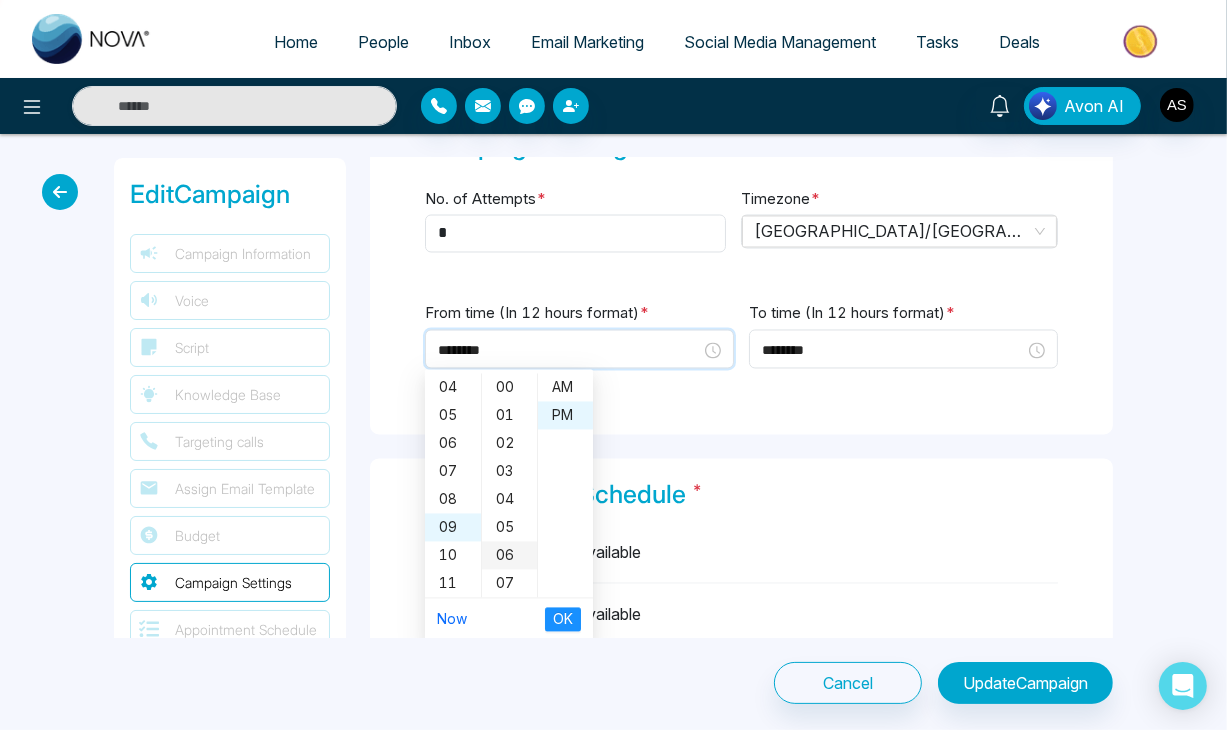 scroll, scrollTop: 168, scrollLeft: 0, axis: vertical 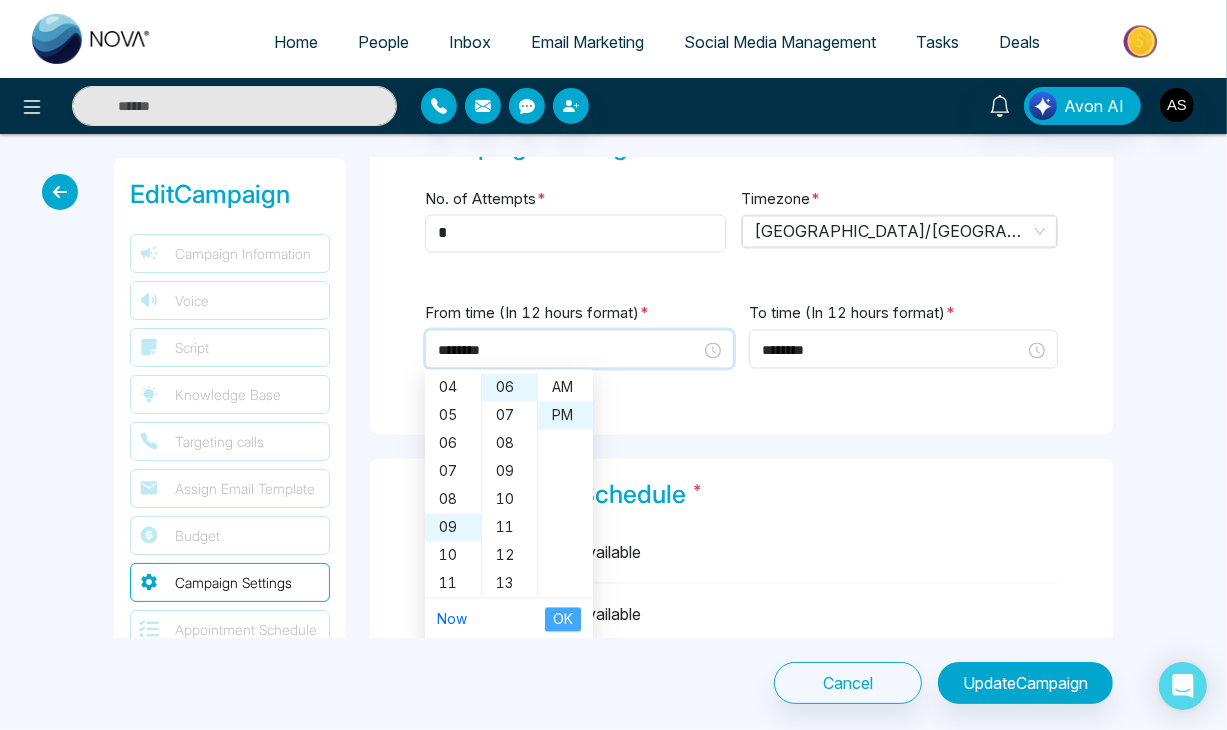 click on "OK" at bounding box center (563, 620) 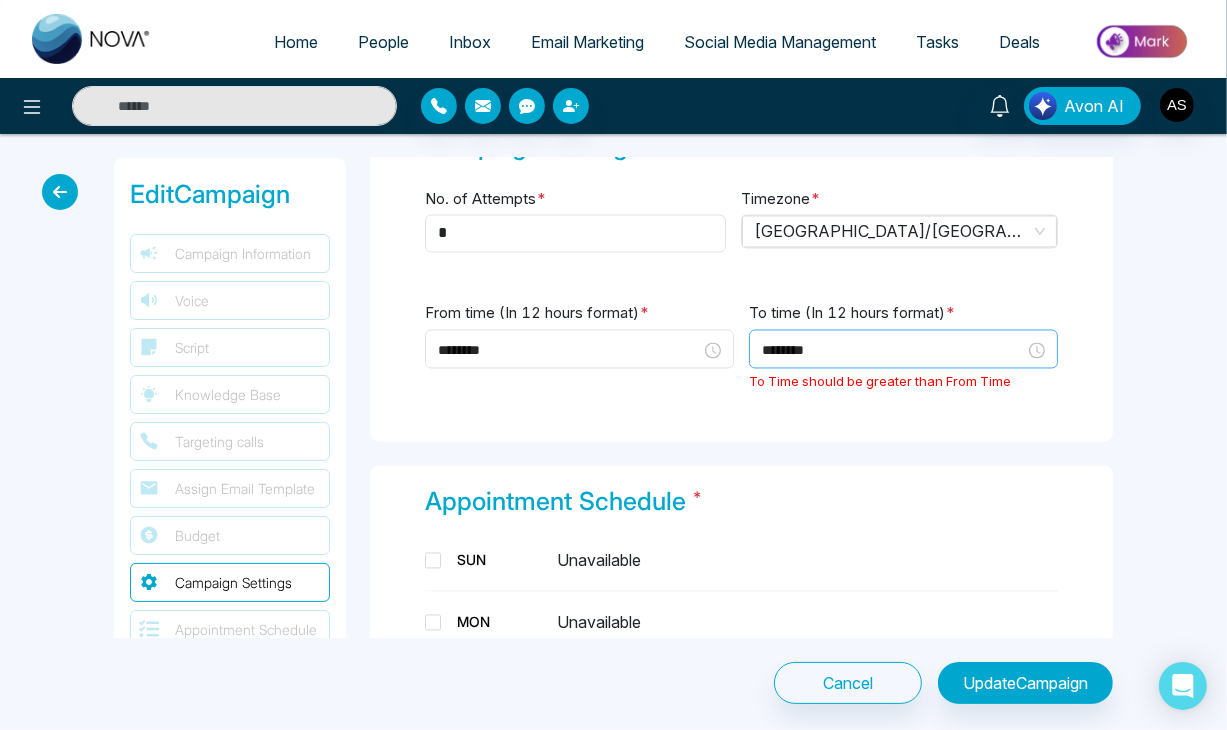 click on "********" at bounding box center (903, 351) 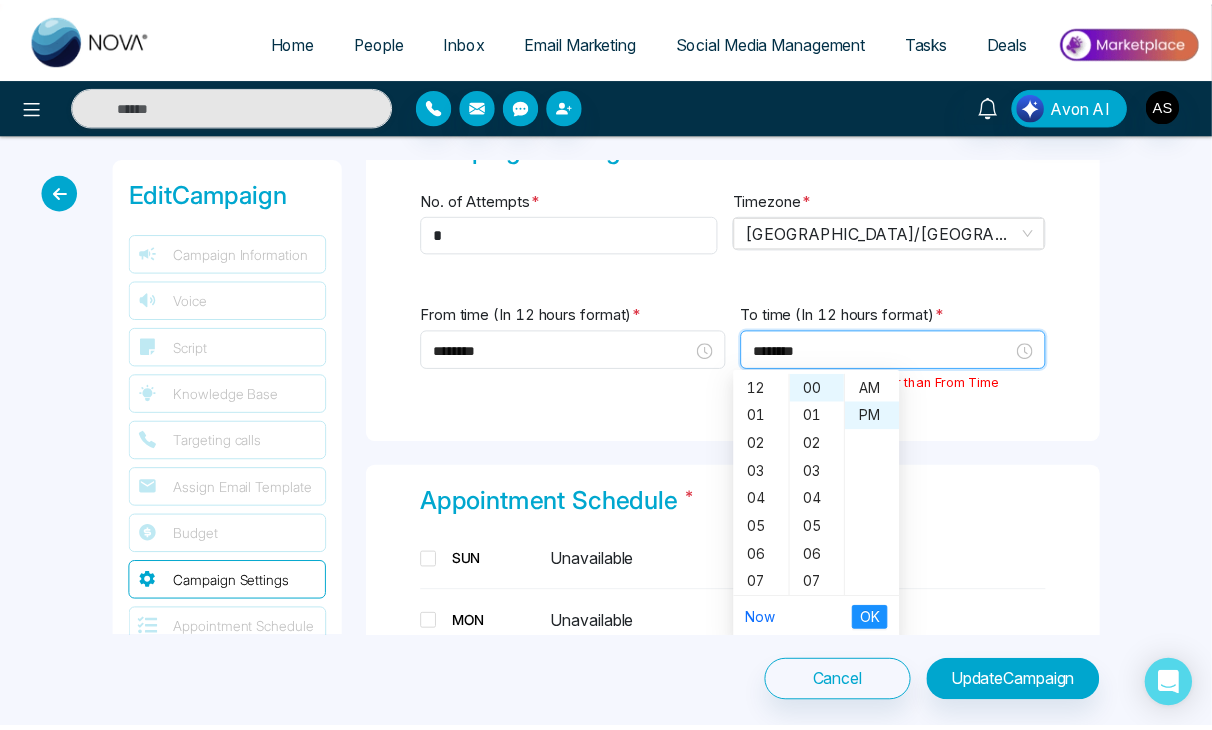 scroll, scrollTop: 112, scrollLeft: 0, axis: vertical 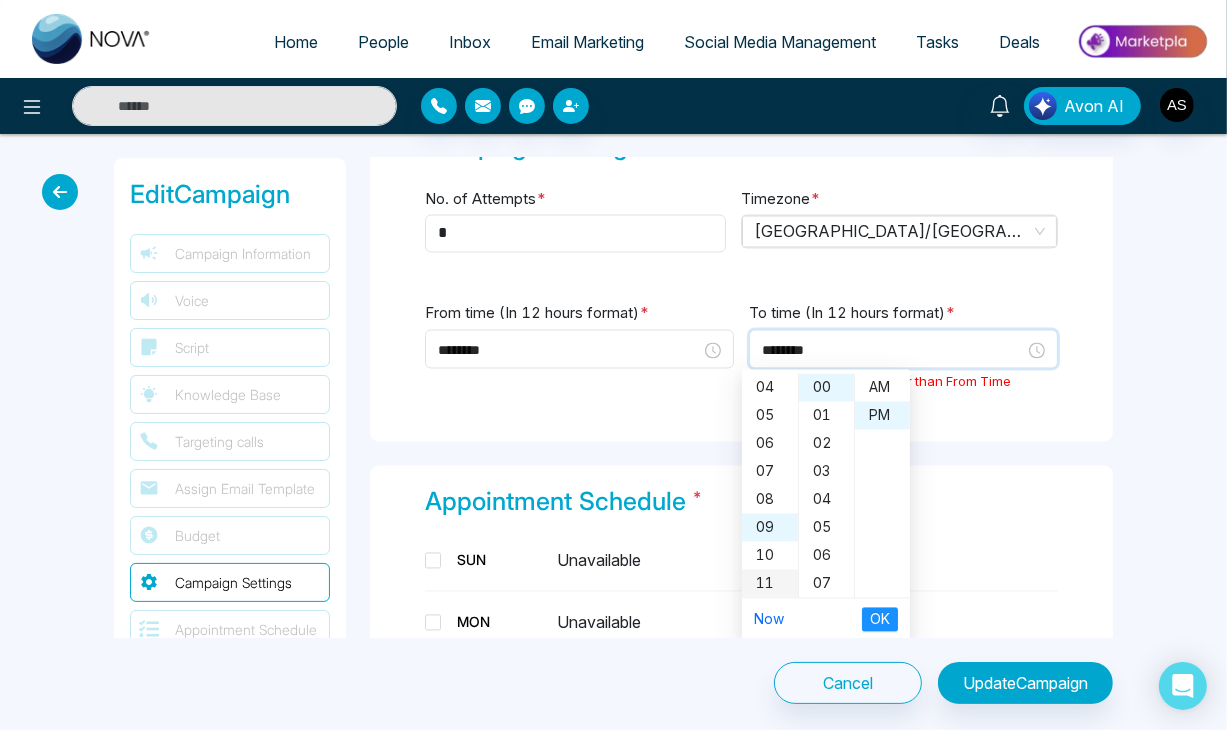 click on "11" at bounding box center [770, 584] 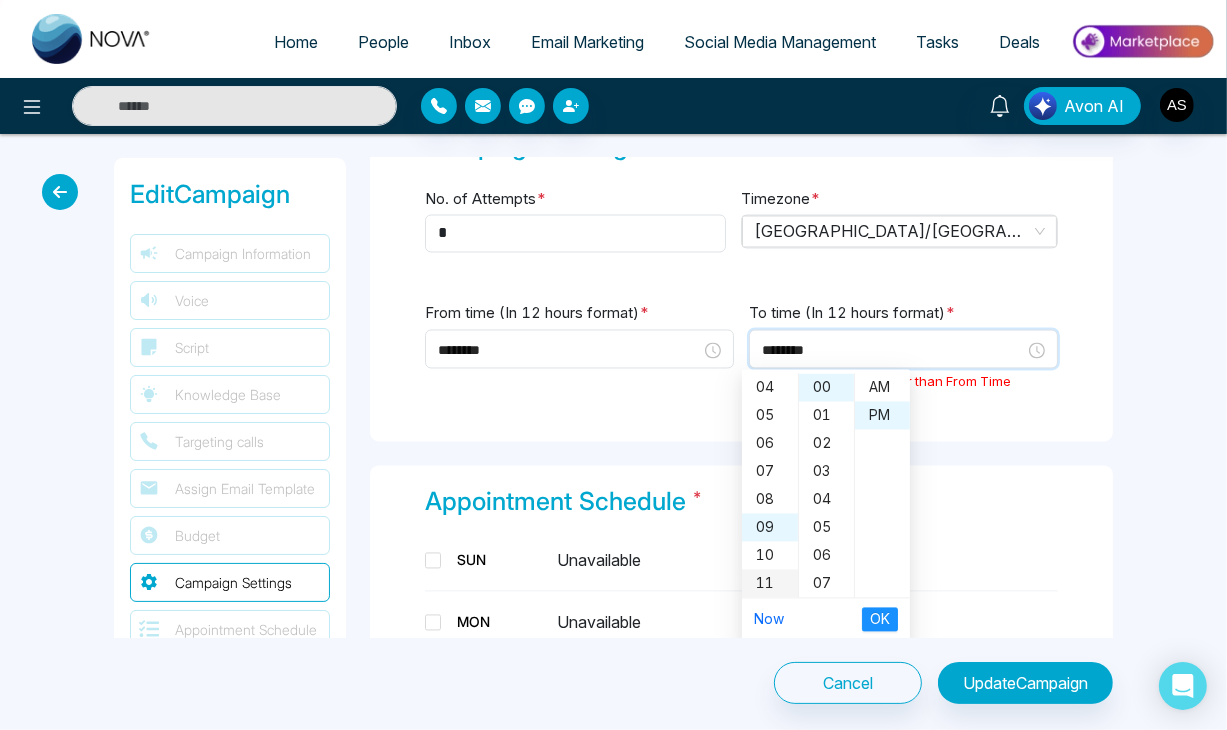 type on "********" 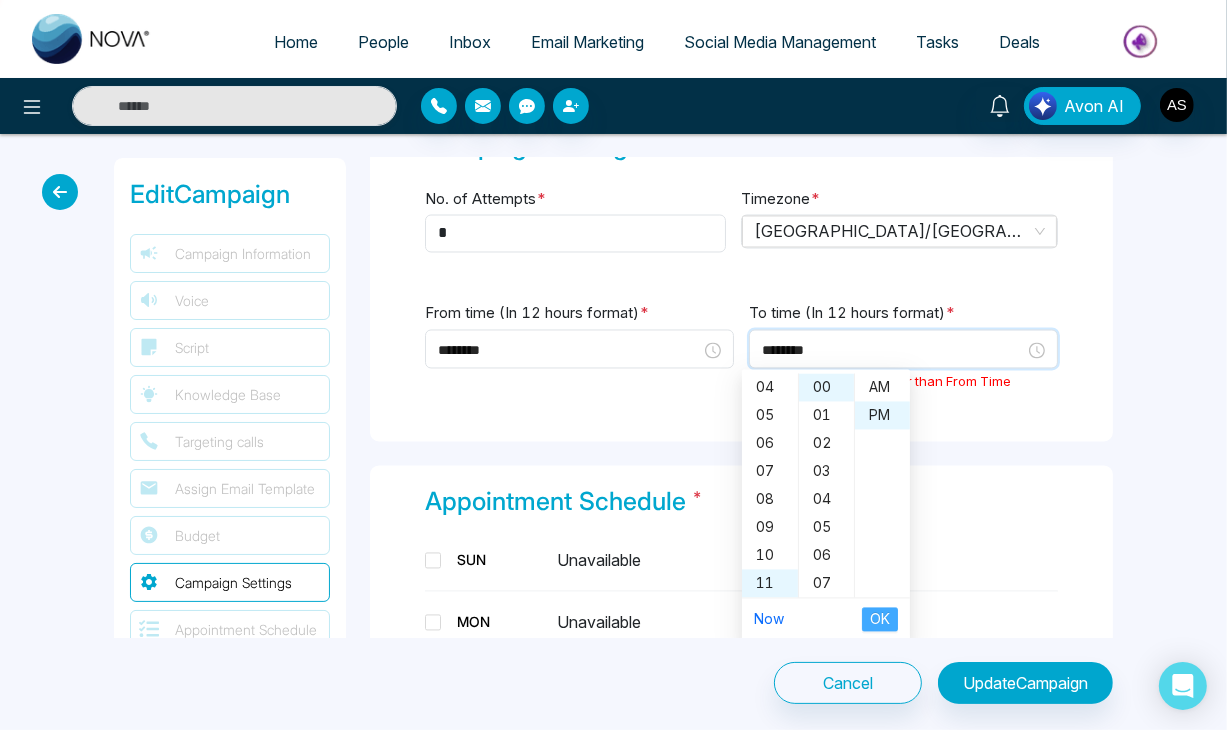 click on "OK" at bounding box center (880, 620) 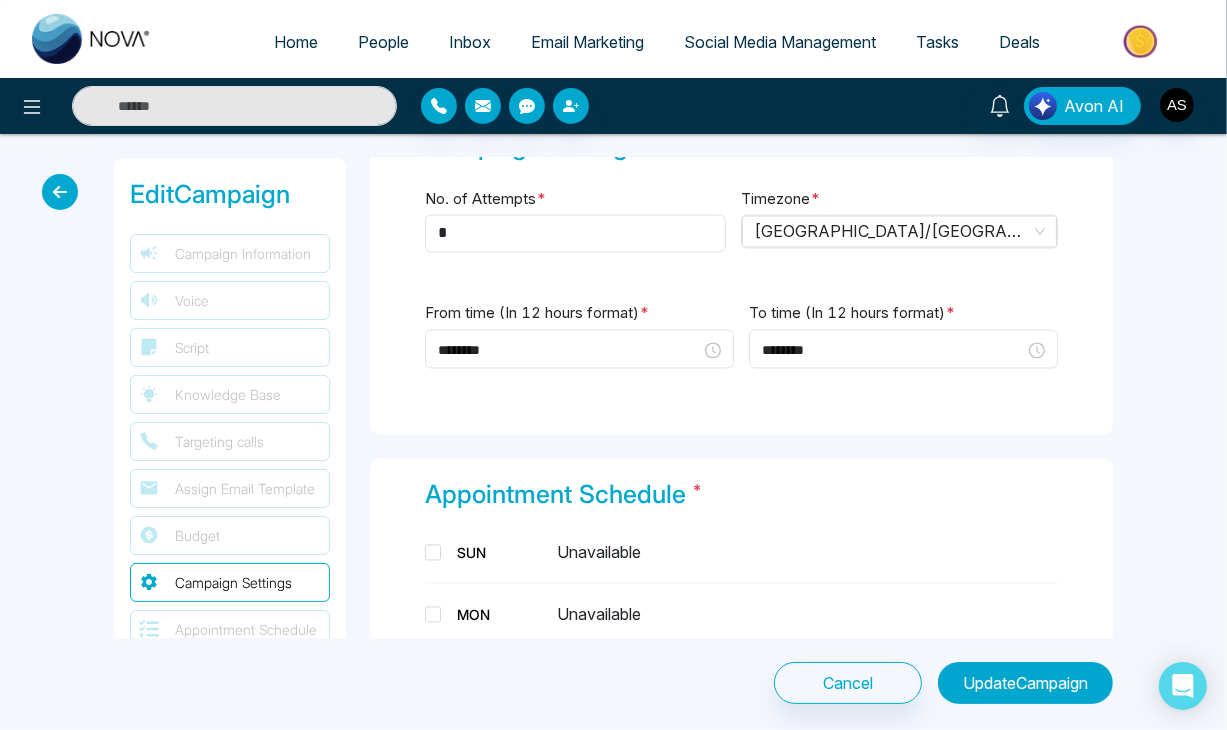 click on "Update  Campaign" at bounding box center [1025, 683] 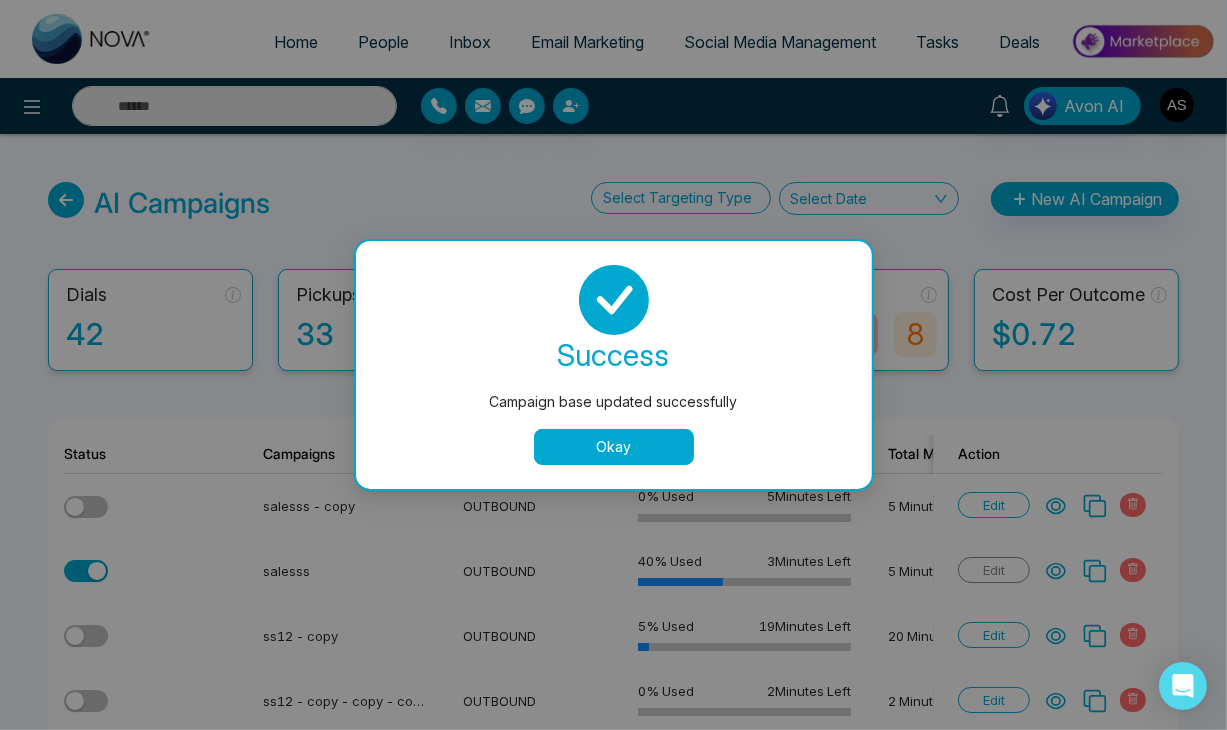 click on "Okay" at bounding box center [614, 447] 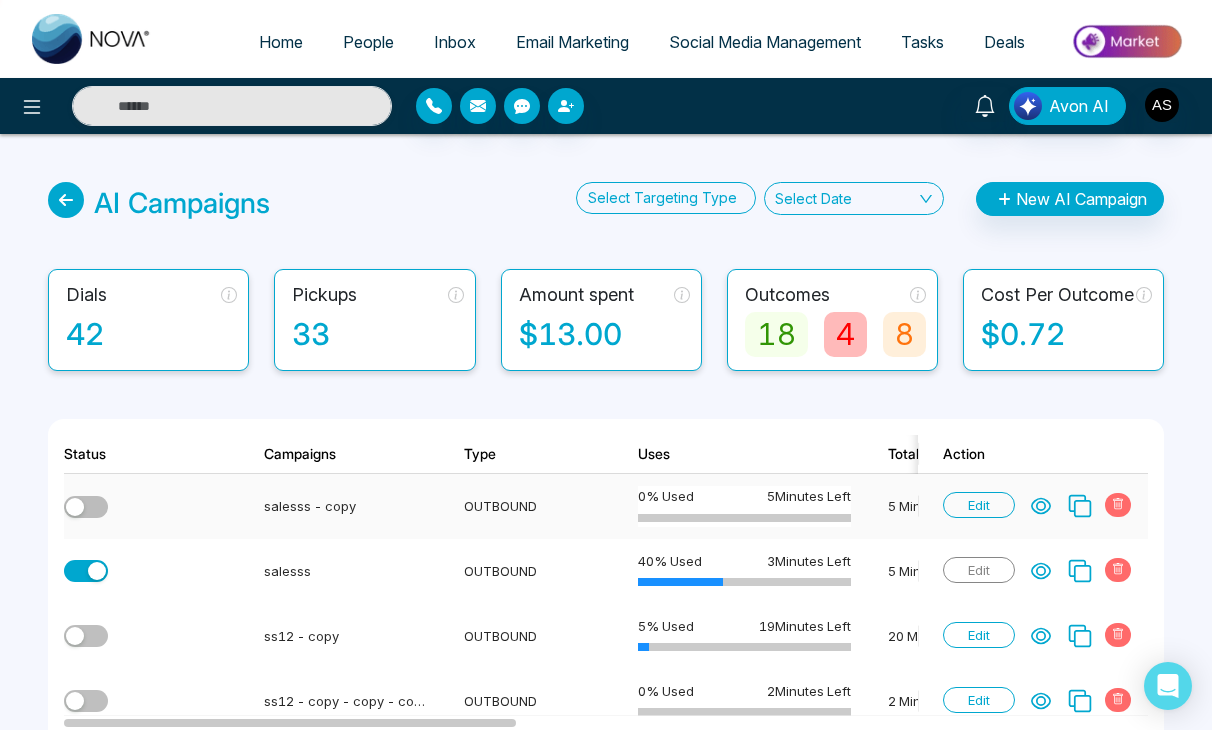 click at bounding box center (75, 507) 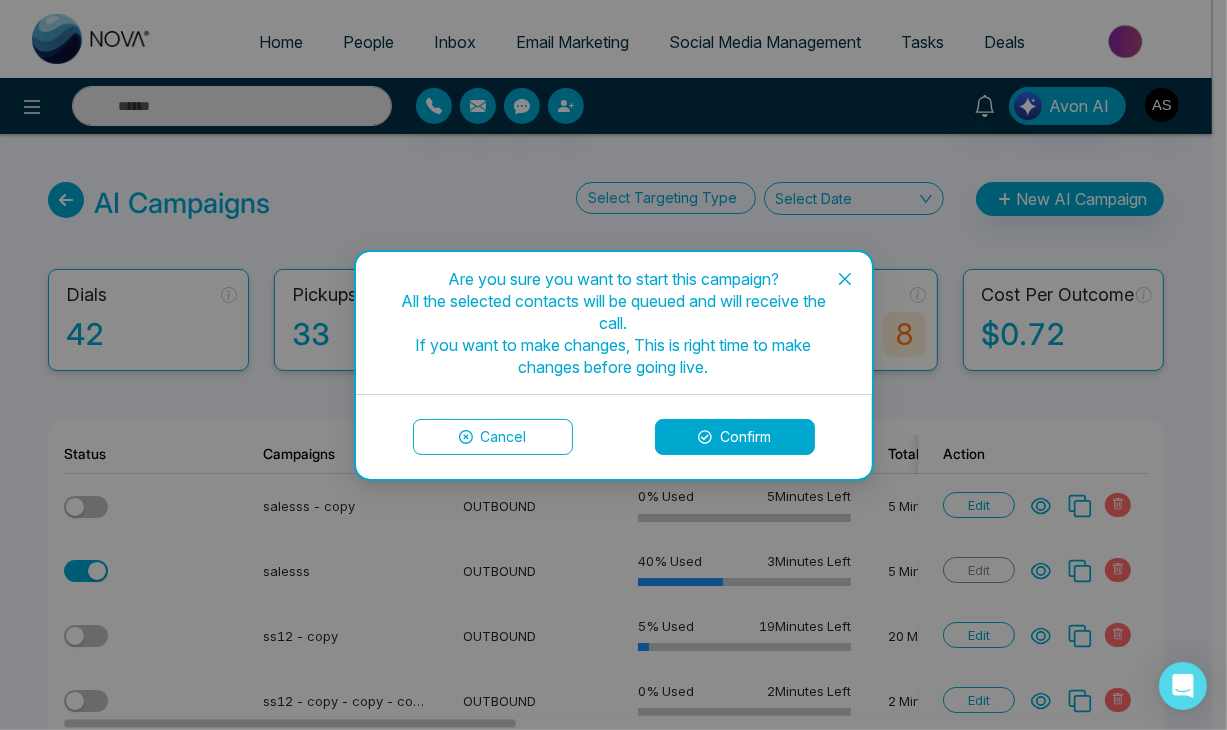 click on "Confirm" at bounding box center [735, 437] 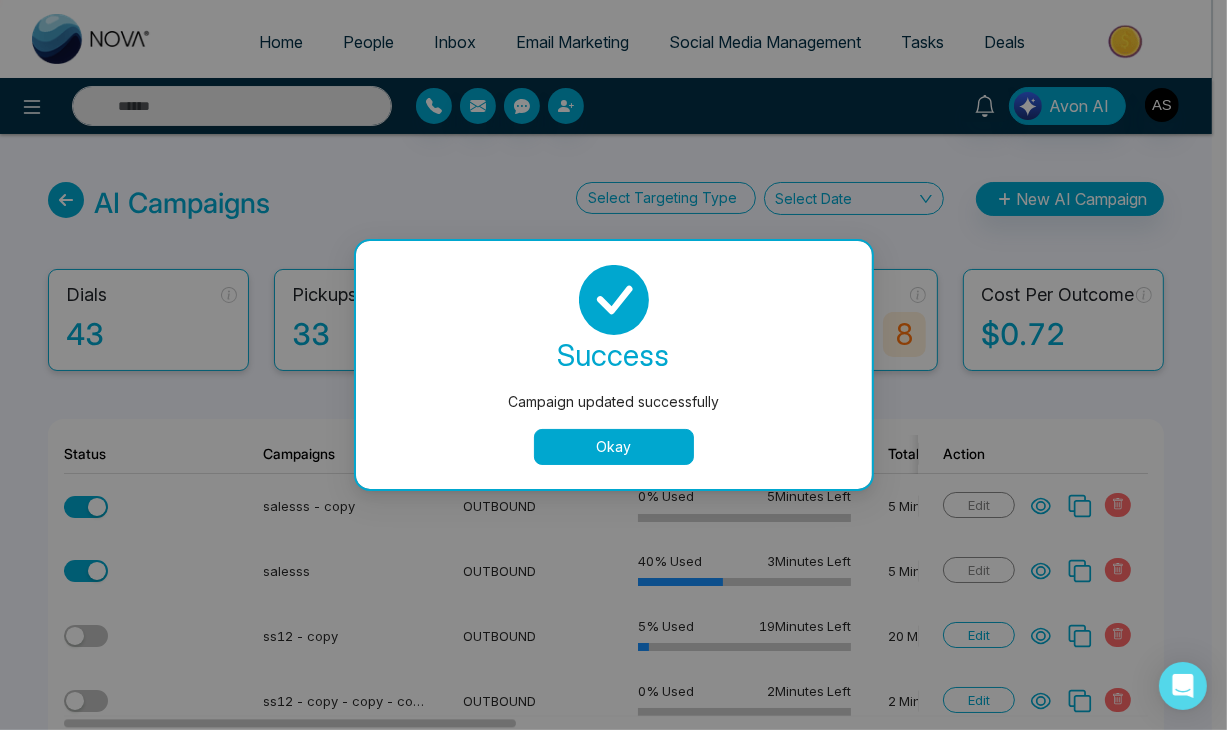 click on "Okay" at bounding box center [614, 447] 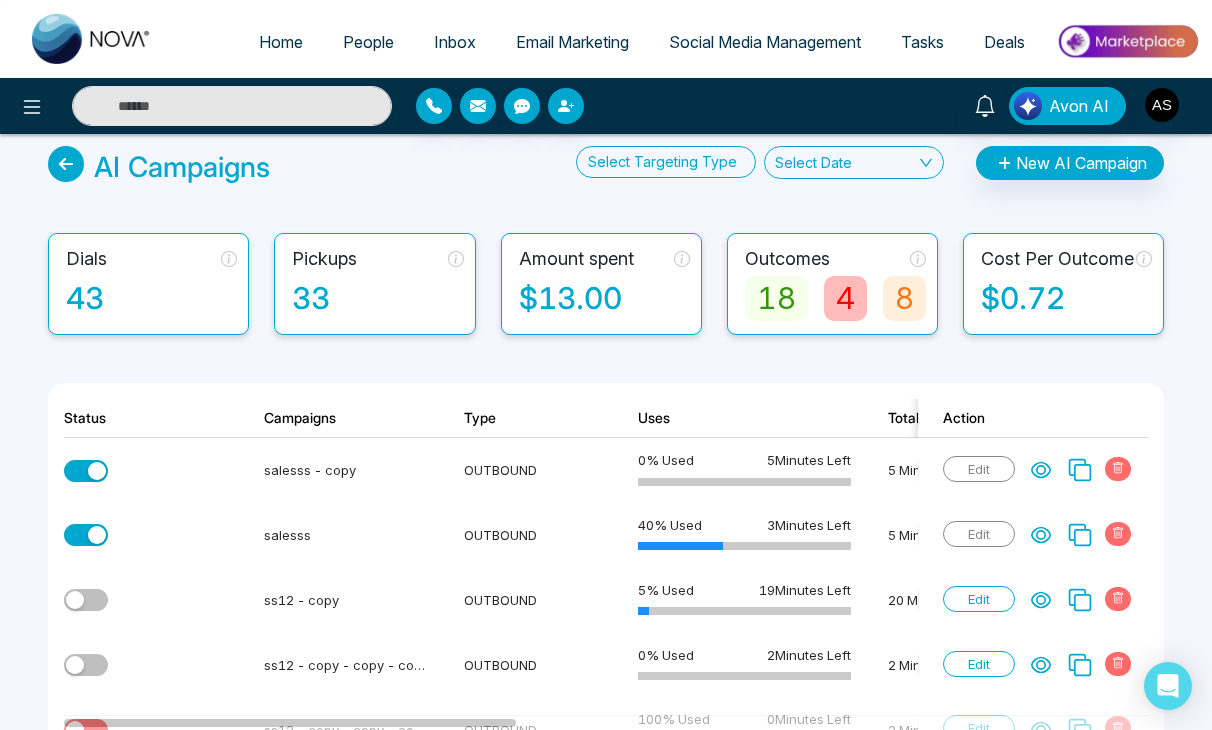 scroll, scrollTop: 38, scrollLeft: 0, axis: vertical 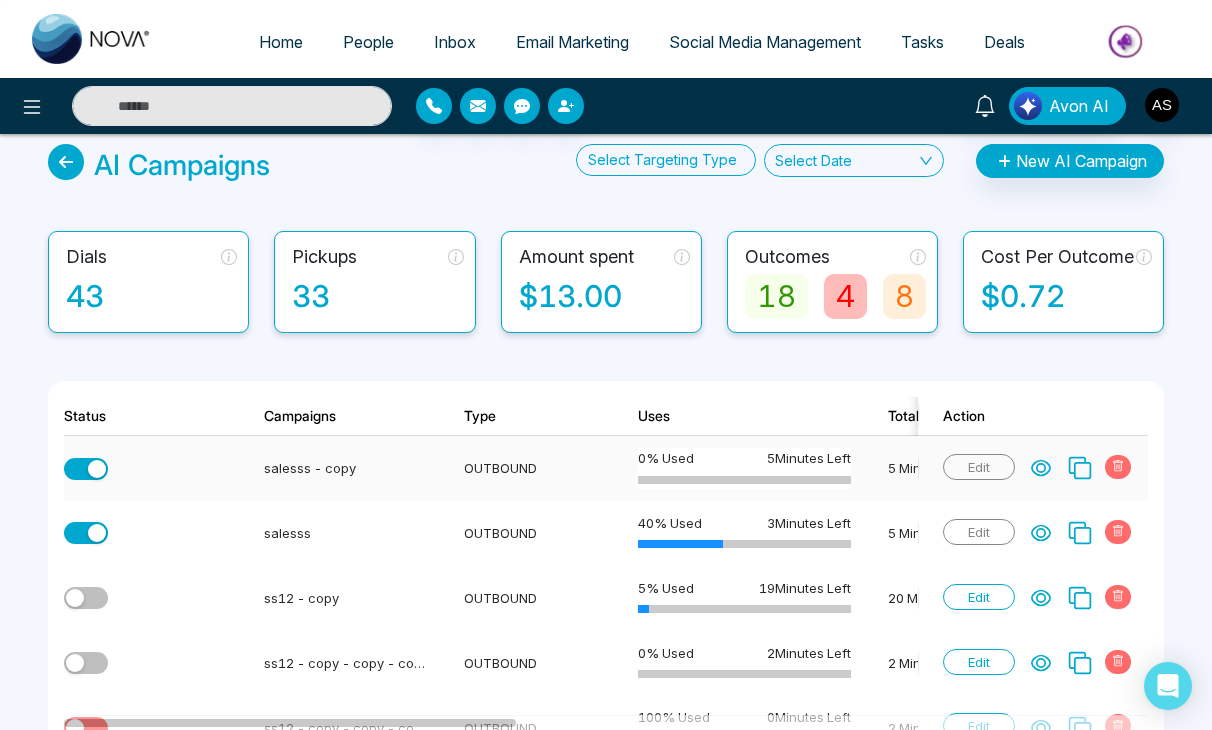 click 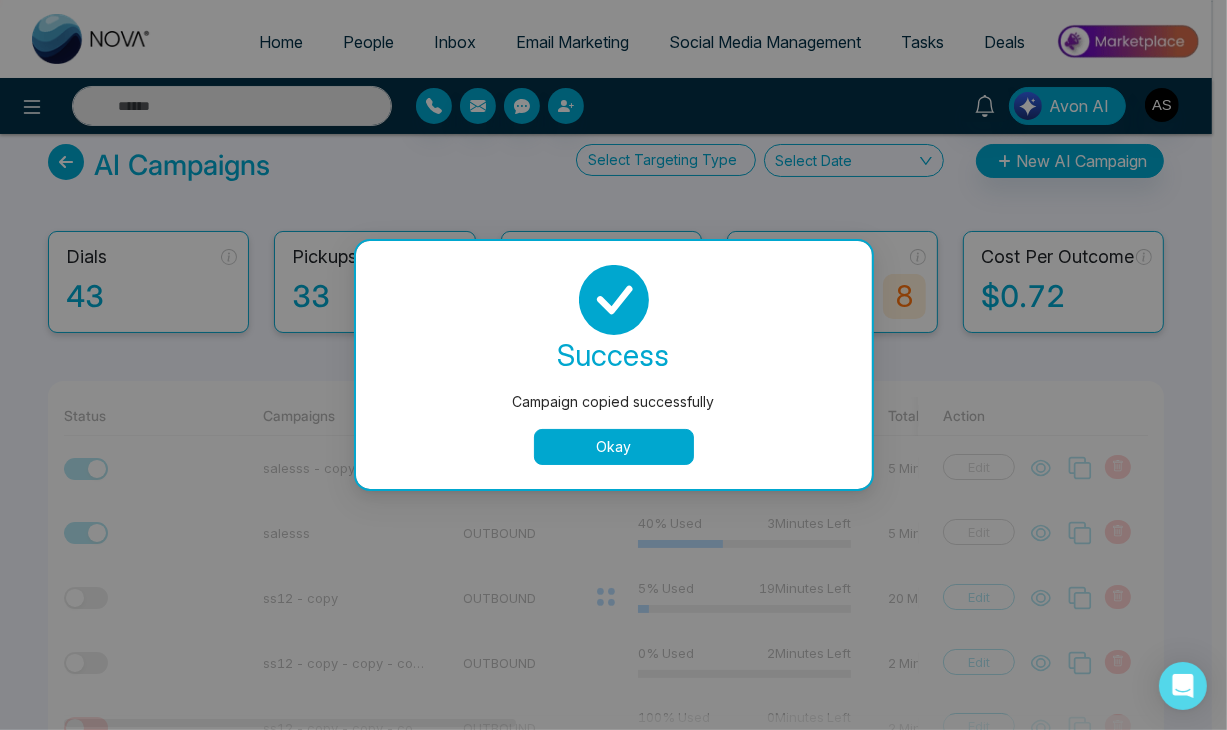click on "Okay" at bounding box center [614, 447] 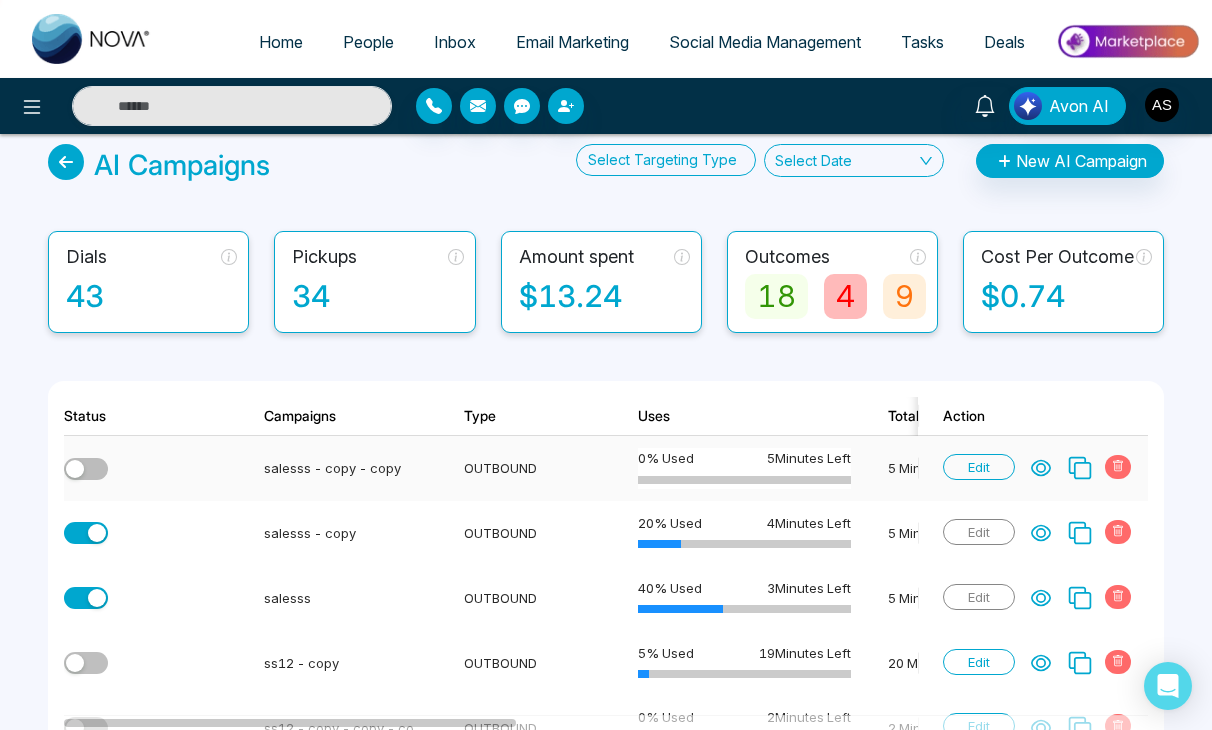 click on "Edit" at bounding box center (979, 467) 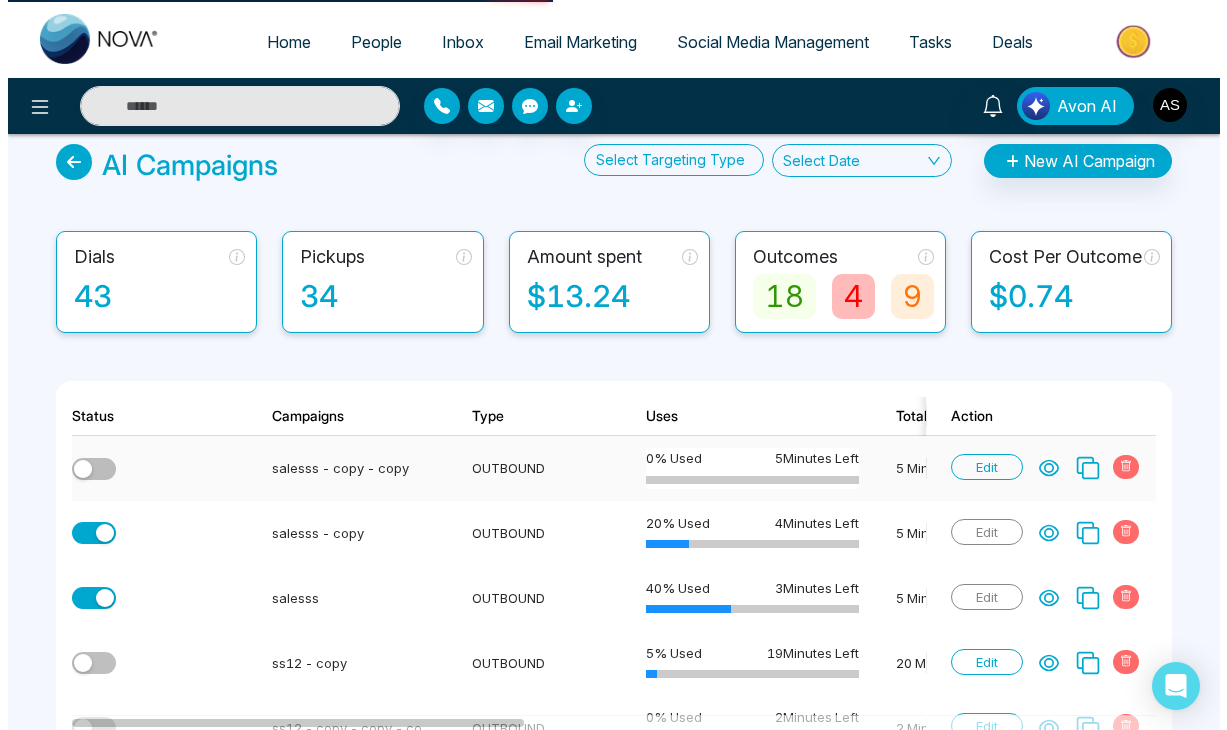 scroll, scrollTop: 0, scrollLeft: 0, axis: both 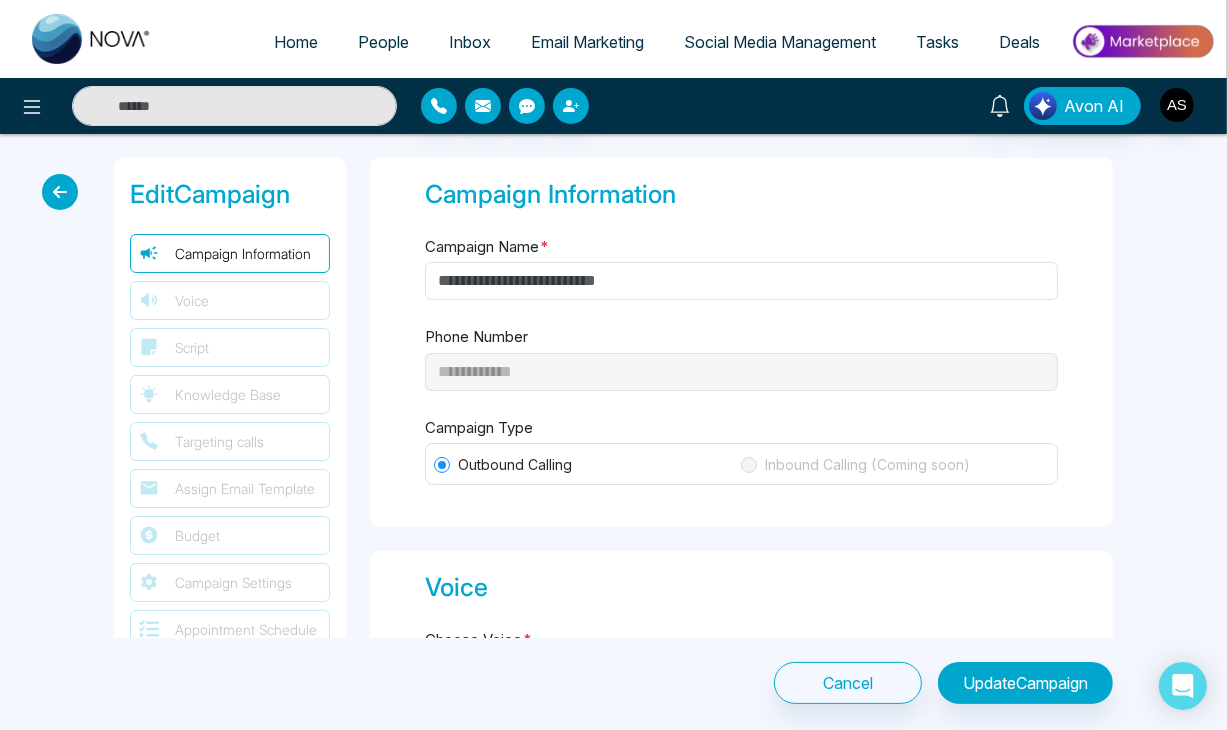 type on "**********" 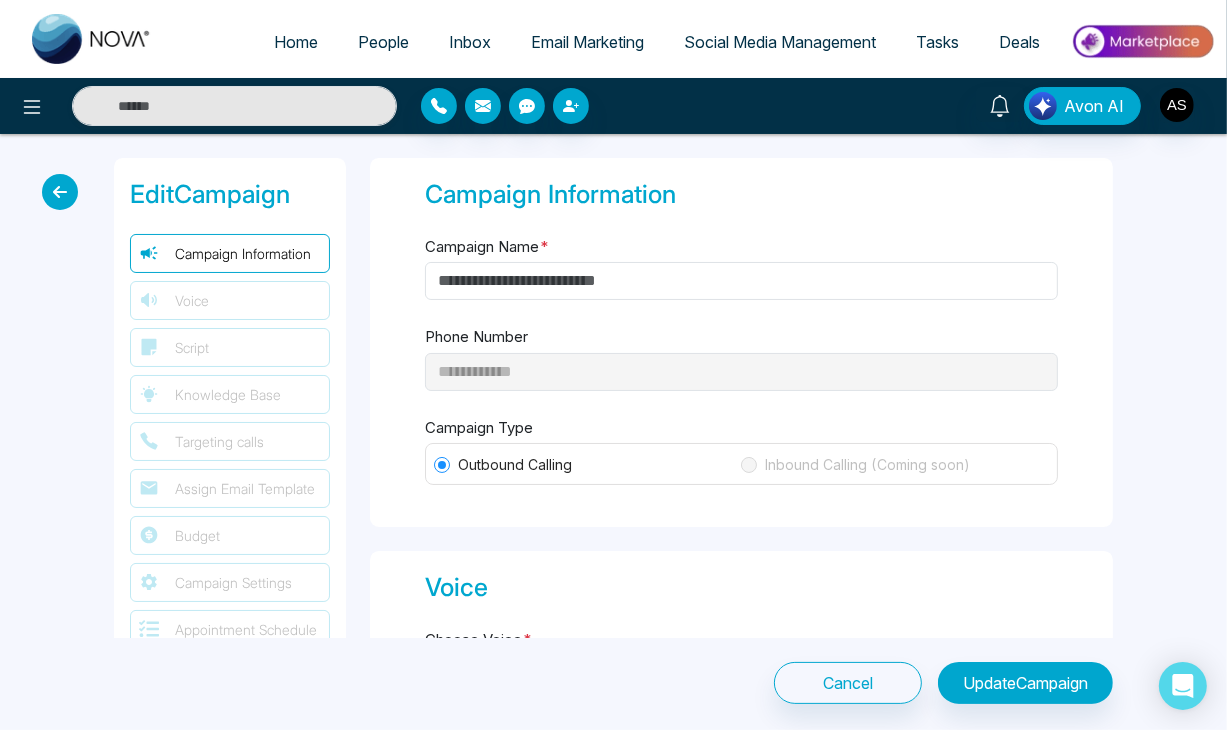 select on "***" 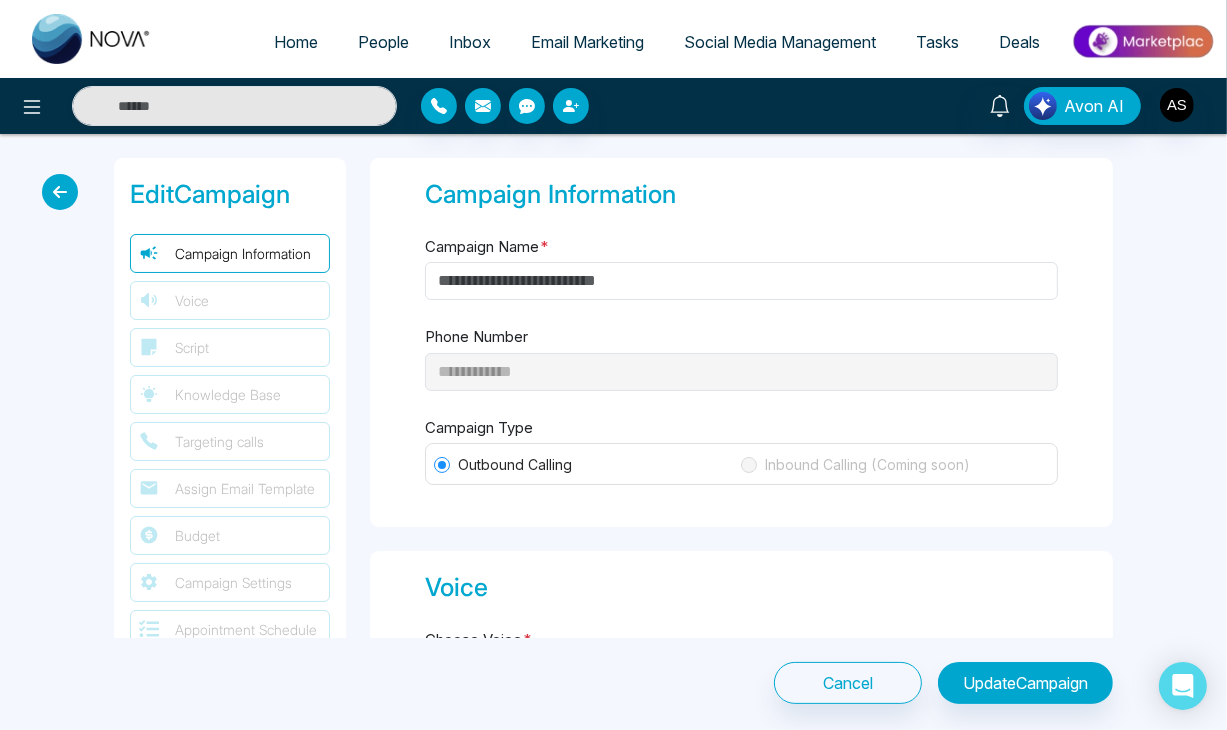 type on "*" 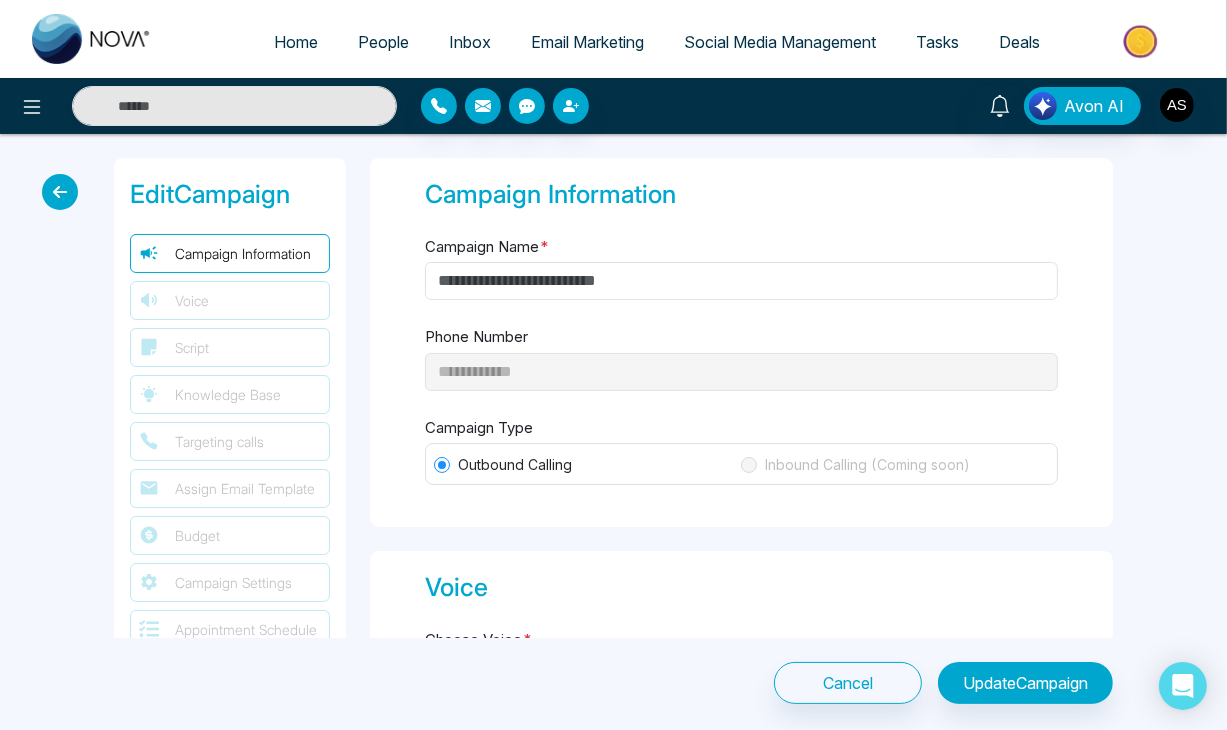 type on "*" 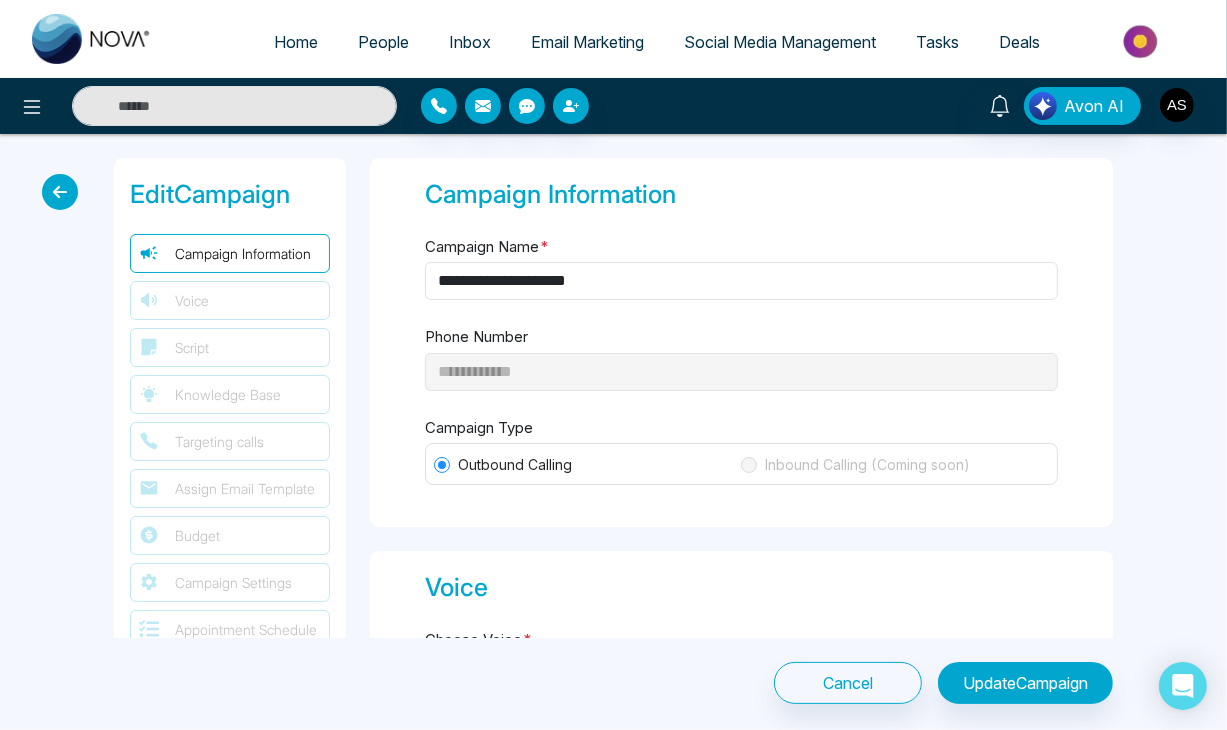 type on "********" 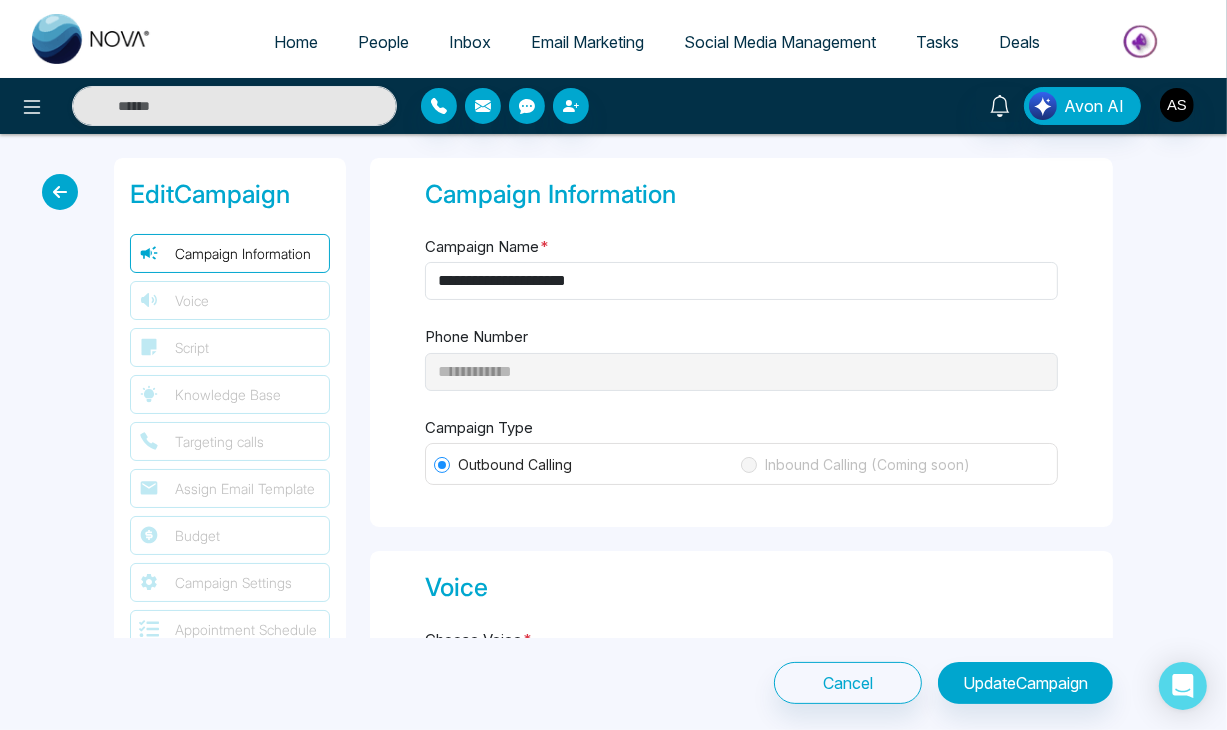 type on "********" 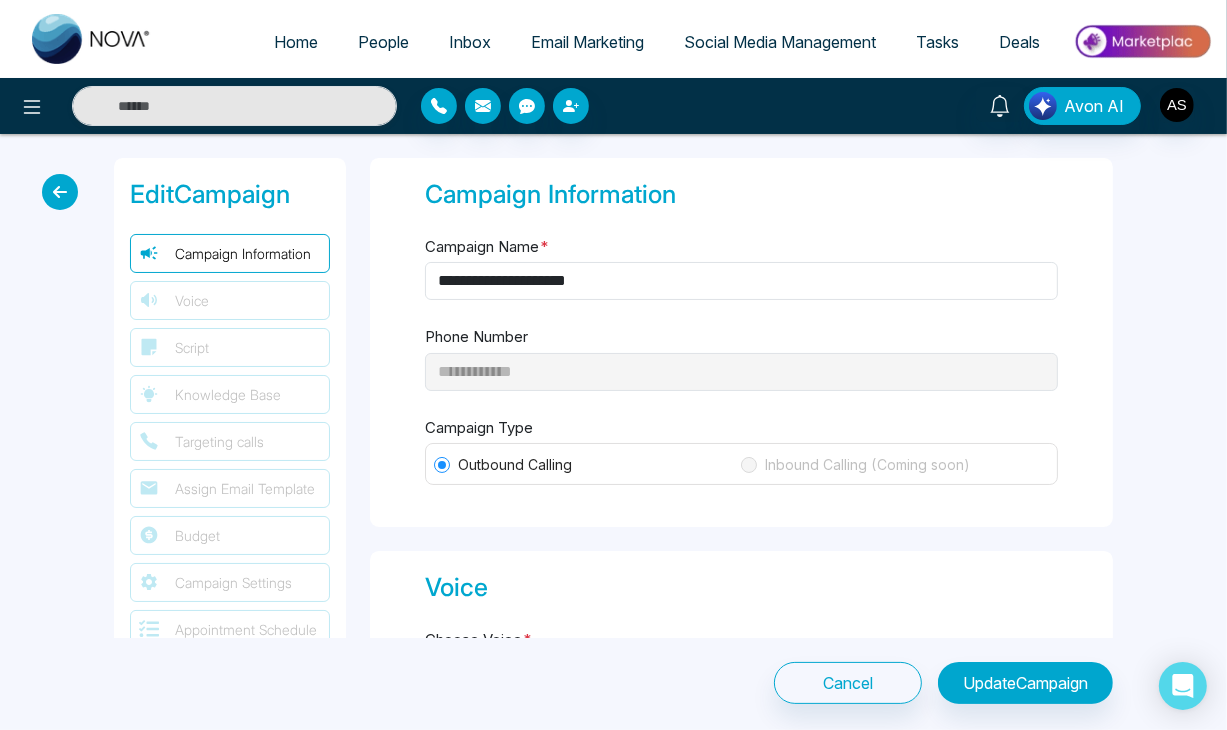 select on "***" 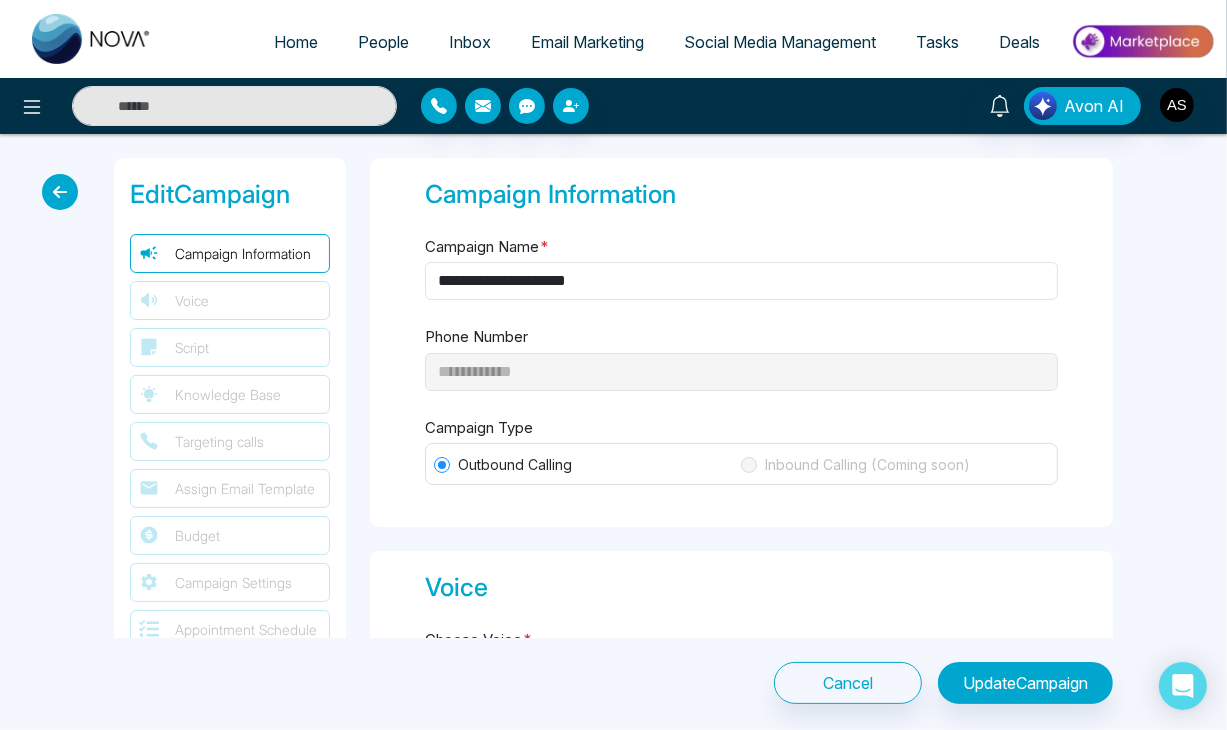 type on "**********" 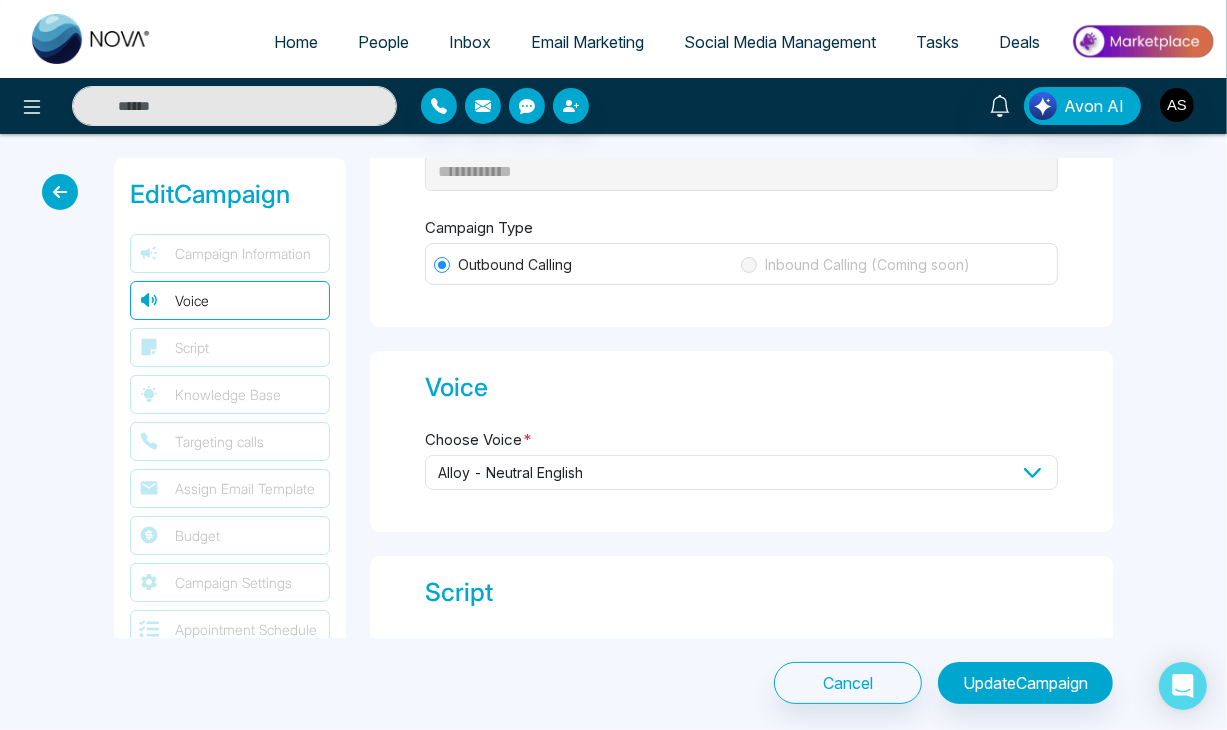 scroll, scrollTop: 214, scrollLeft: 0, axis: vertical 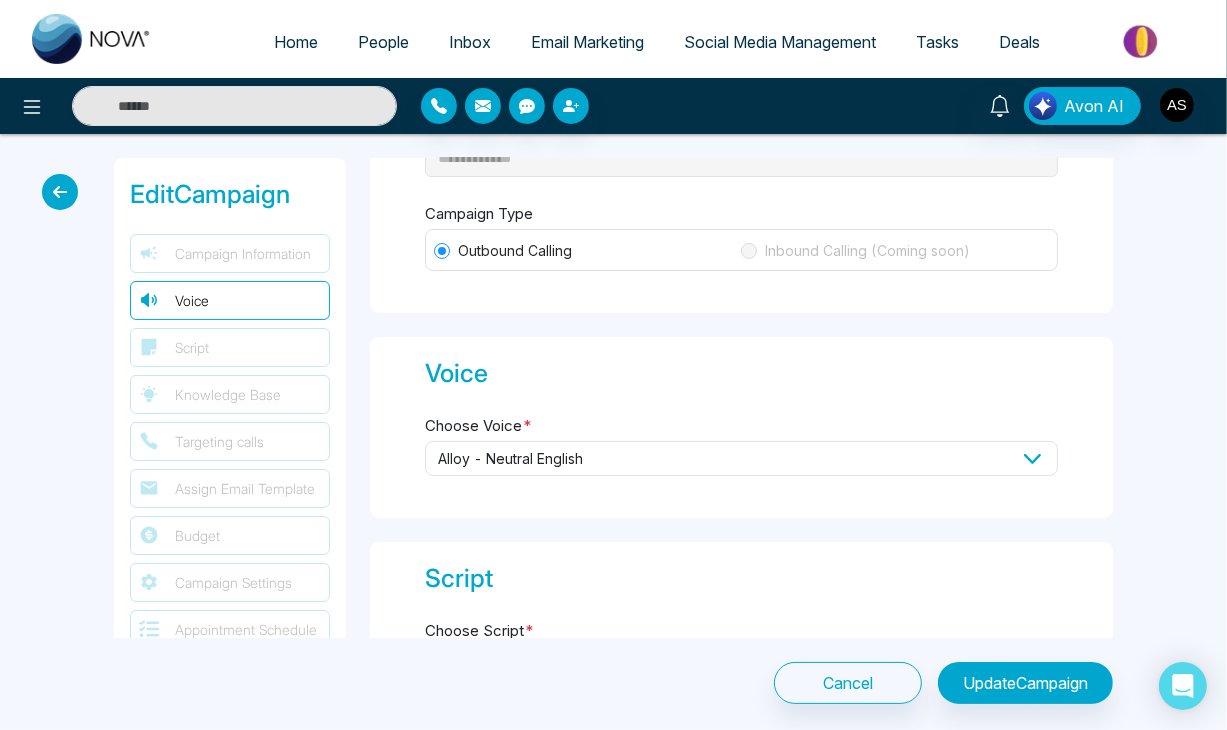 select on "*****" 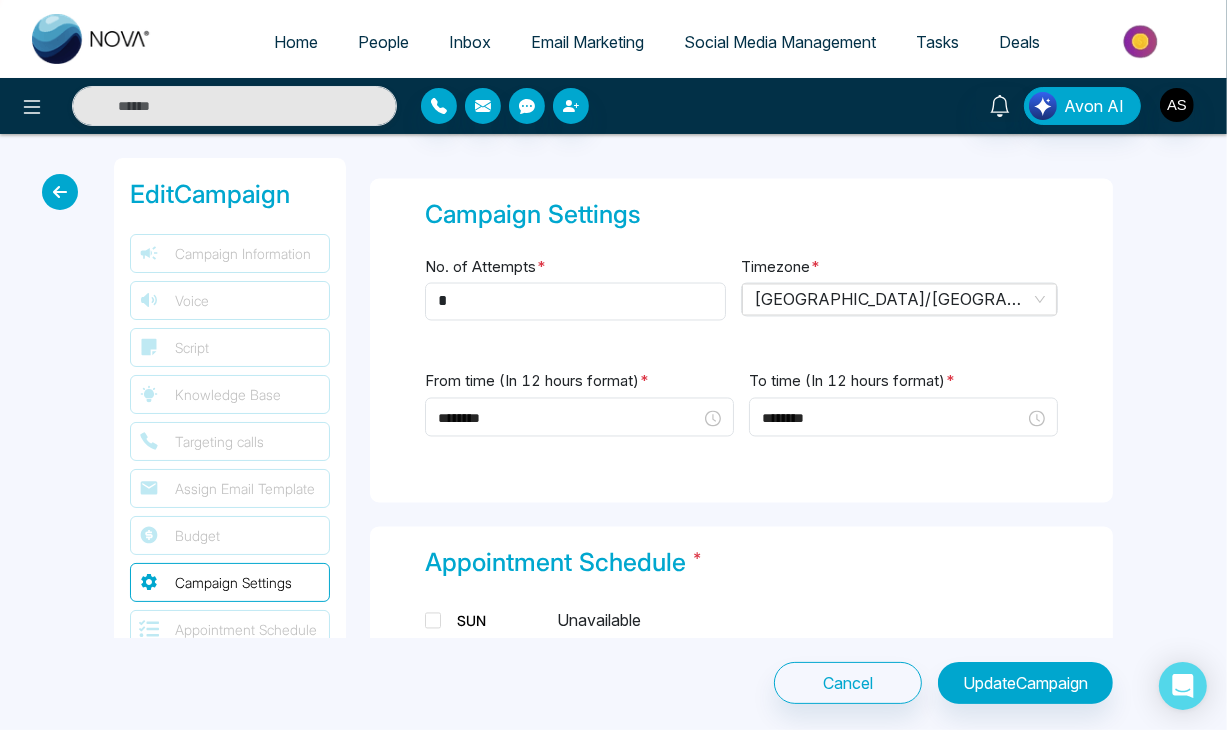 scroll, scrollTop: 3040, scrollLeft: 0, axis: vertical 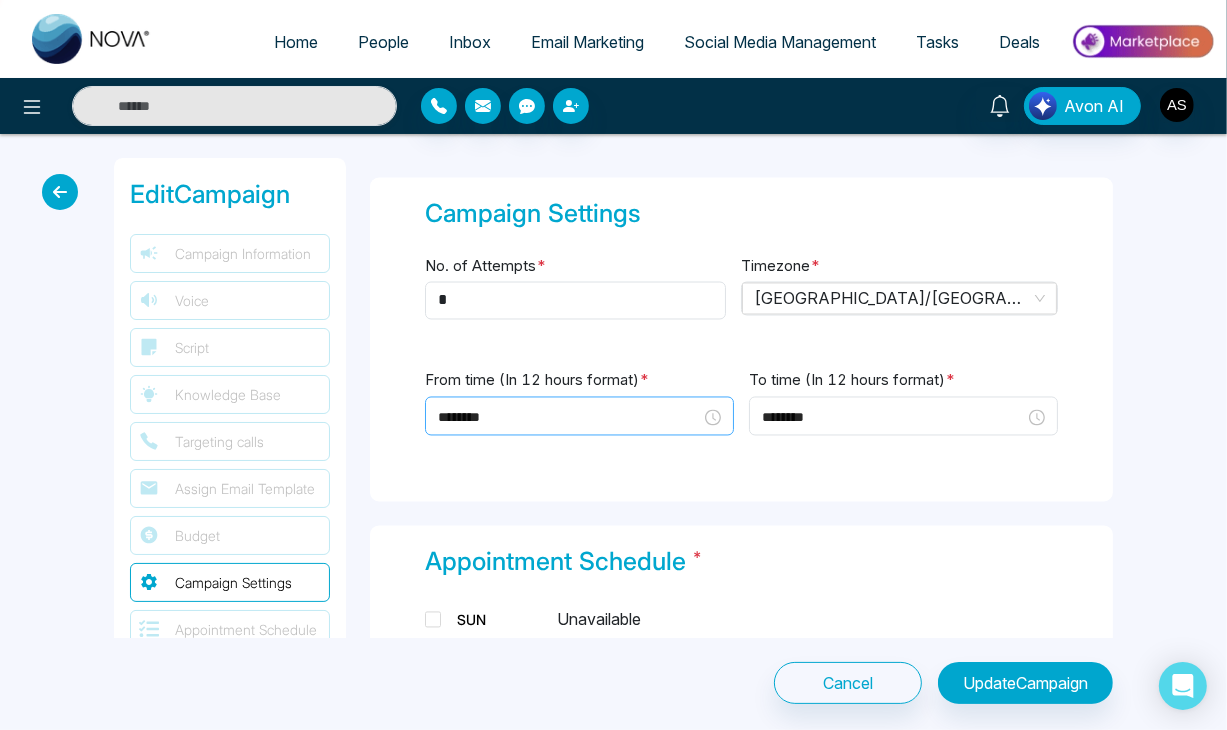 click on "********" at bounding box center (579, 418) 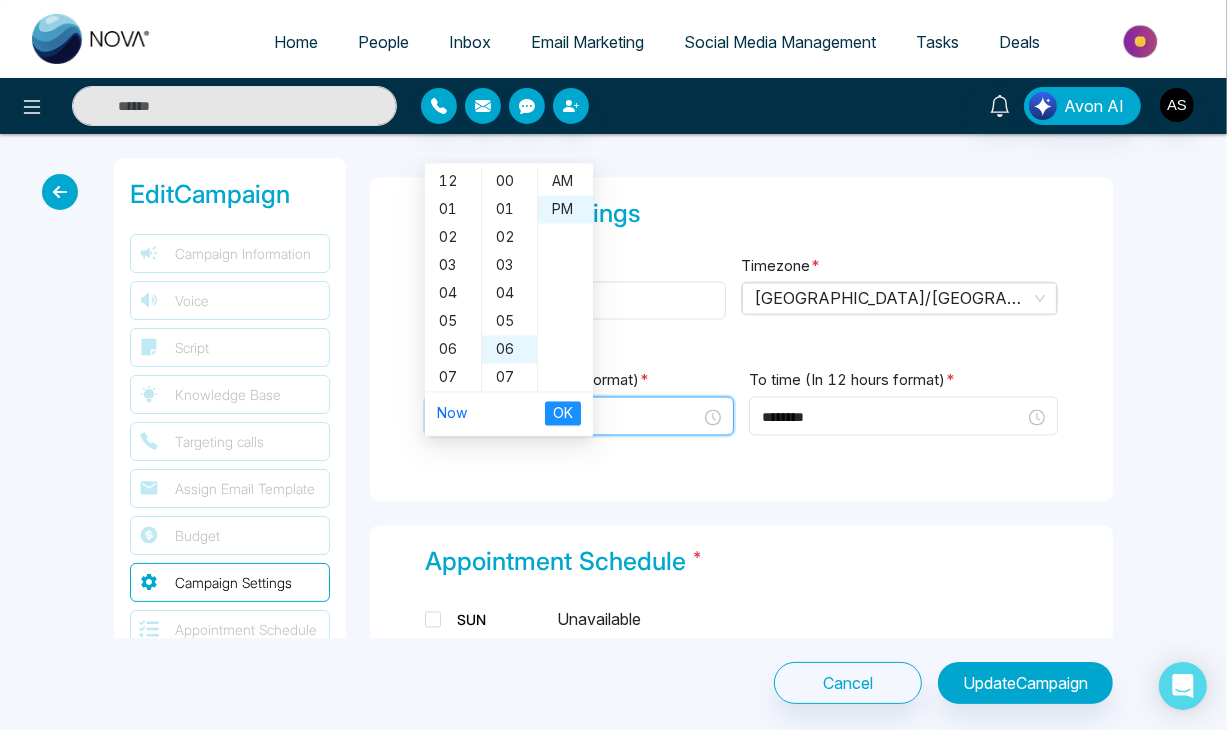 scroll, scrollTop: 112, scrollLeft: 0, axis: vertical 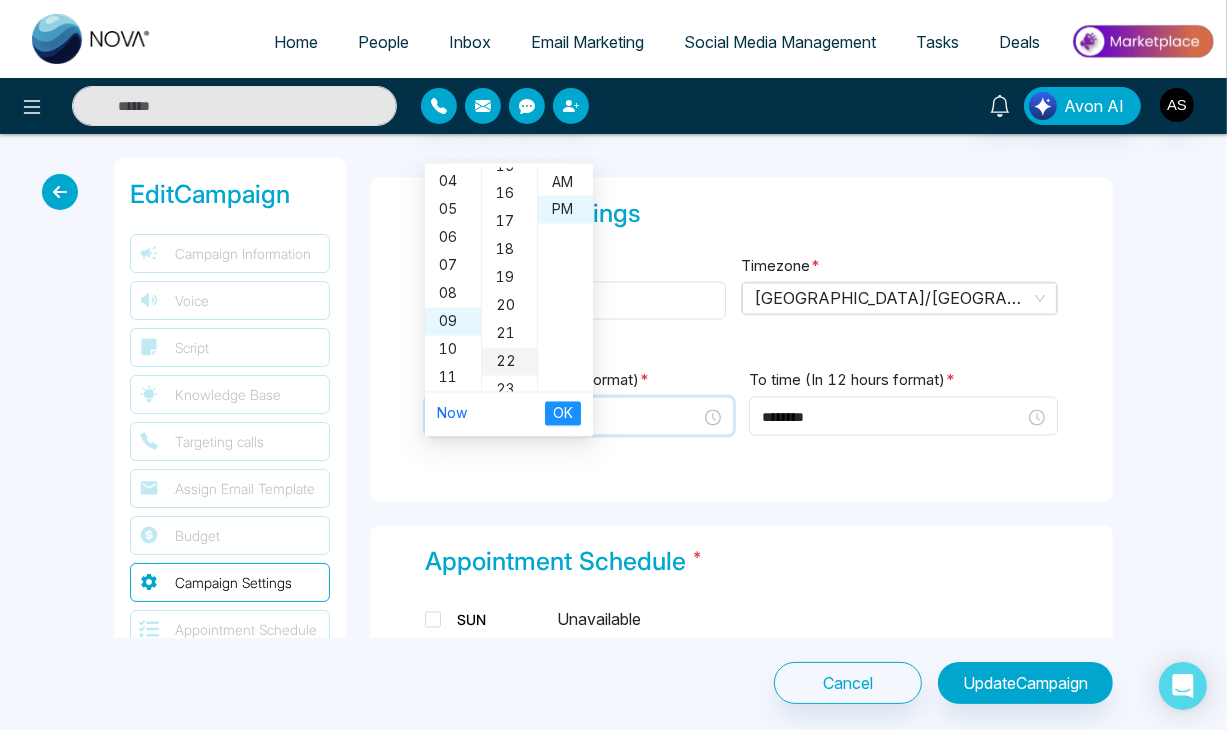 click on "22" at bounding box center (509, 362) 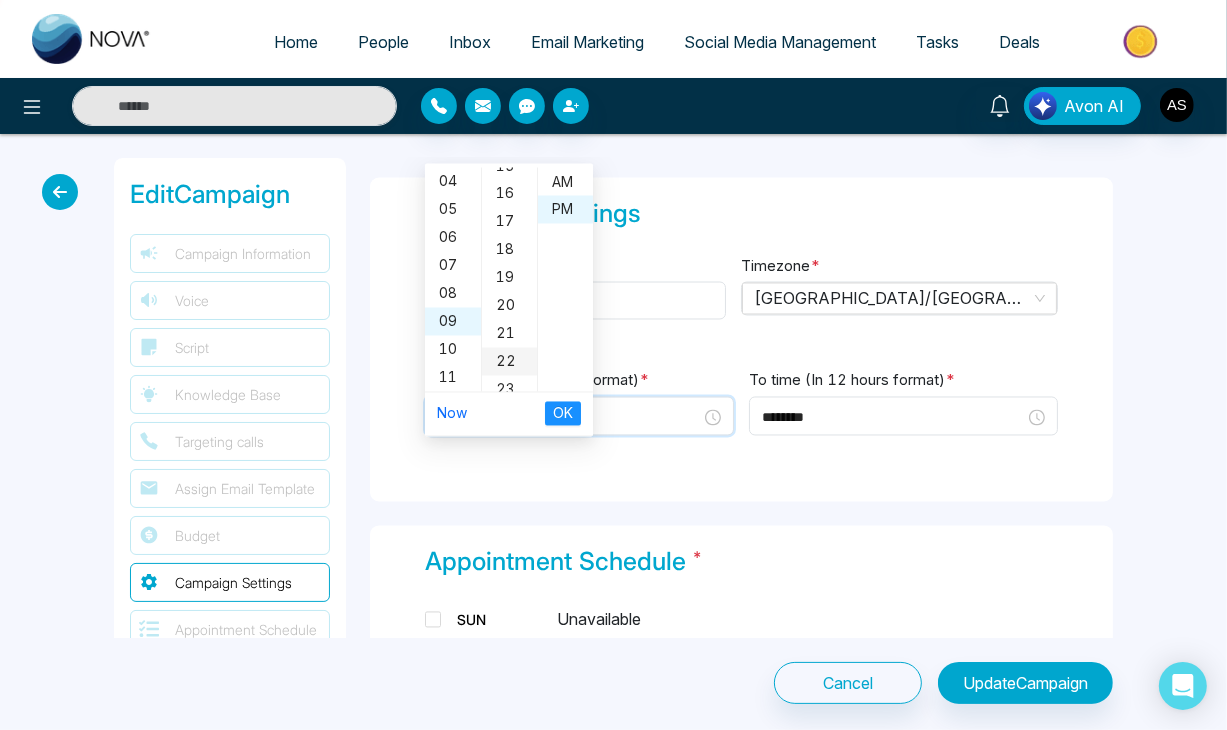 type on "********" 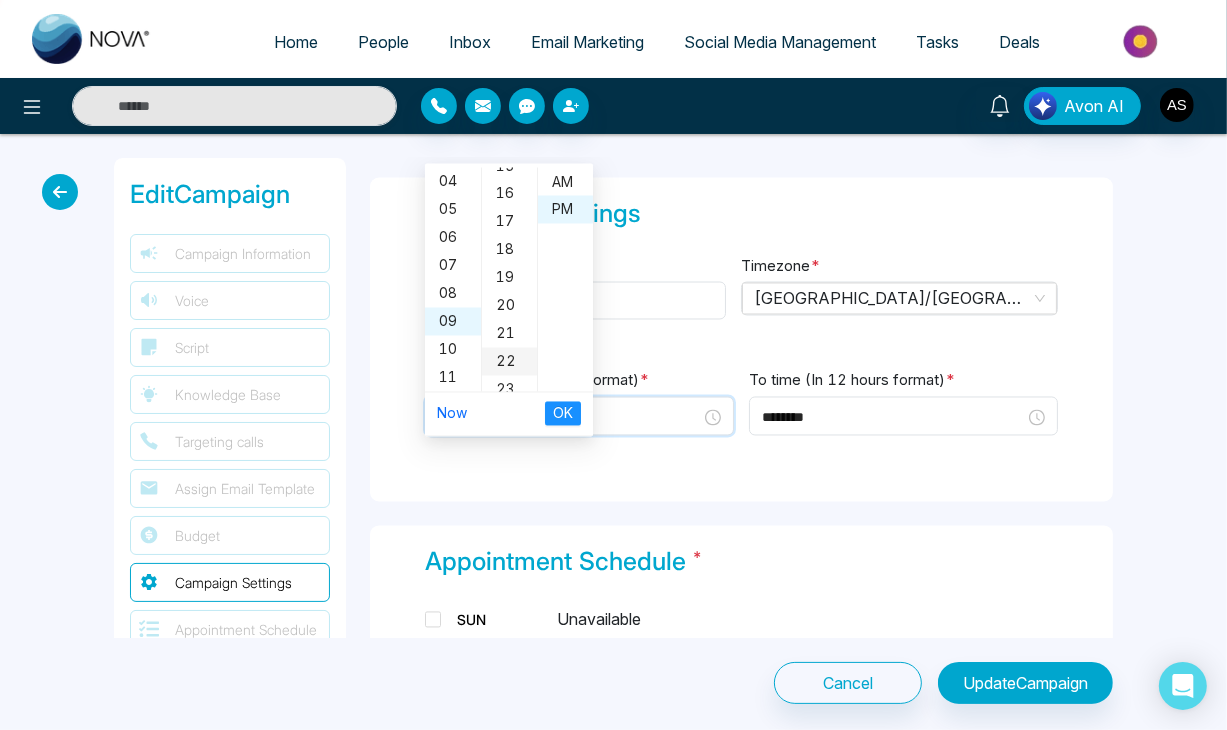 scroll, scrollTop: 616, scrollLeft: 0, axis: vertical 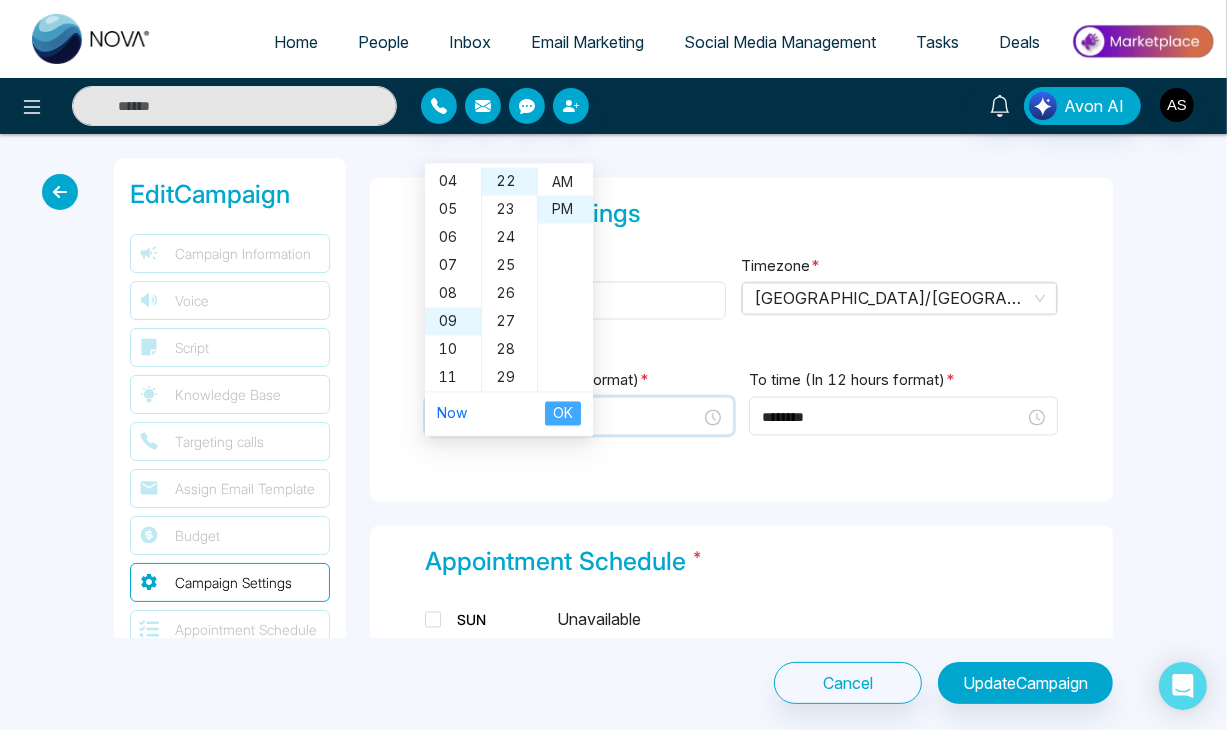 click on "OK" at bounding box center [563, 414] 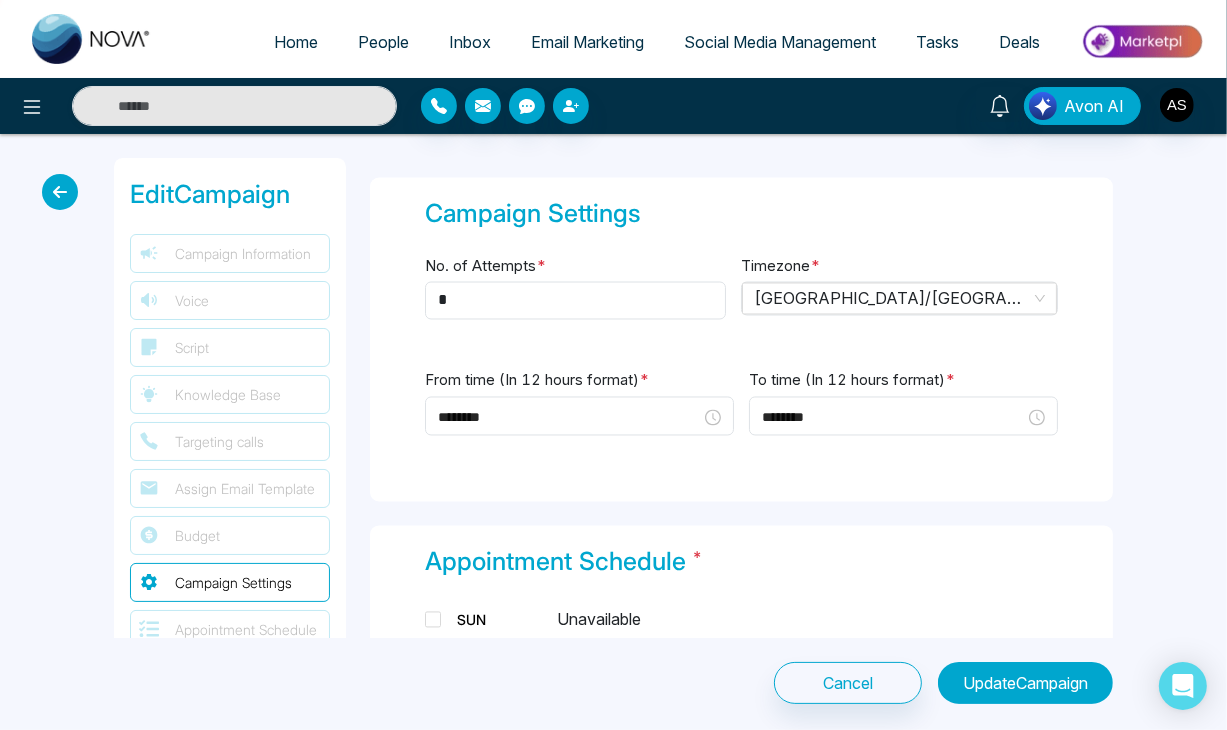 click on "Update  Campaign" at bounding box center (1025, 683) 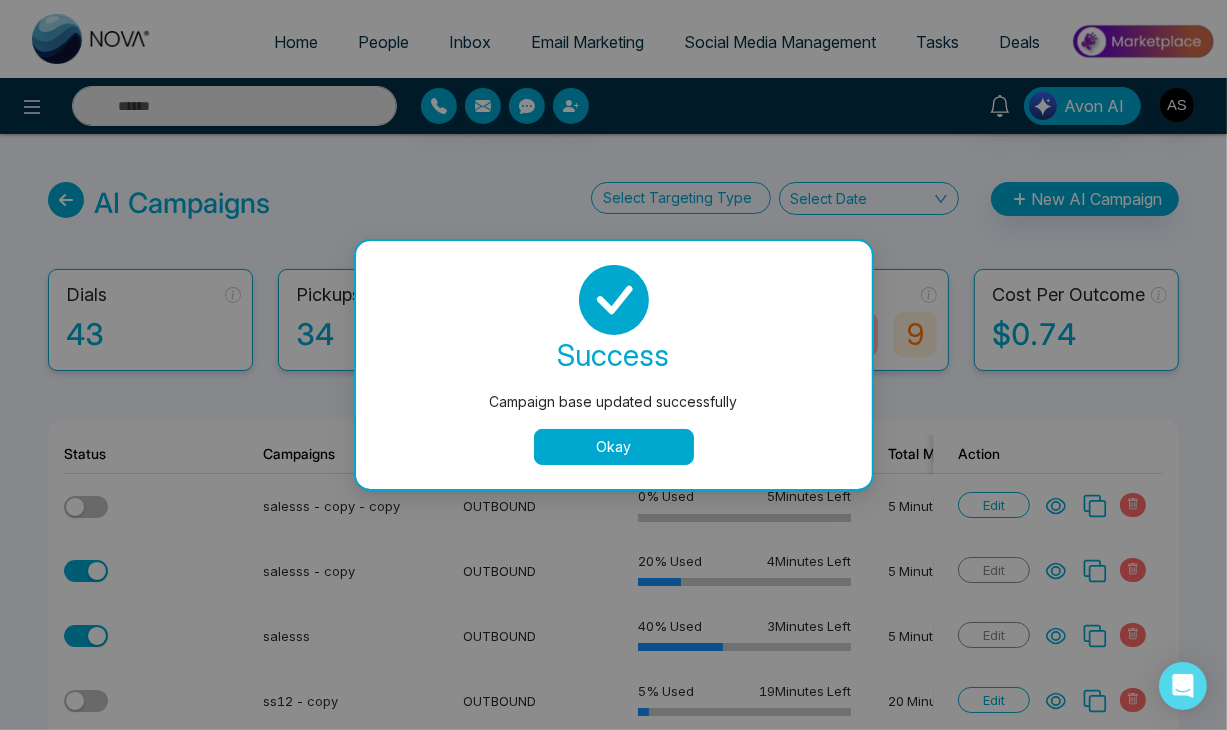 click on "Okay" at bounding box center [614, 447] 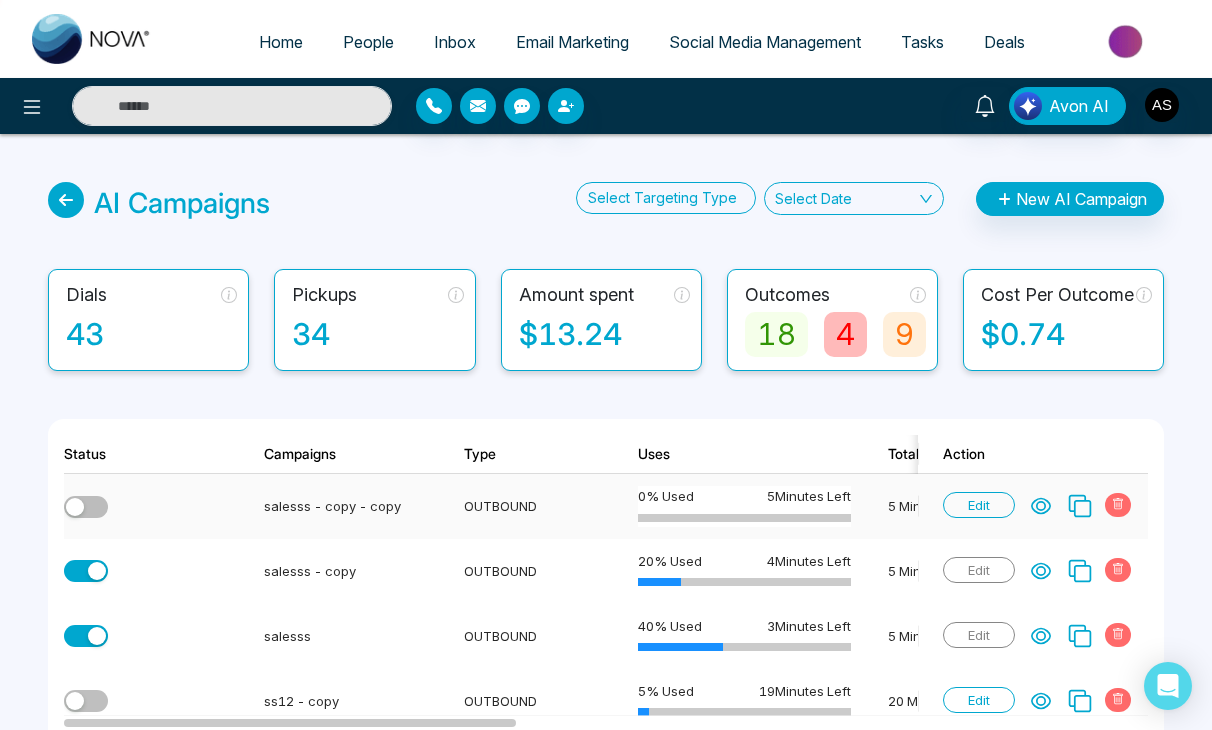 click at bounding box center [75, 507] 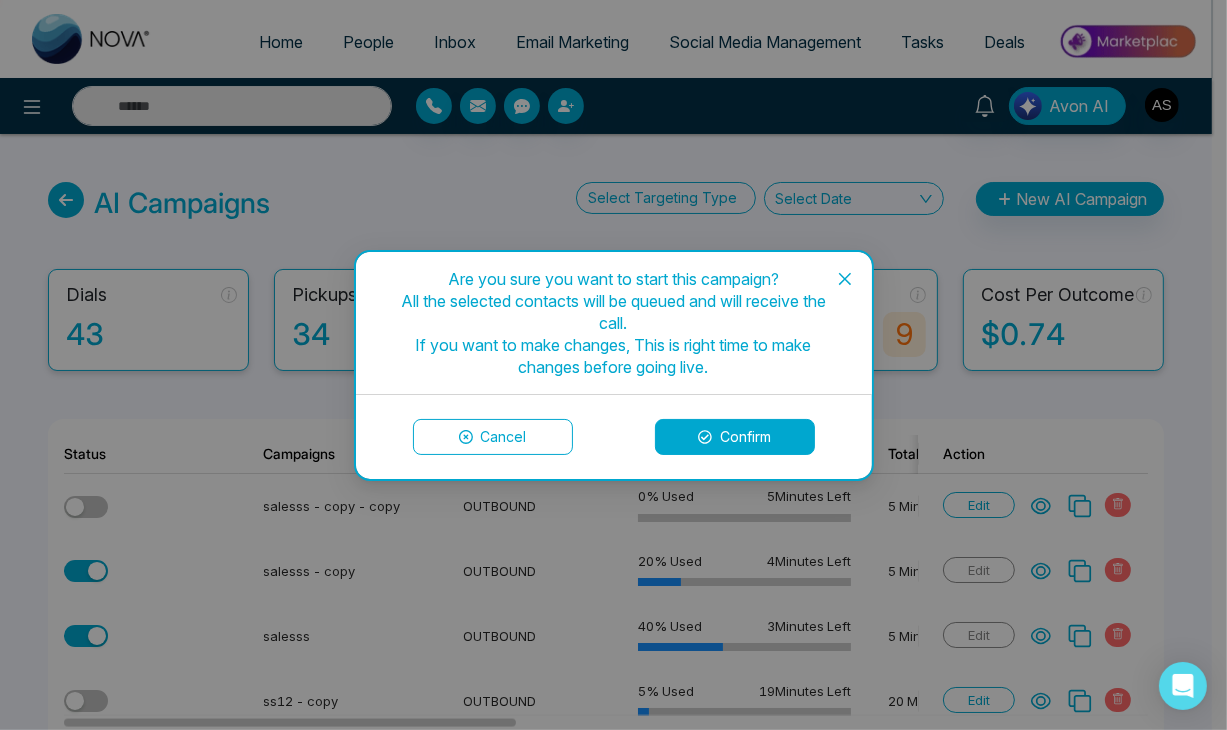 click on "Confirm" at bounding box center [735, 437] 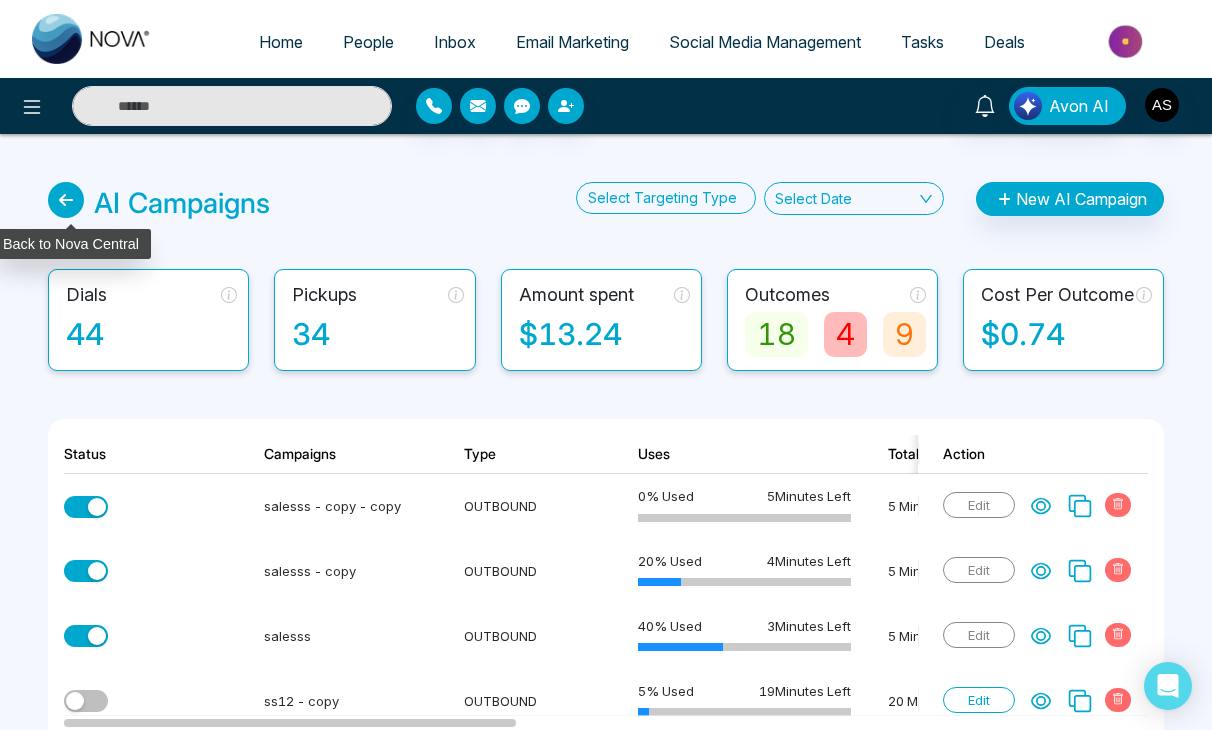 click at bounding box center (66, 200) 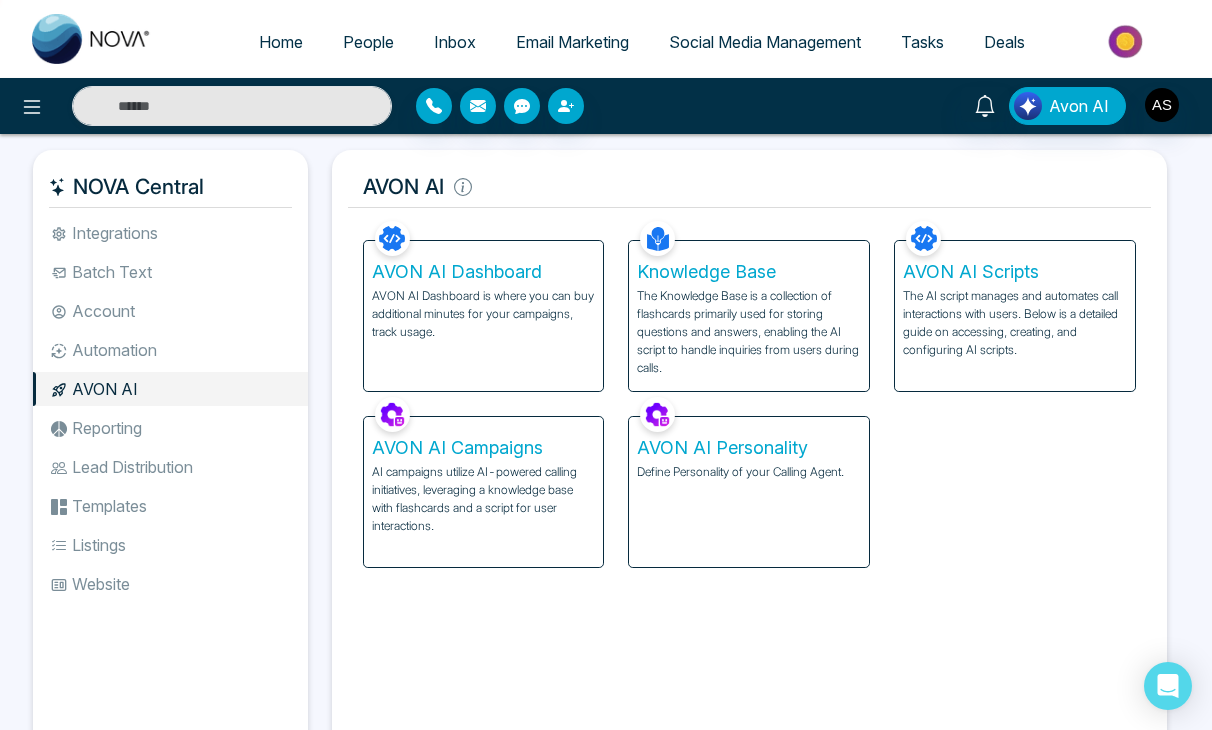 click on "AI campaigns utilize AI-powered calling initiatives, leveraging a knowledge base with flashcards and a script for user interactions." at bounding box center (484, 499) 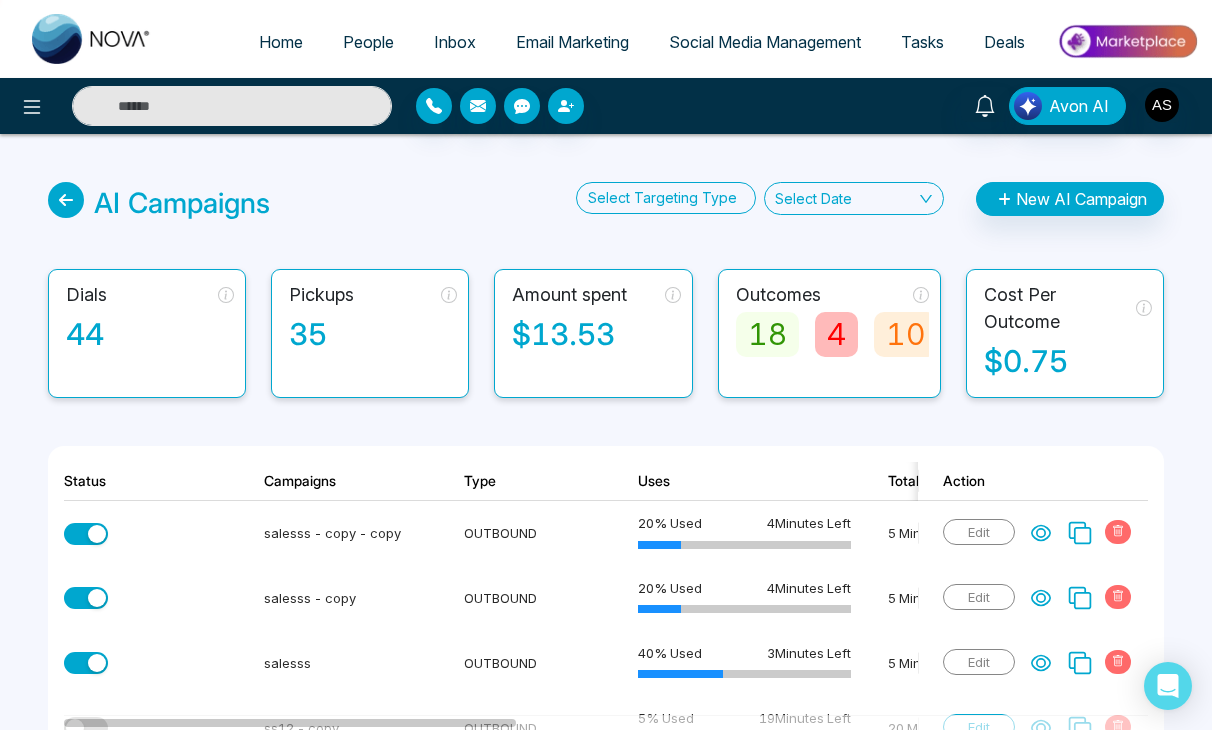 click at bounding box center (232, 106) 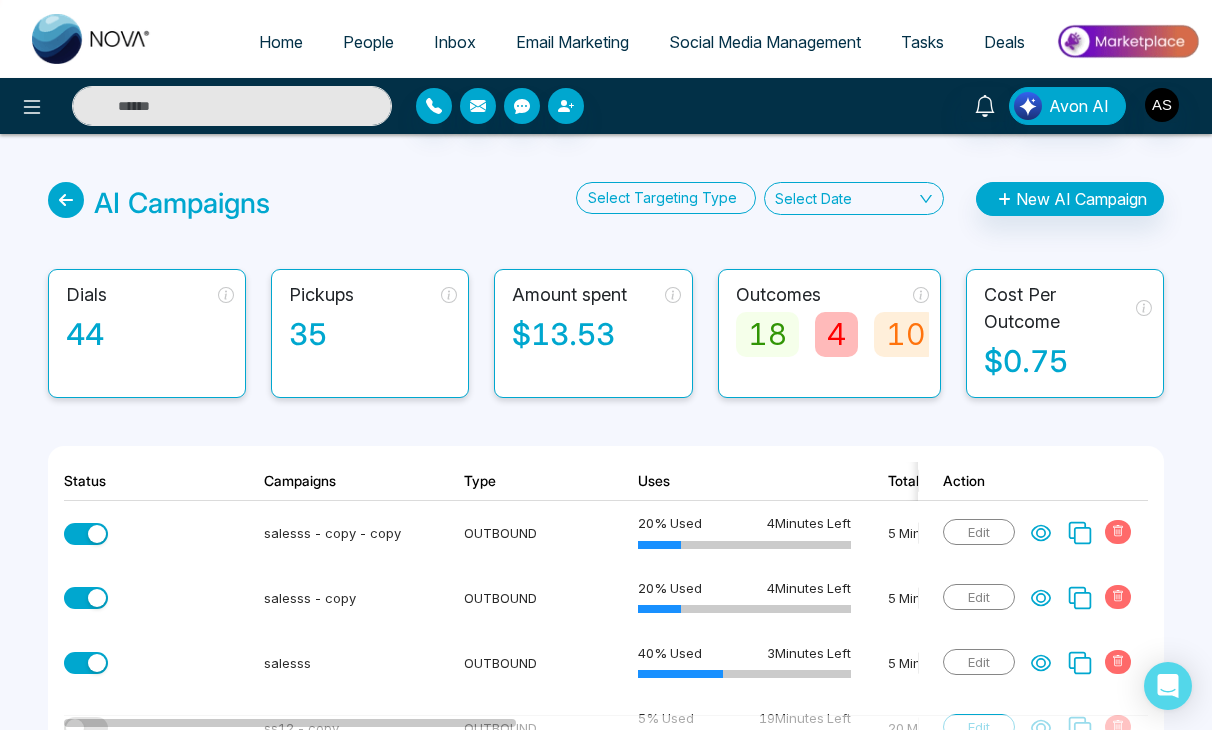 type on "*******" 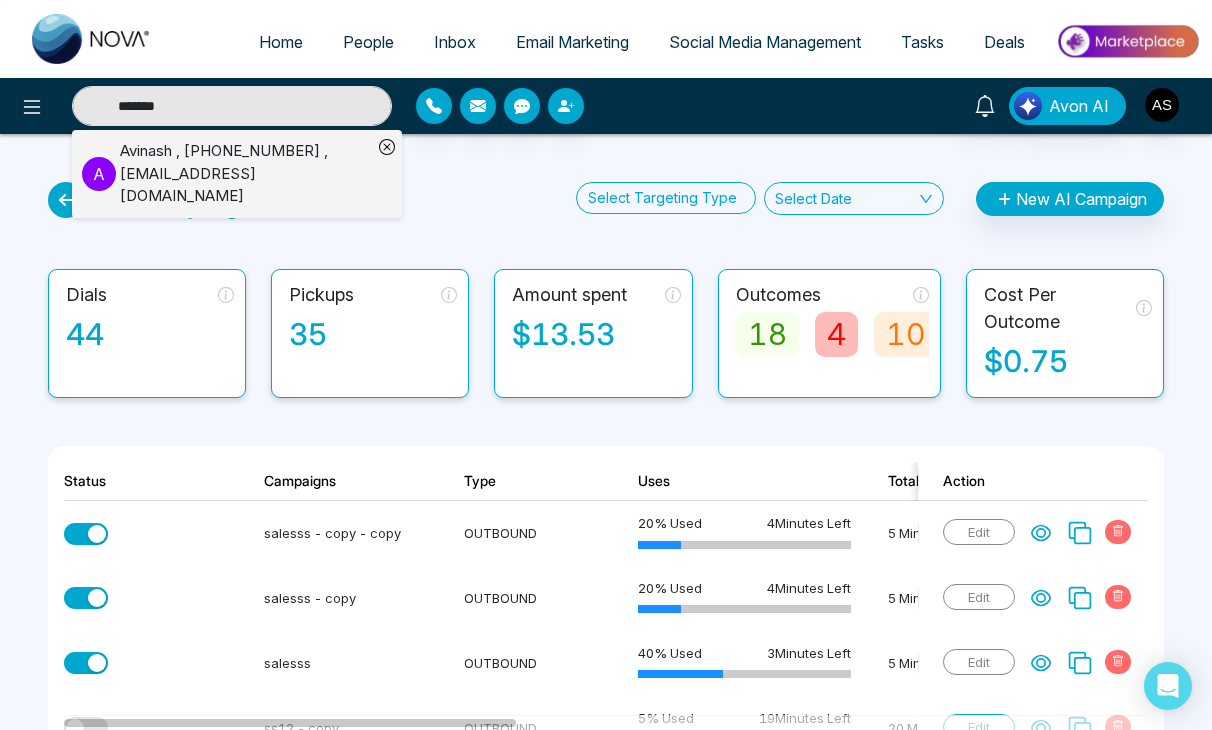 click on "Avinash     , +918319172739   , avinash@mmnovatech.com" at bounding box center [246, 174] 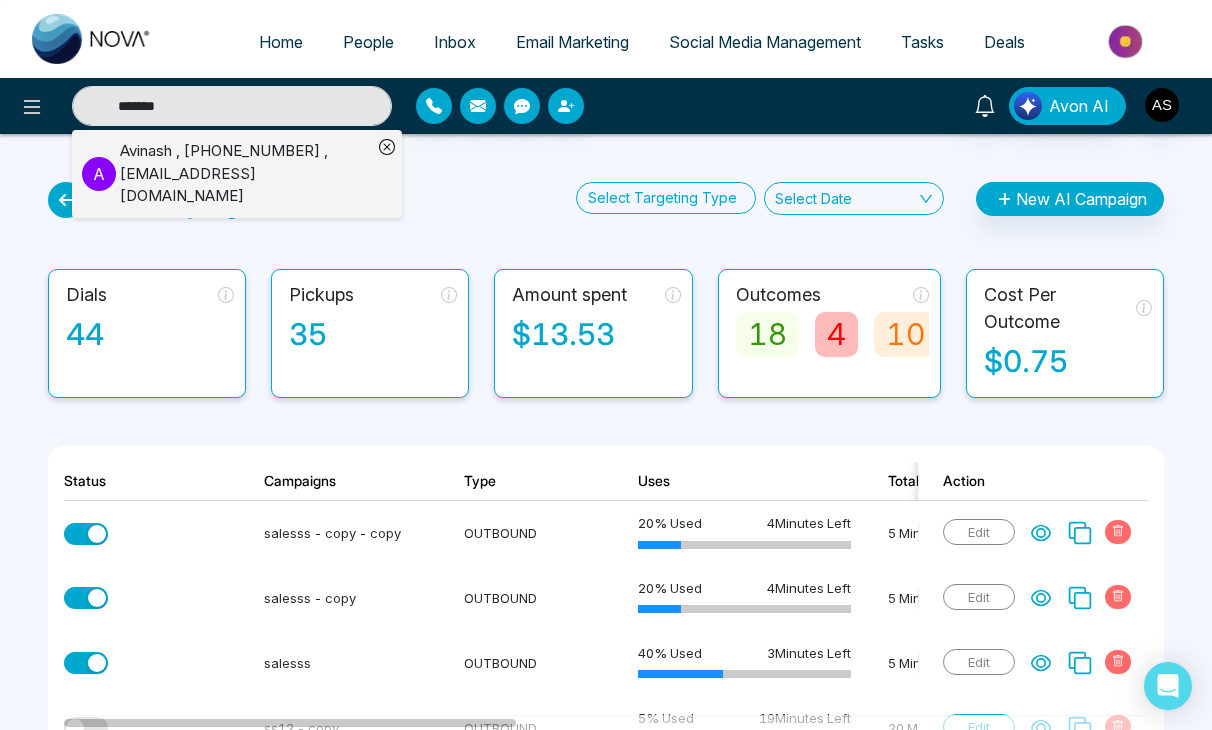 type 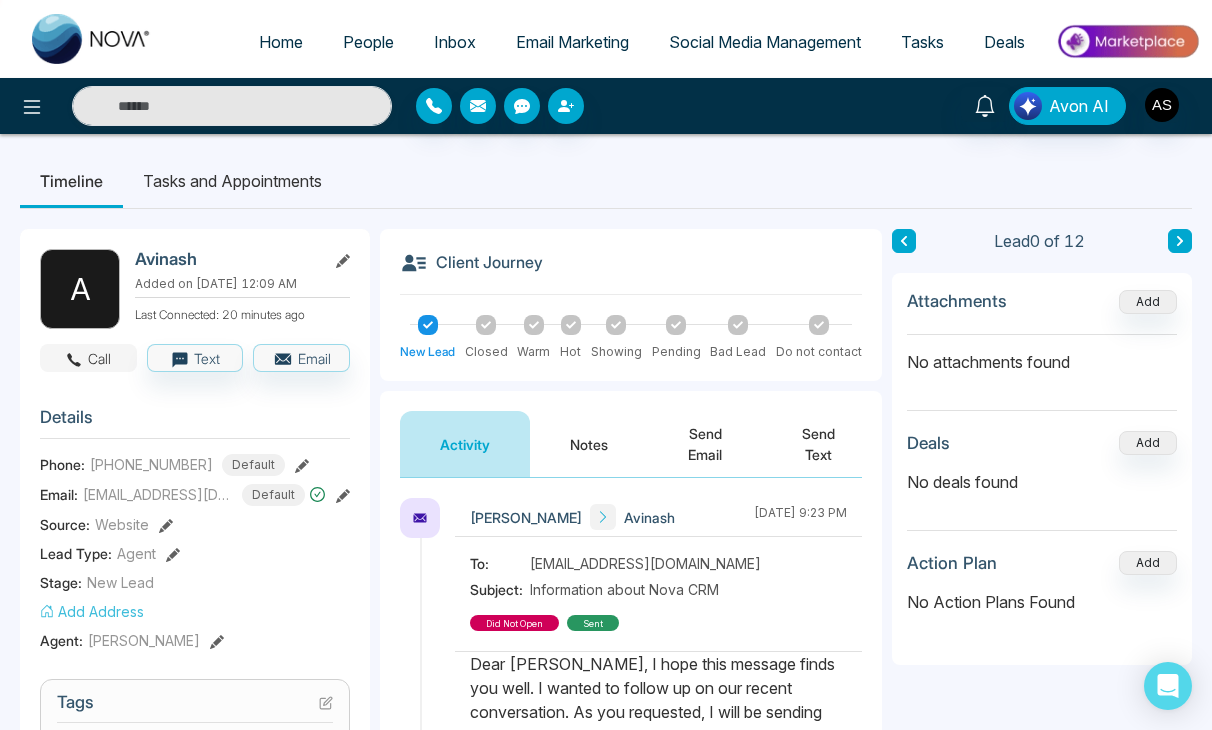 click on "Call" at bounding box center (88, 358) 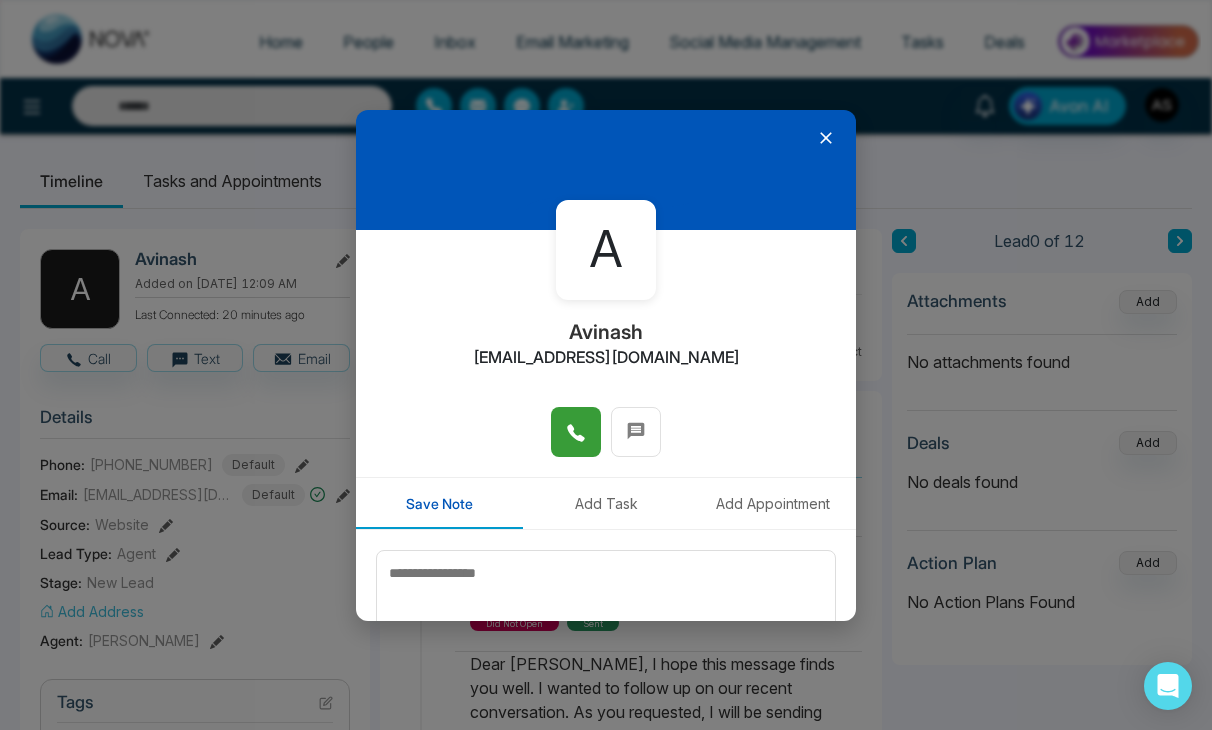 click at bounding box center (576, 432) 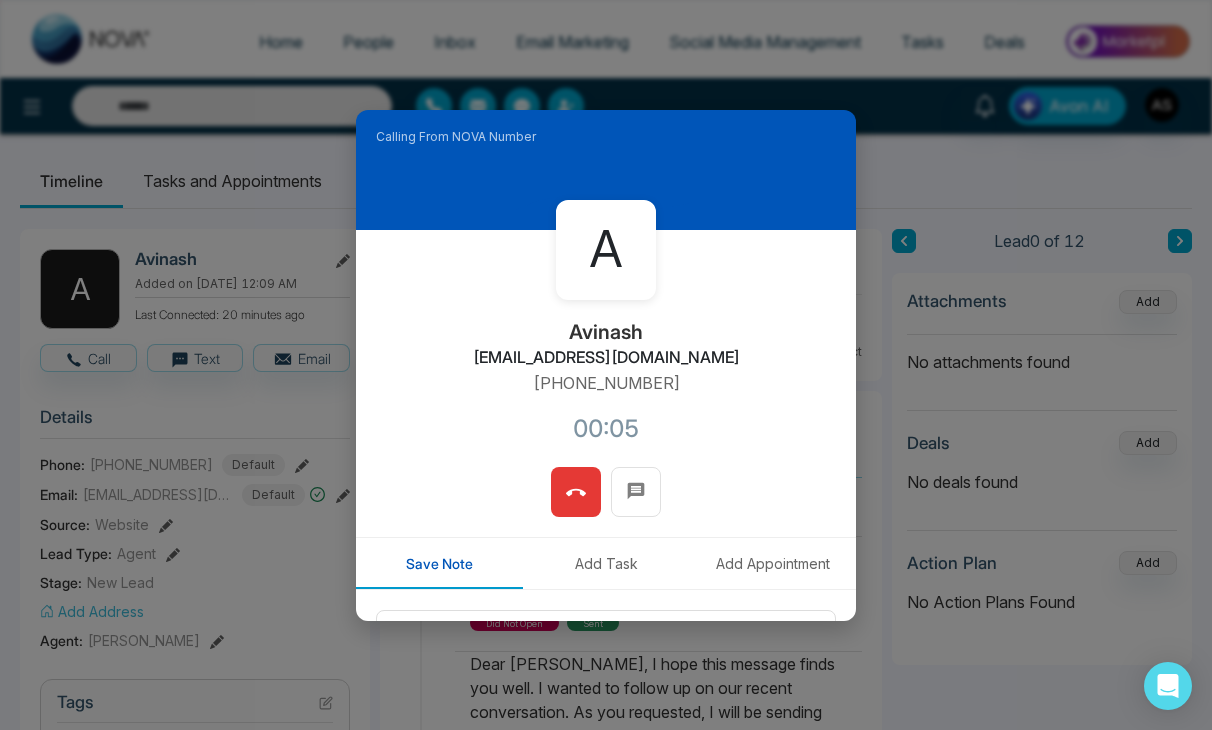 click 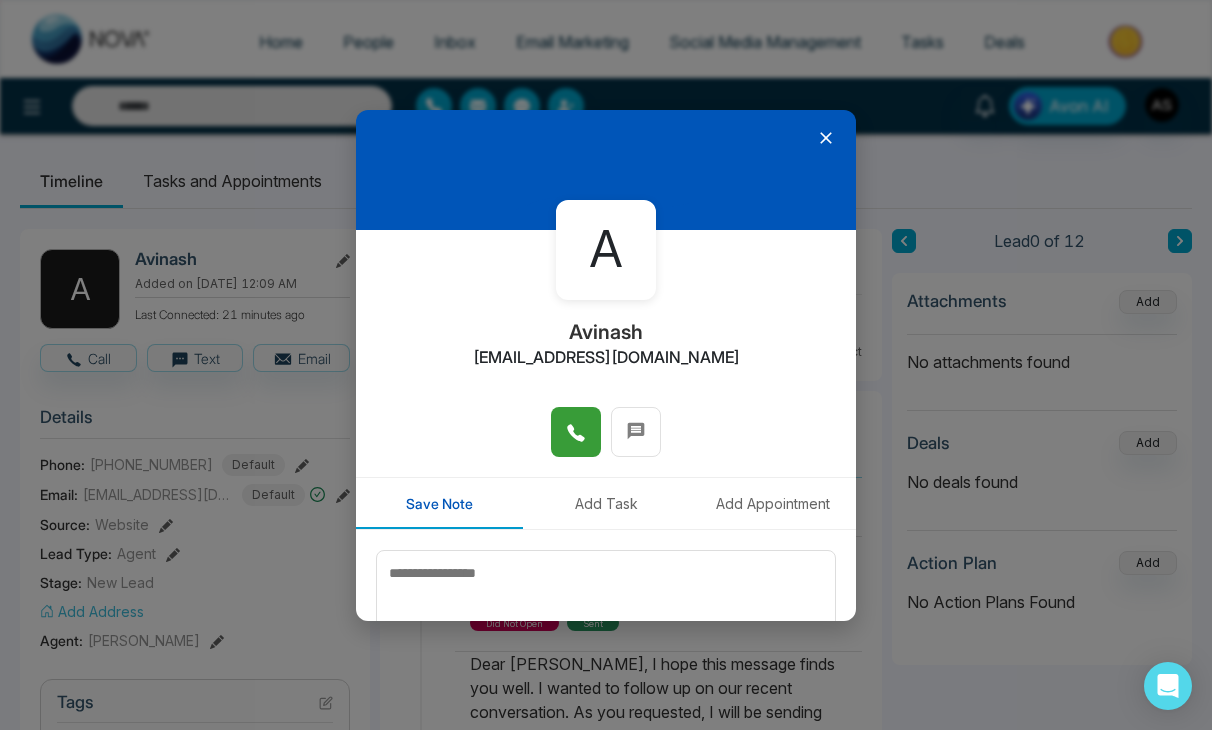 click 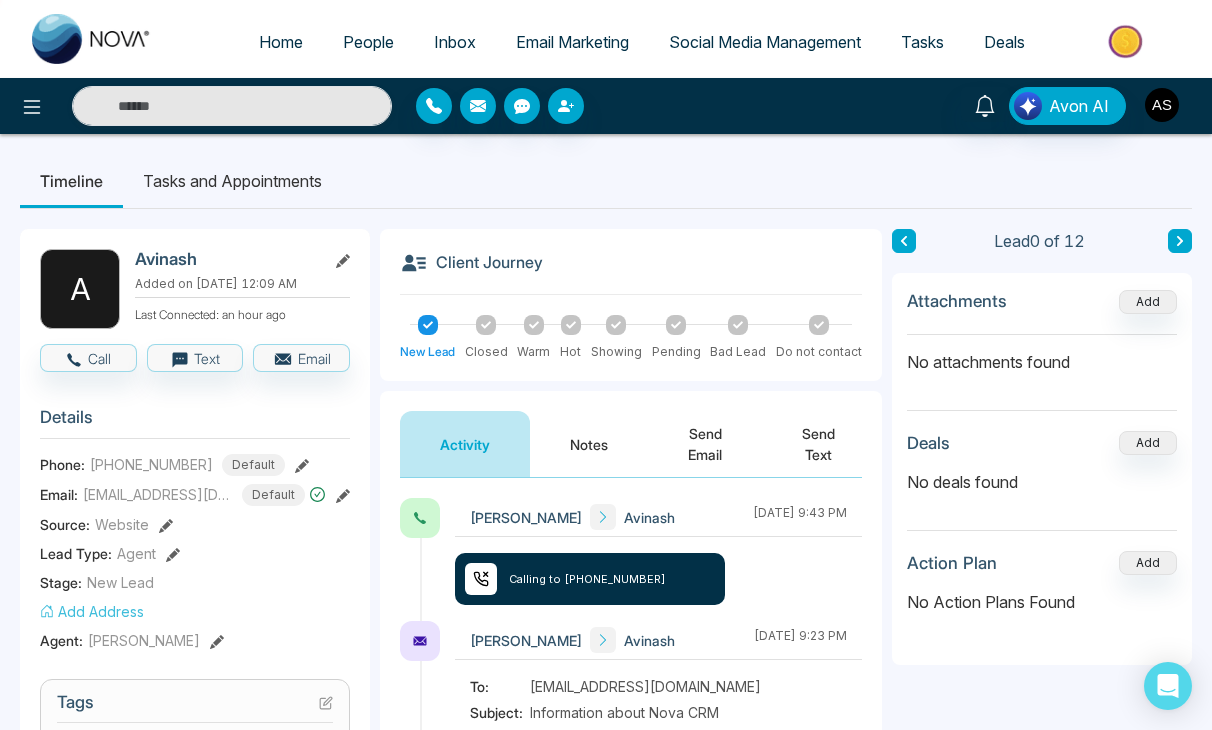 click at bounding box center [1162, 105] 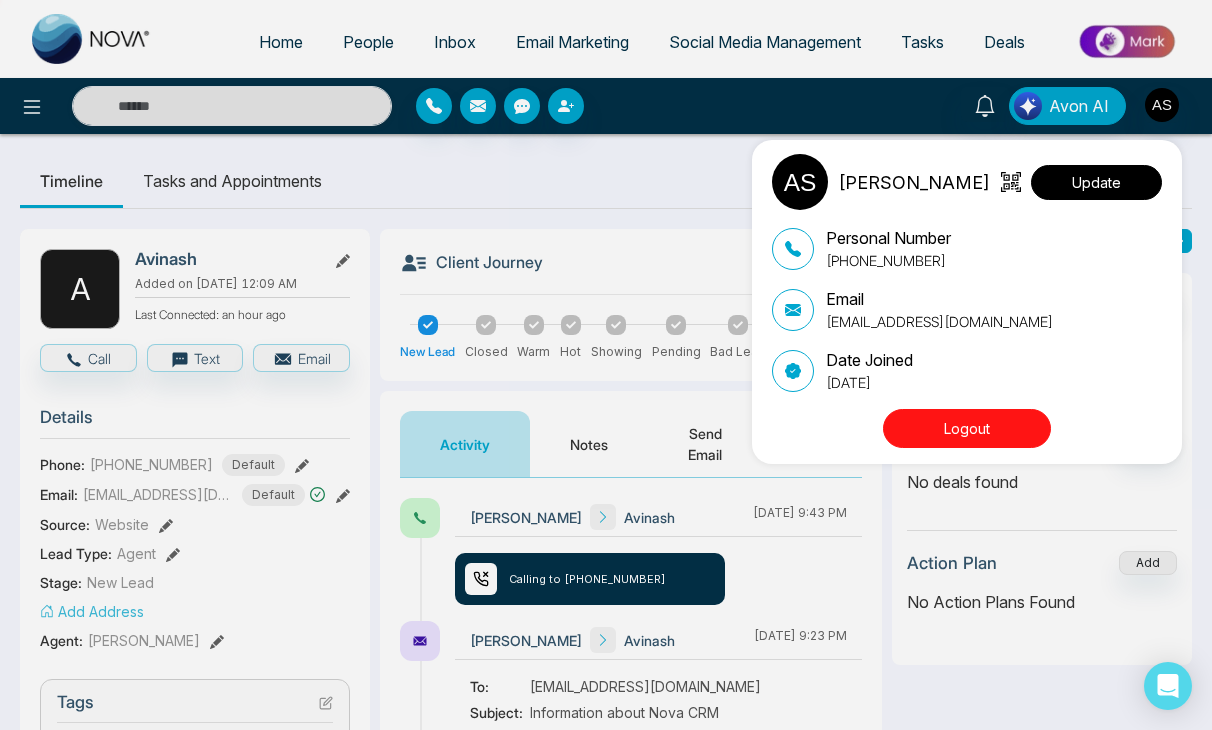click on "Update" at bounding box center (1096, 182) 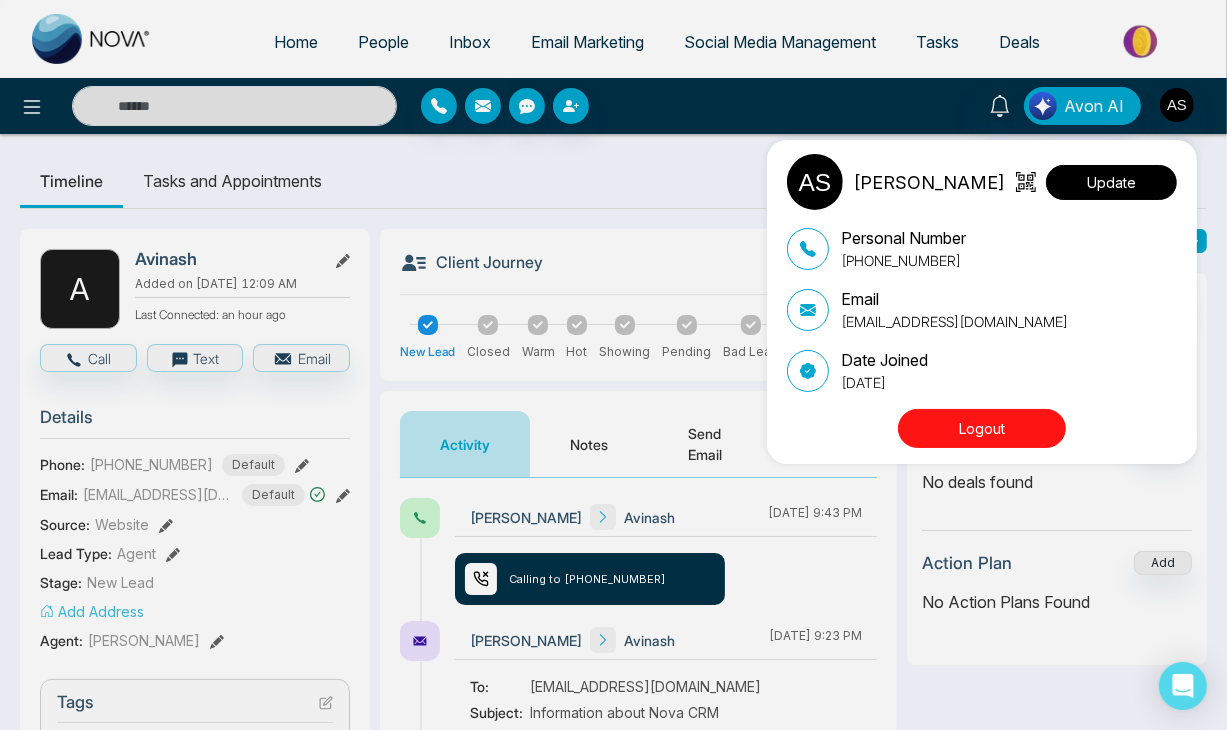 select on "***" 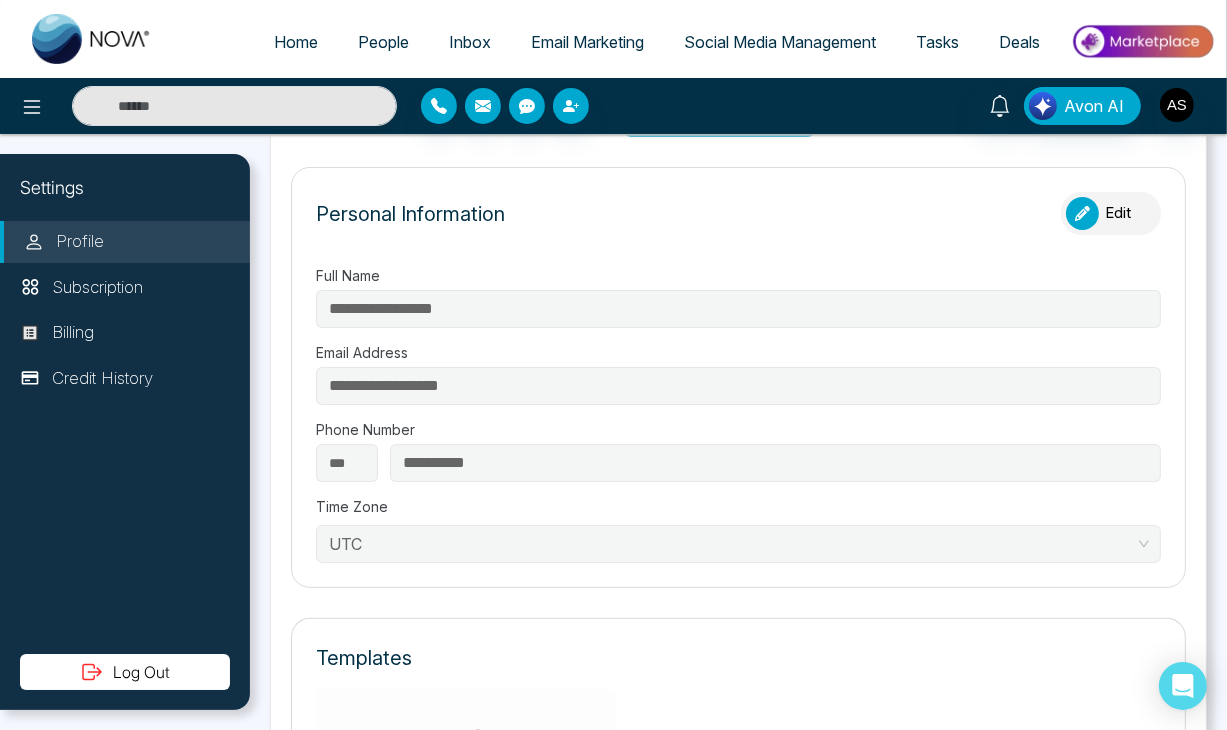 scroll, scrollTop: 75, scrollLeft: 0, axis: vertical 